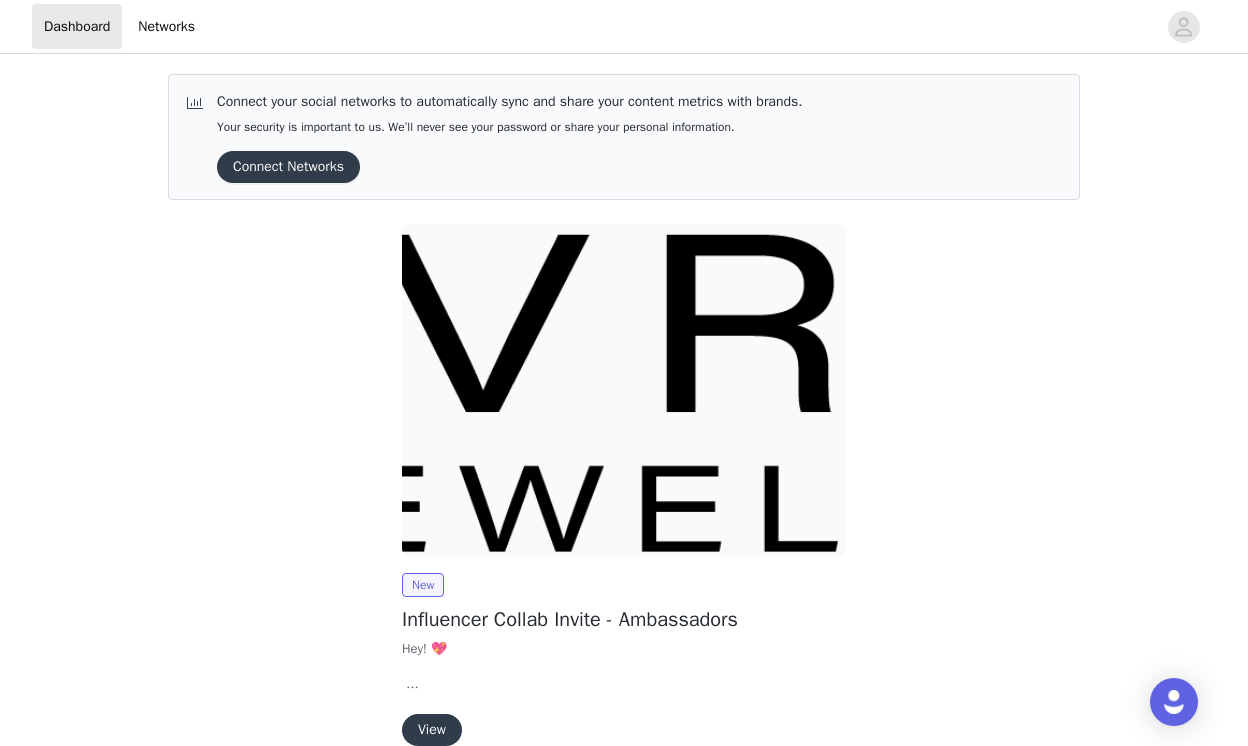 scroll, scrollTop: 100, scrollLeft: 0, axis: vertical 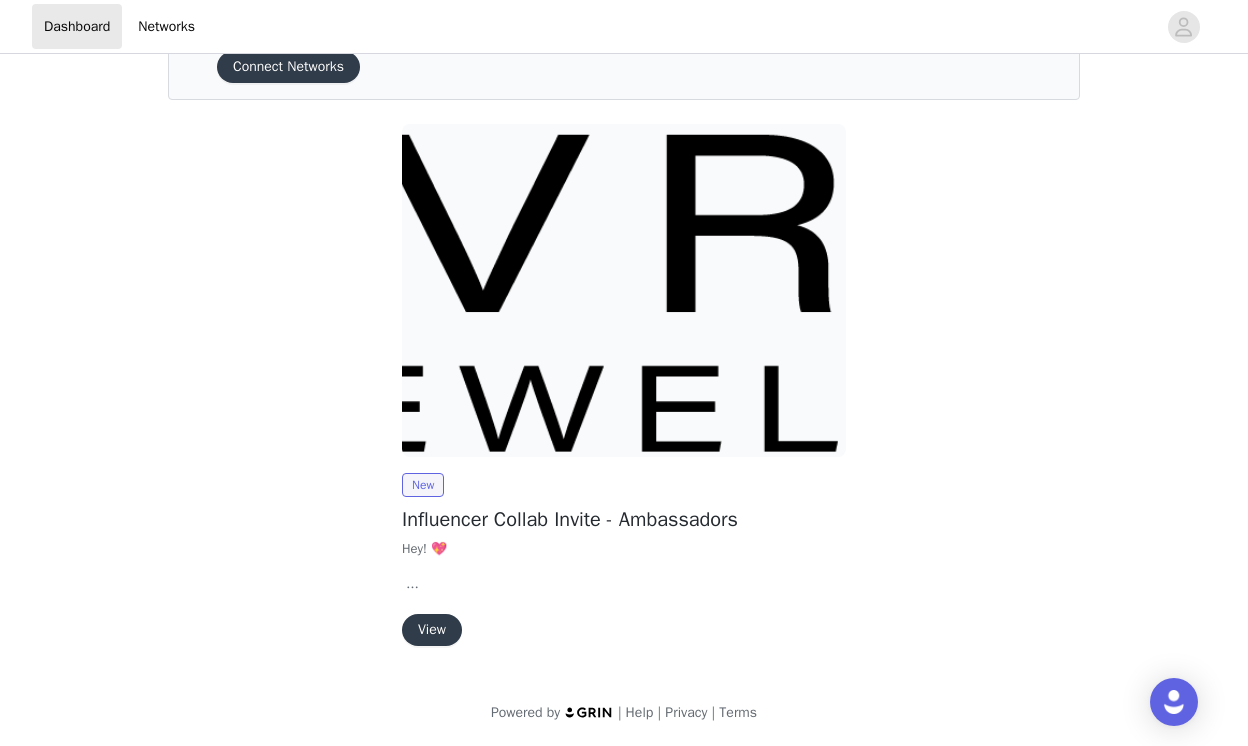 click on "View" at bounding box center [432, 630] 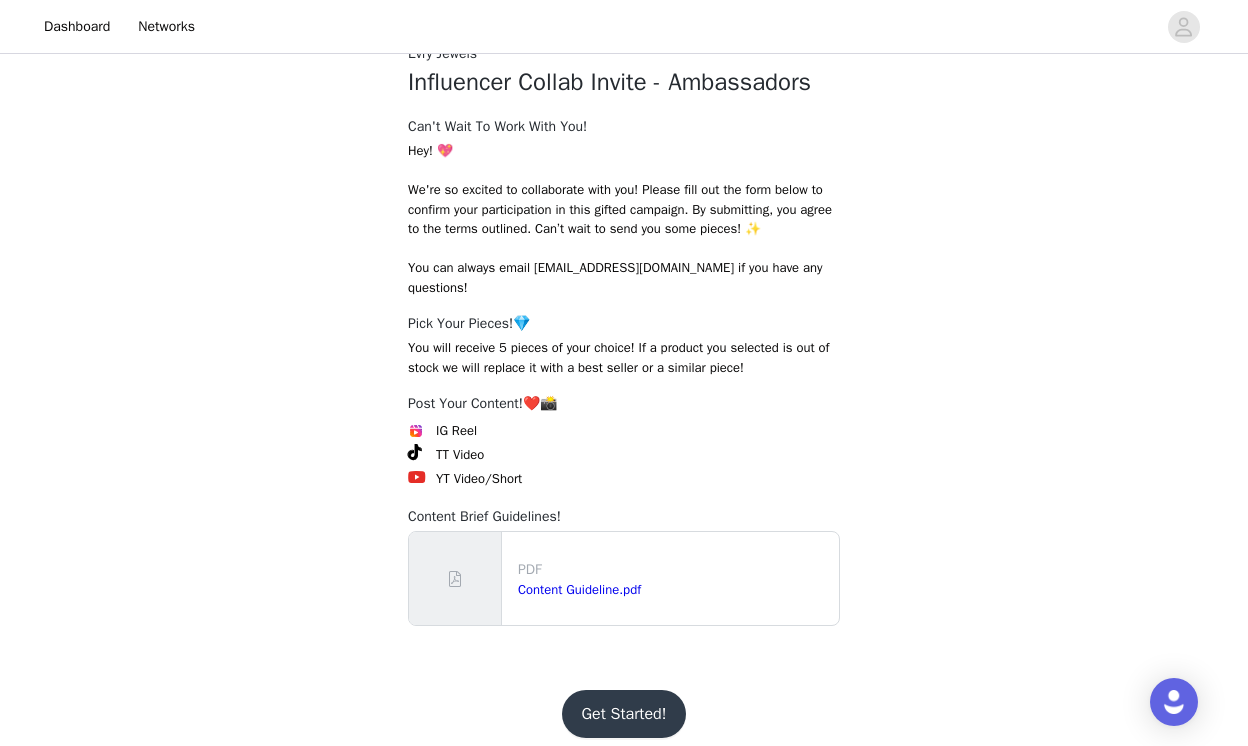 scroll, scrollTop: 260, scrollLeft: 0, axis: vertical 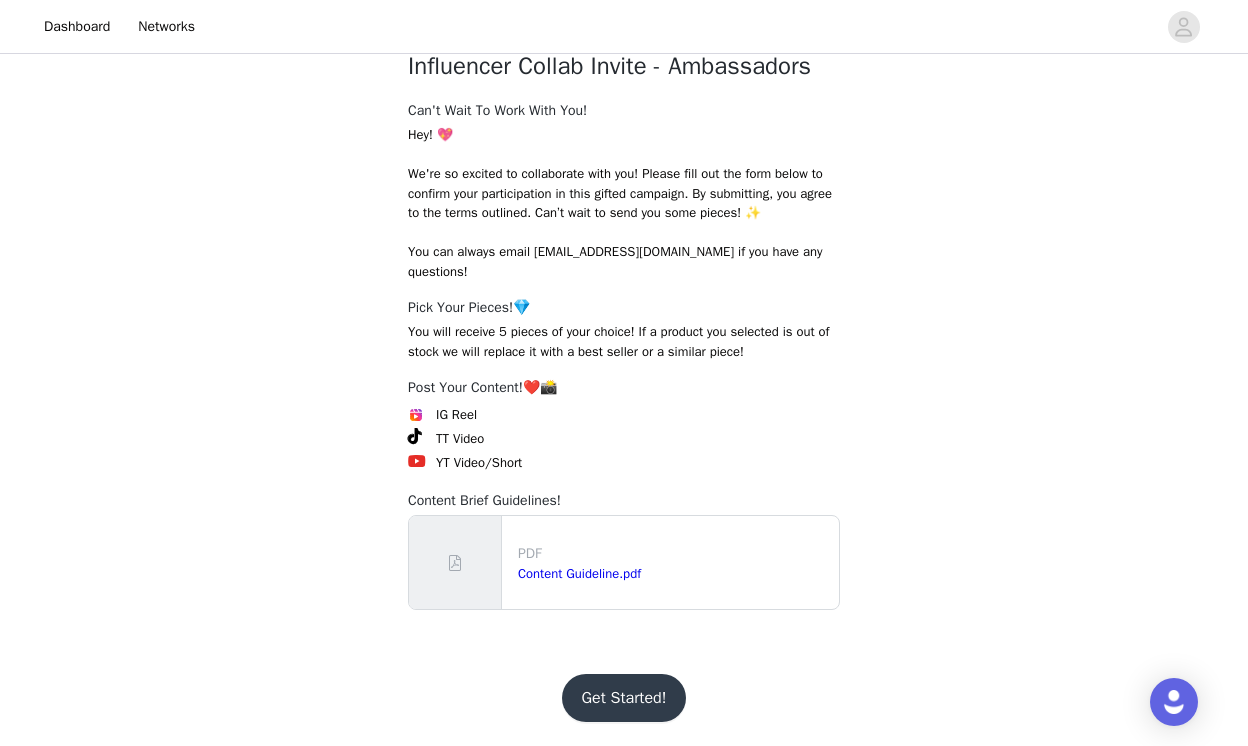 click on "Get Started!" at bounding box center (624, 698) 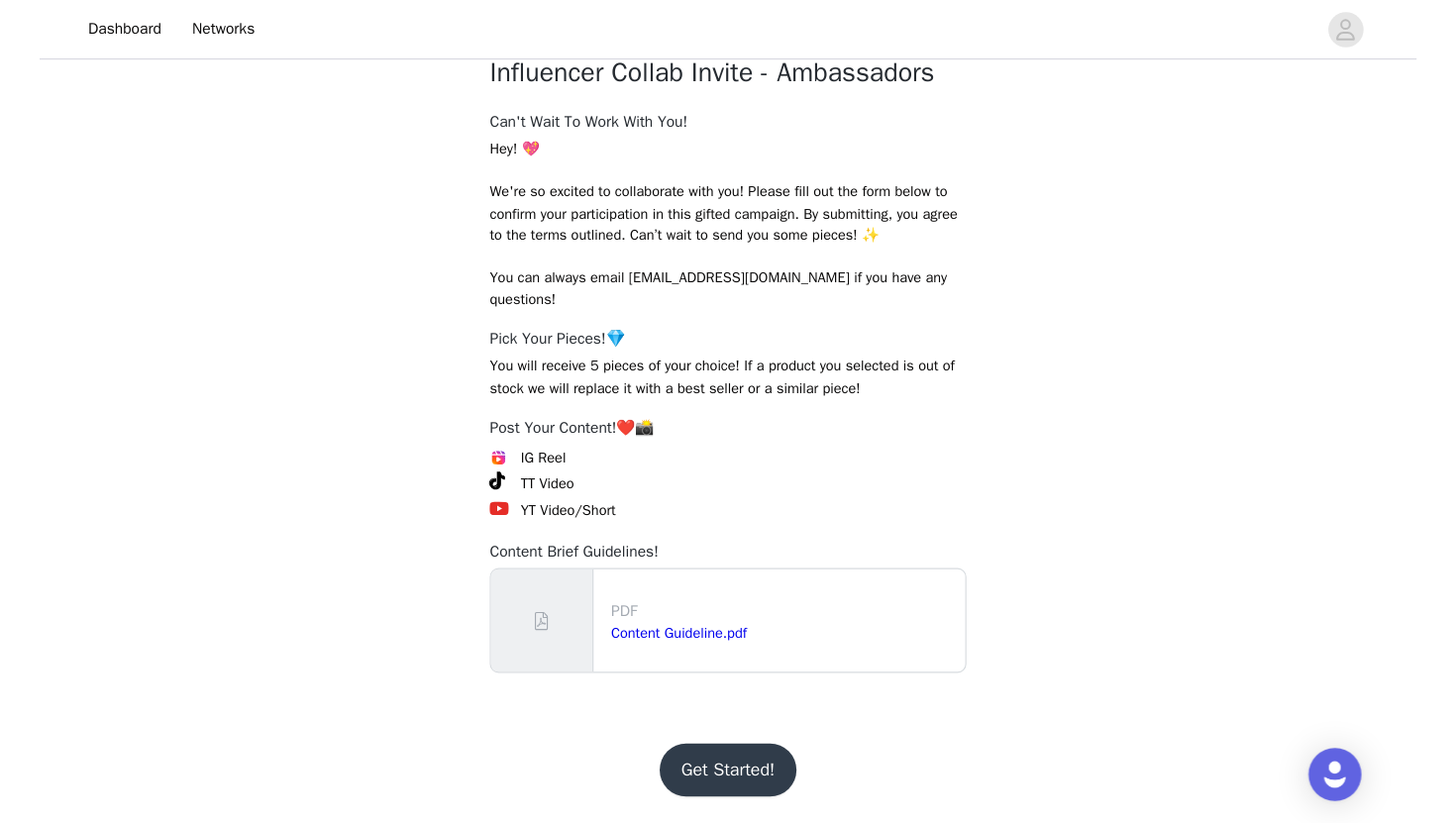 scroll, scrollTop: 0, scrollLeft: 0, axis: both 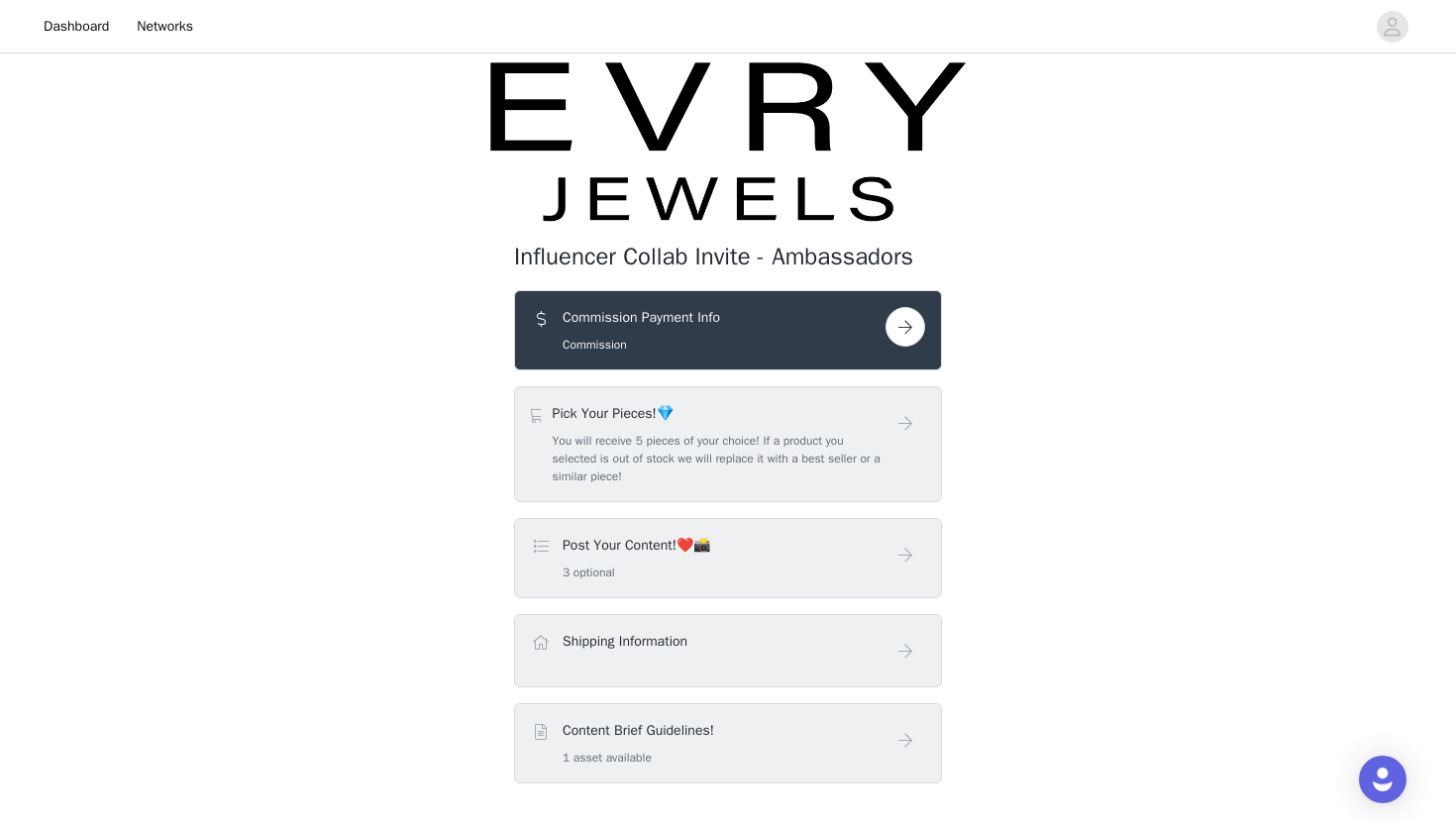 click at bounding box center (905, 327) 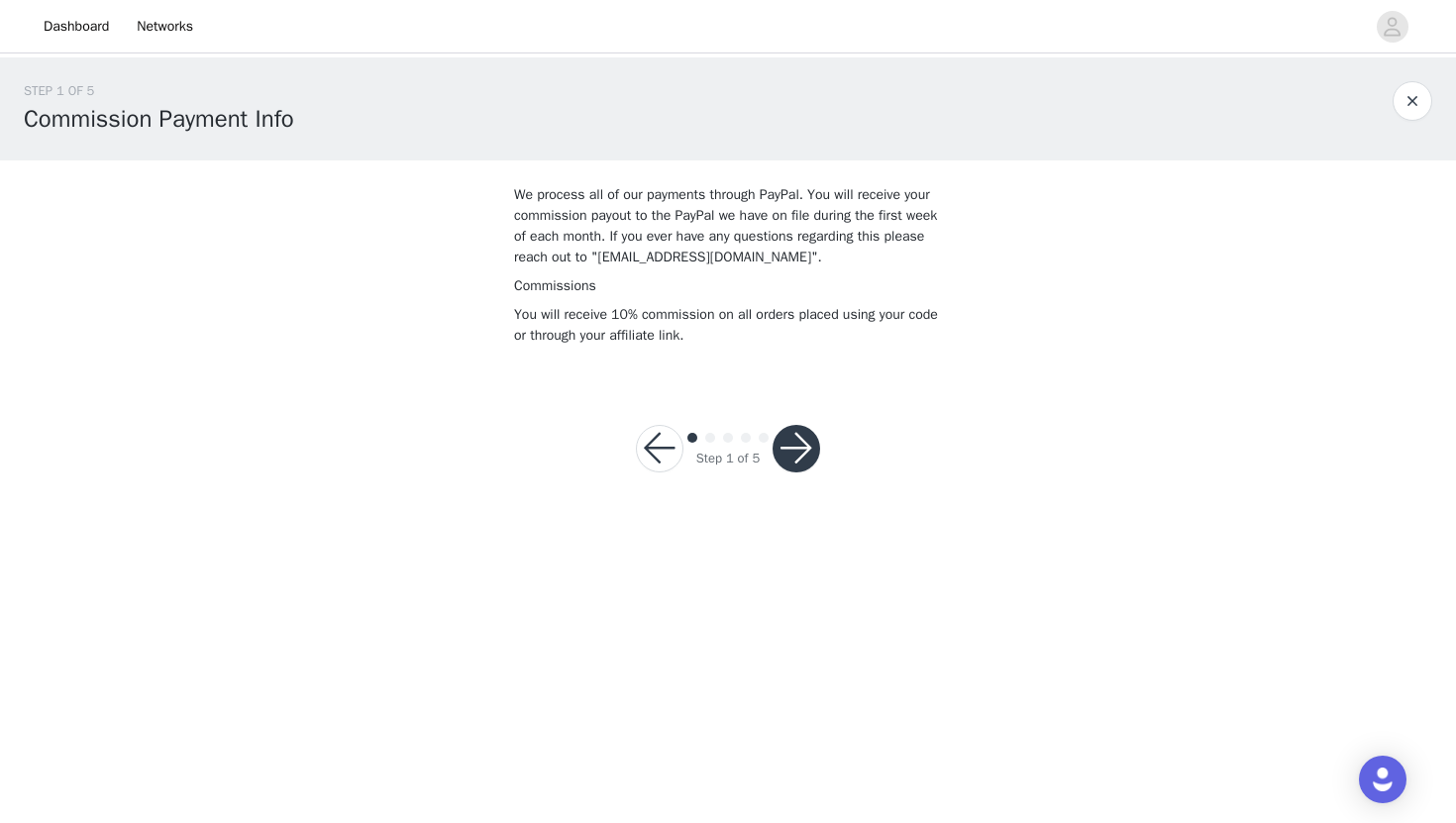 click at bounding box center (796, 449) 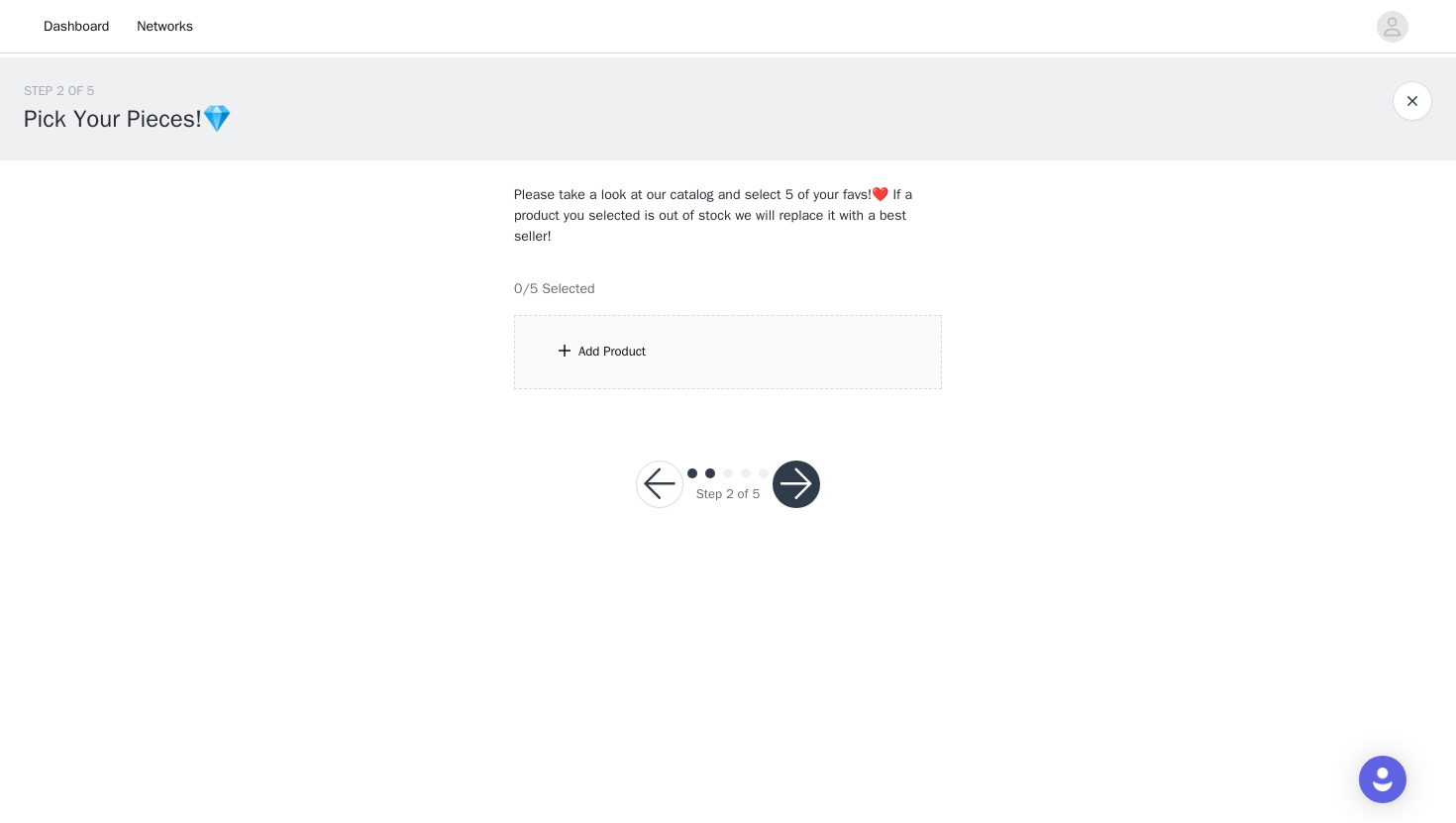 click on "Add Product" at bounding box center (612, 352) 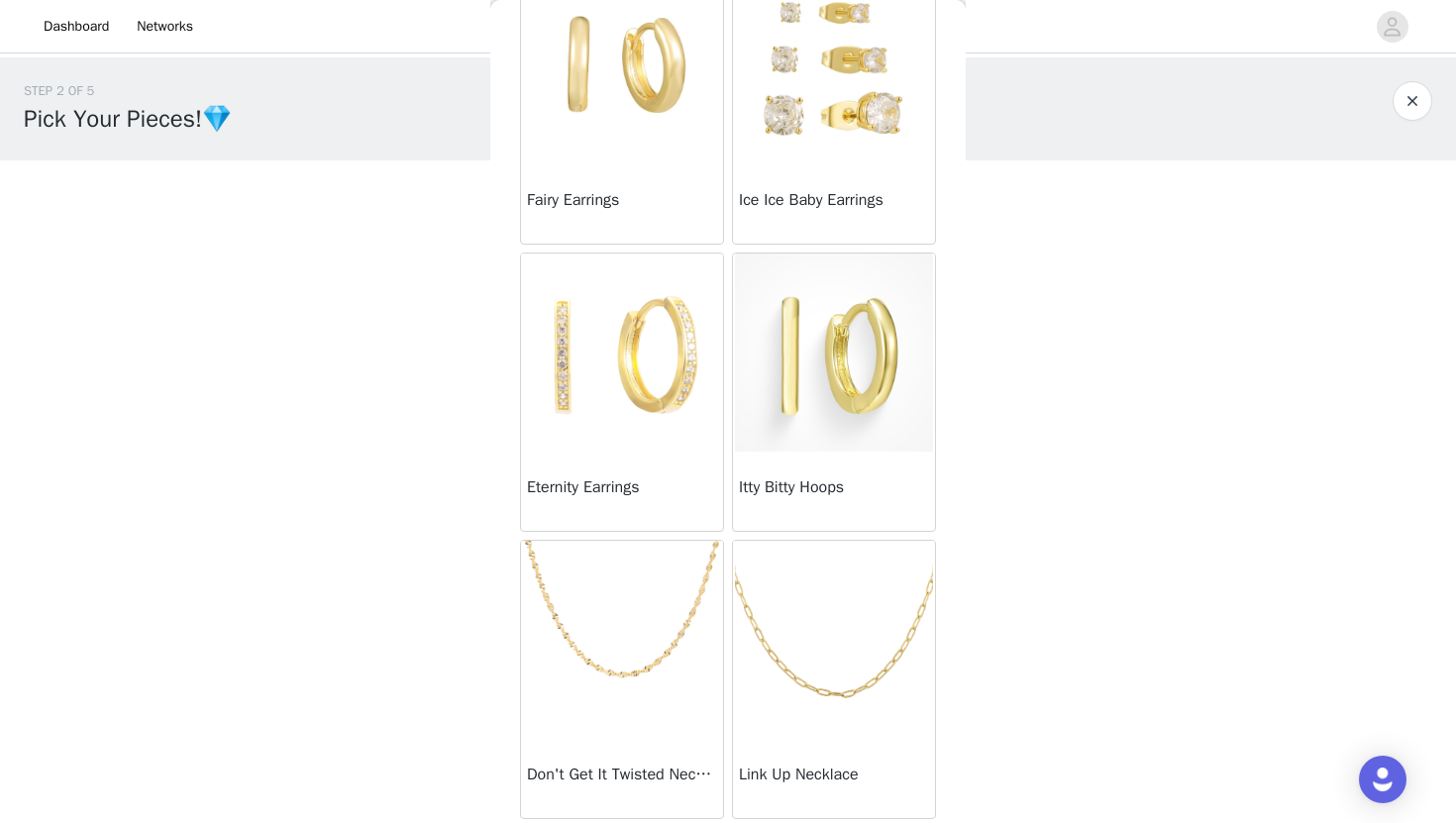 scroll, scrollTop: 419, scrollLeft: 0, axis: vertical 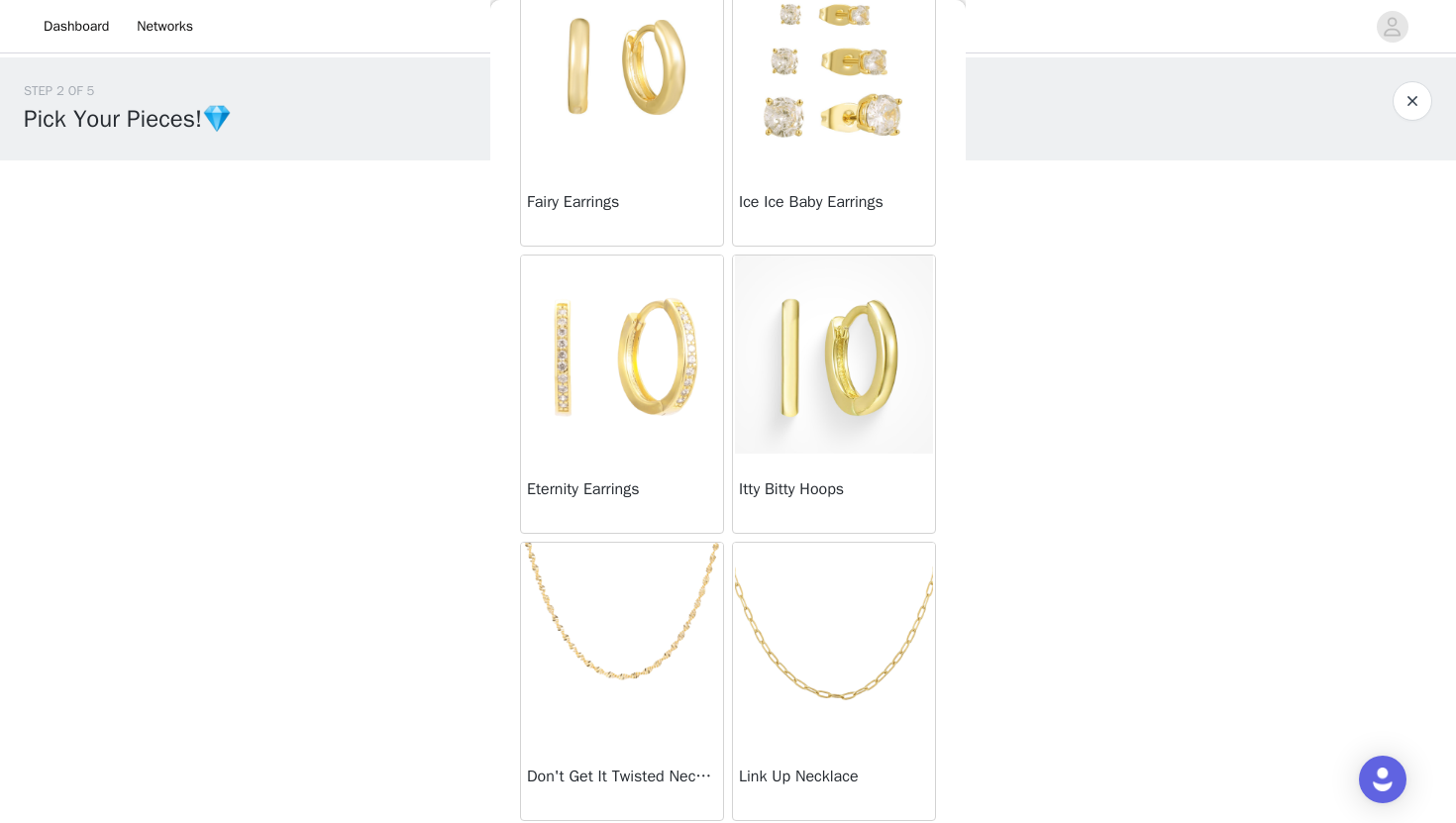 click at bounding box center [622, 642] 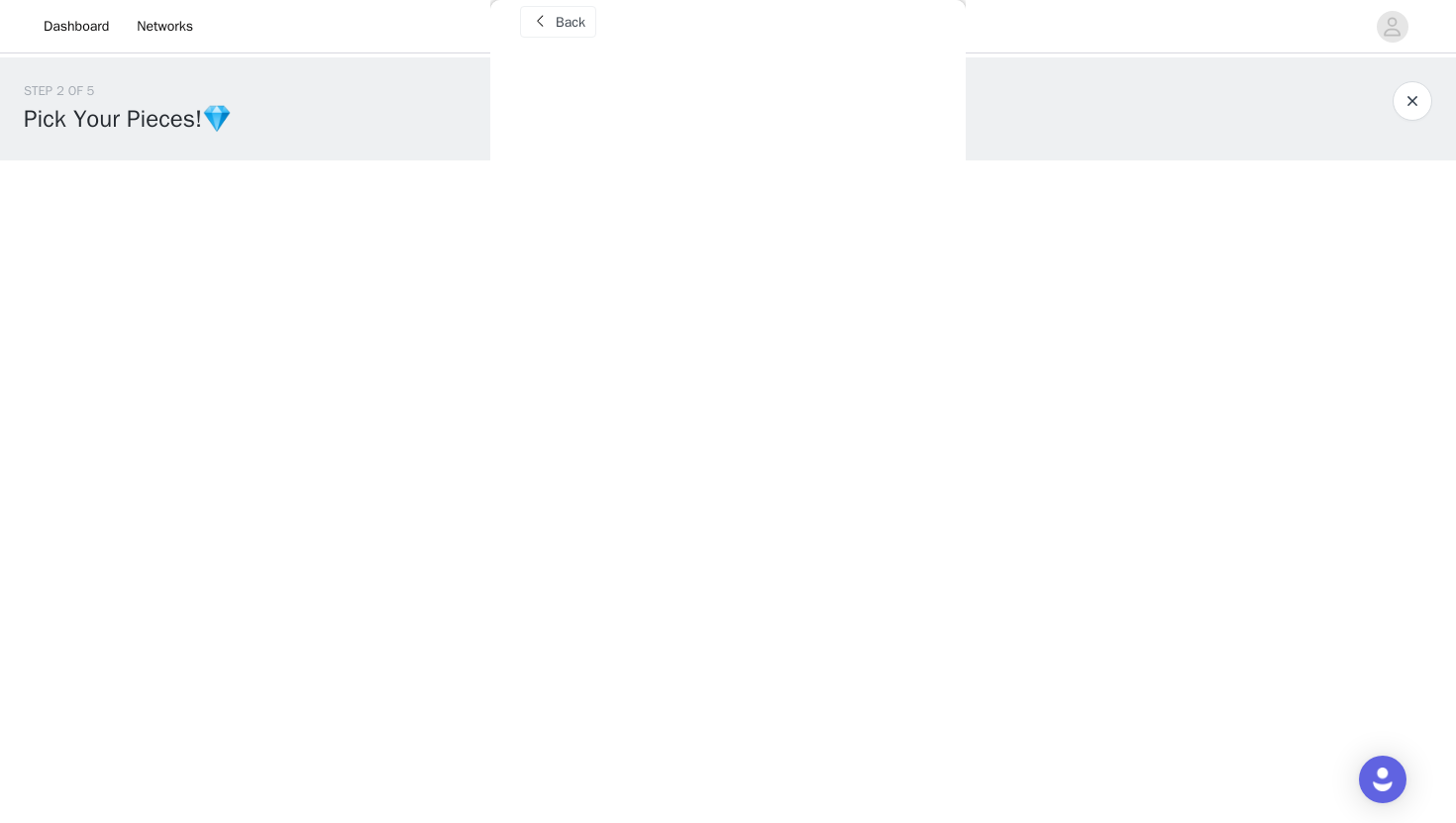 scroll, scrollTop: 27, scrollLeft: 0, axis: vertical 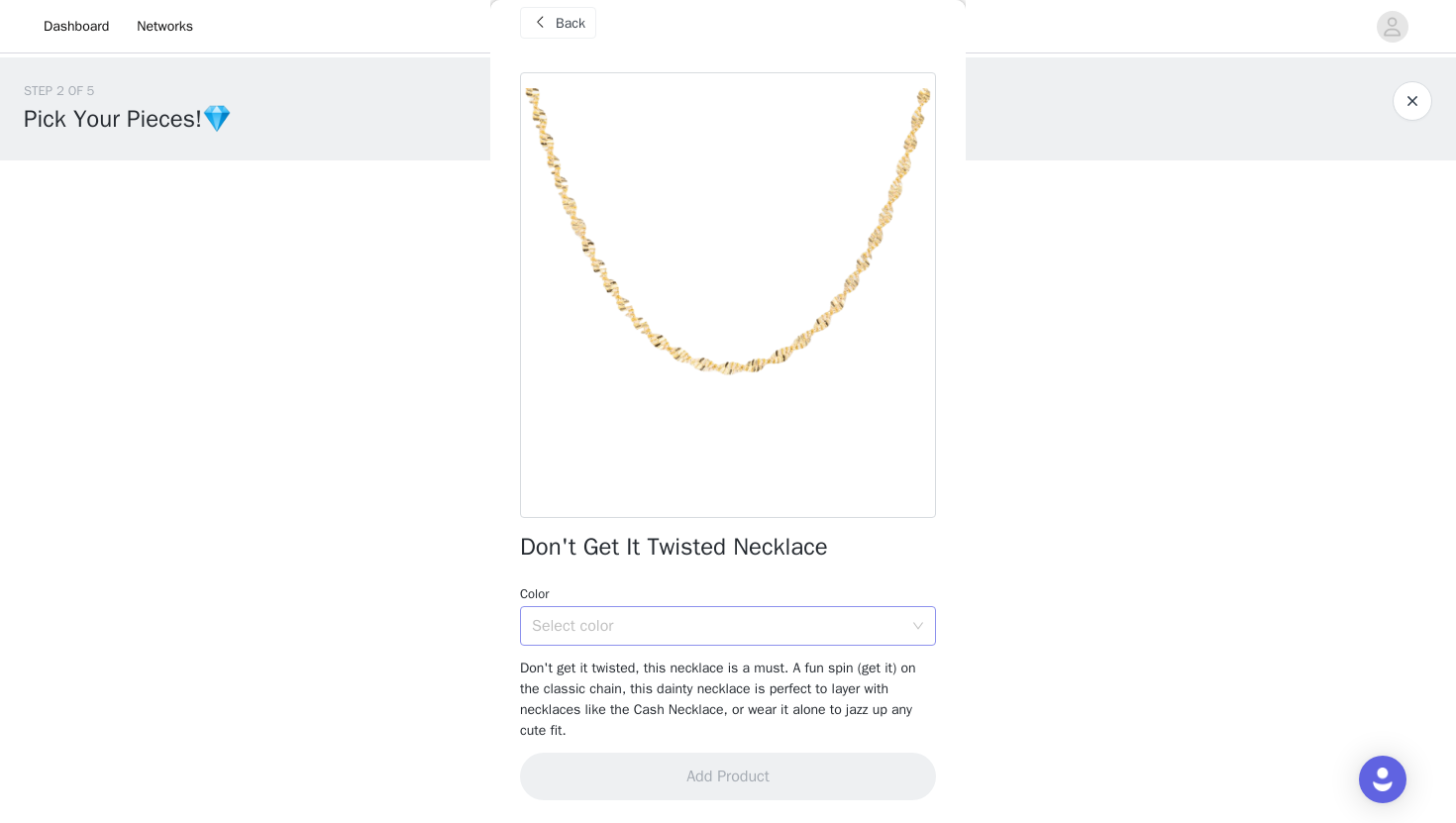 click on "Select color" at bounding box center (717, 626) 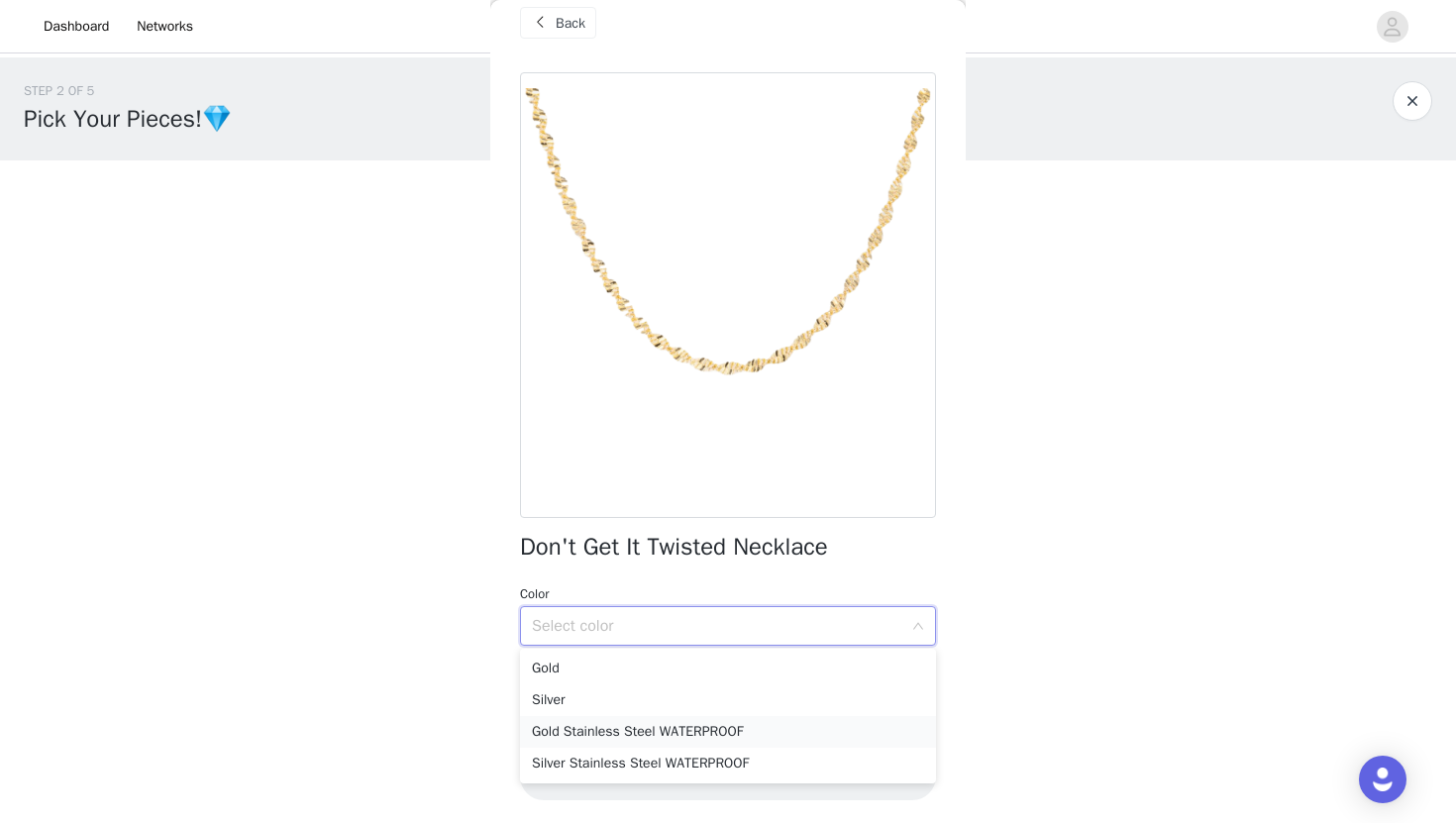 click on "Gold Stainless Steel WATERPROOF" at bounding box center [728, 732] 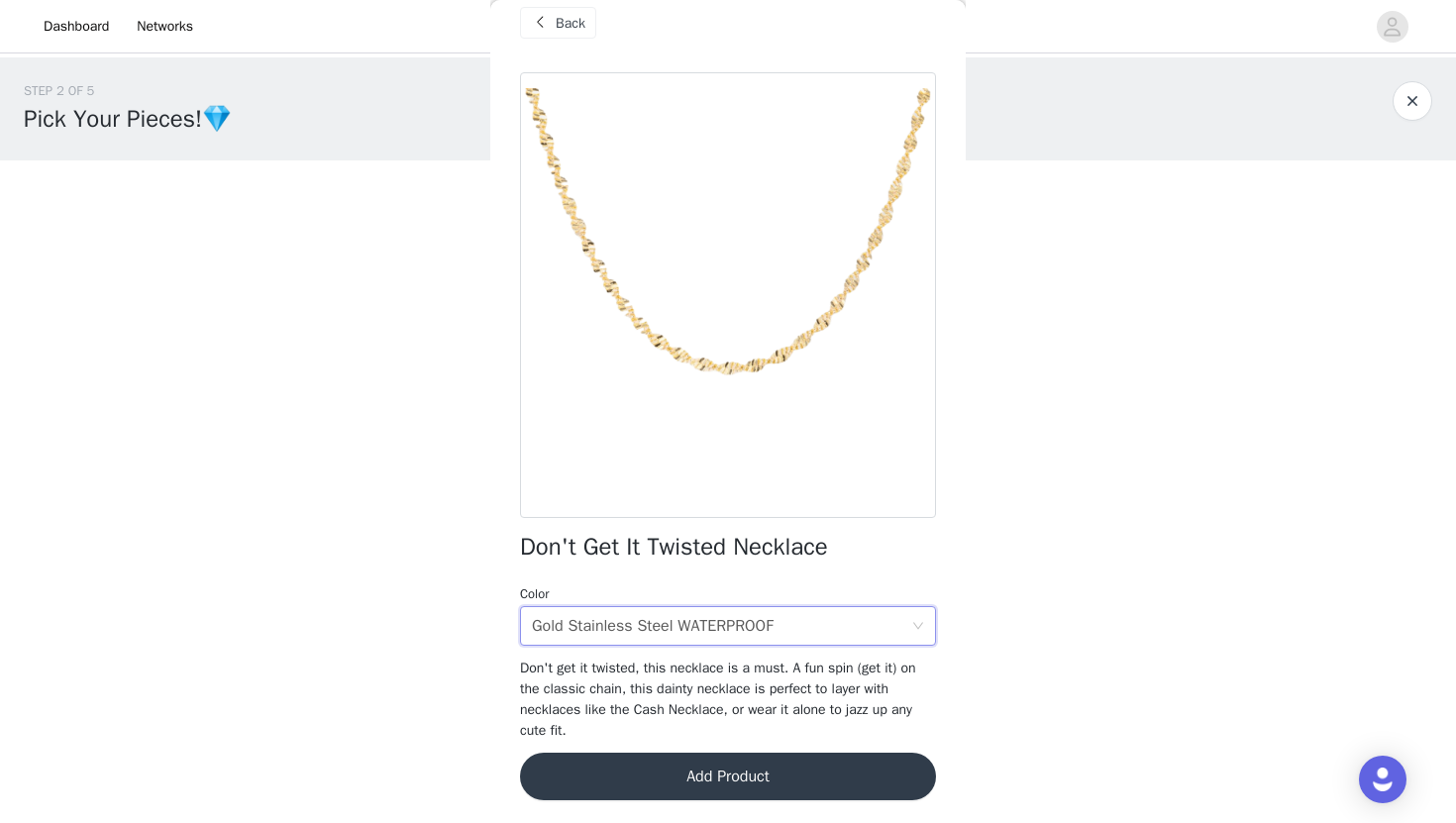 click on "Add Product" at bounding box center [728, 776] 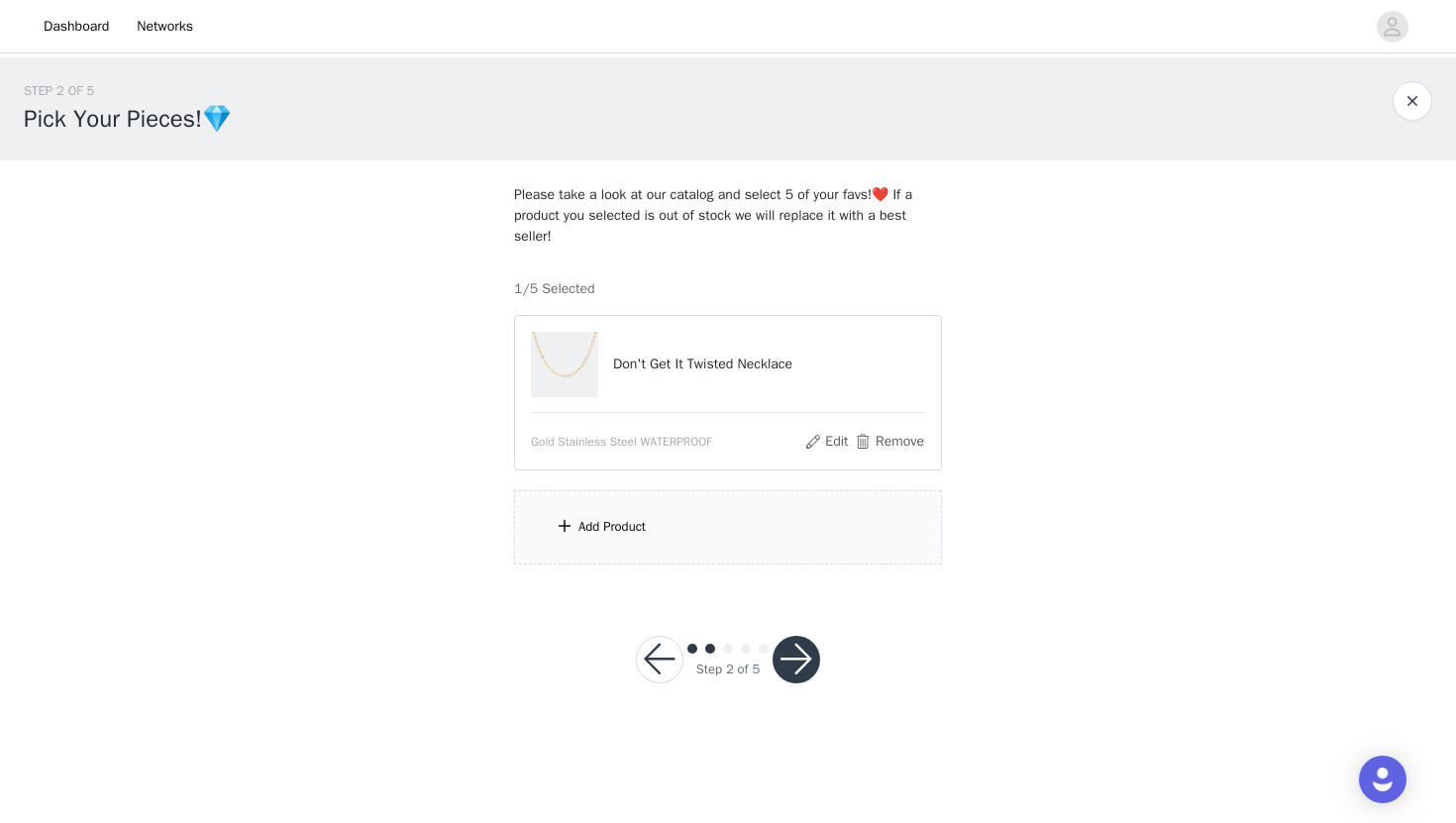 click on "Add Product" at bounding box center (728, 527) 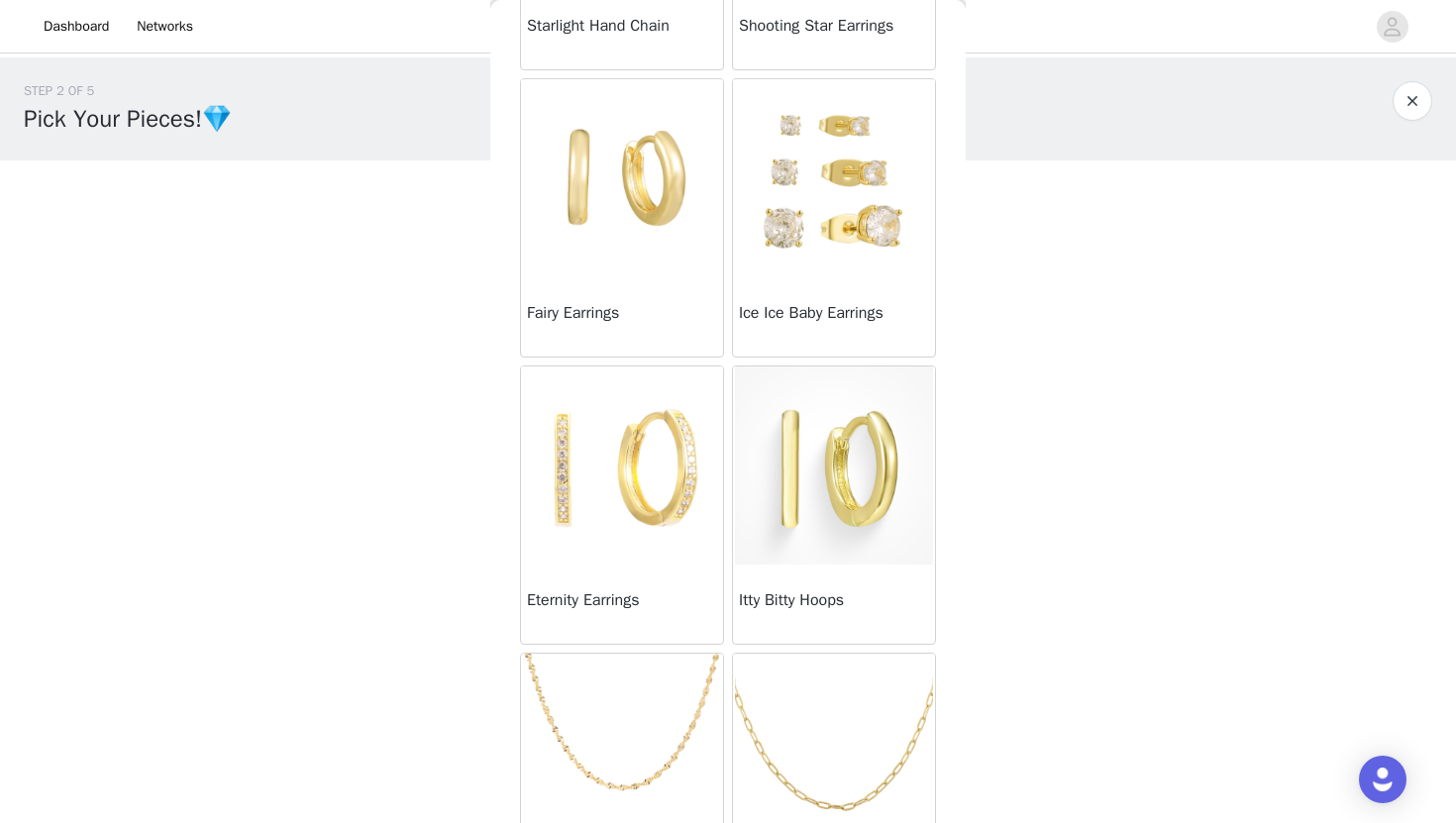 scroll, scrollTop: 421, scrollLeft: 0, axis: vertical 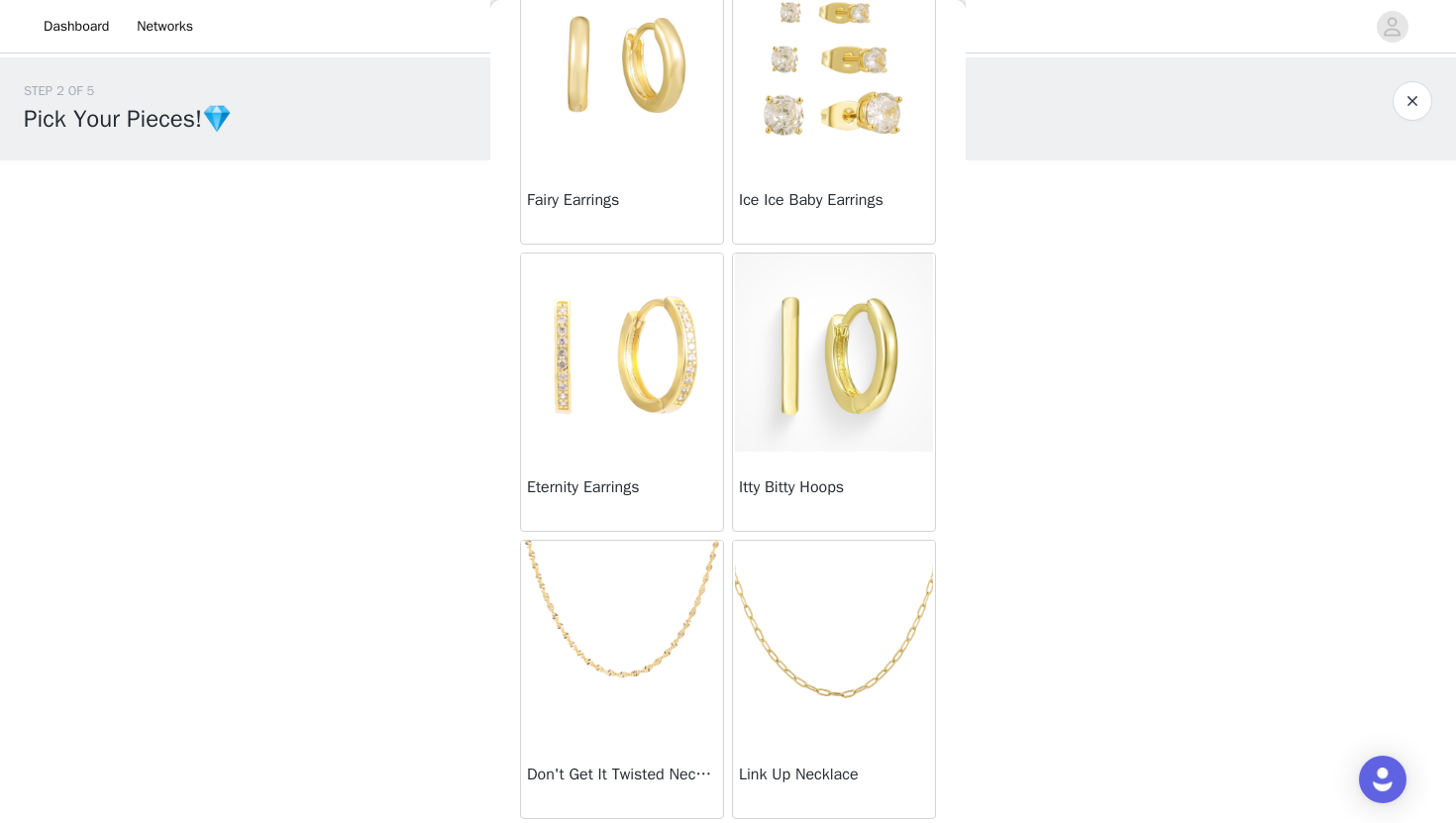 click at bounding box center (834, 640) 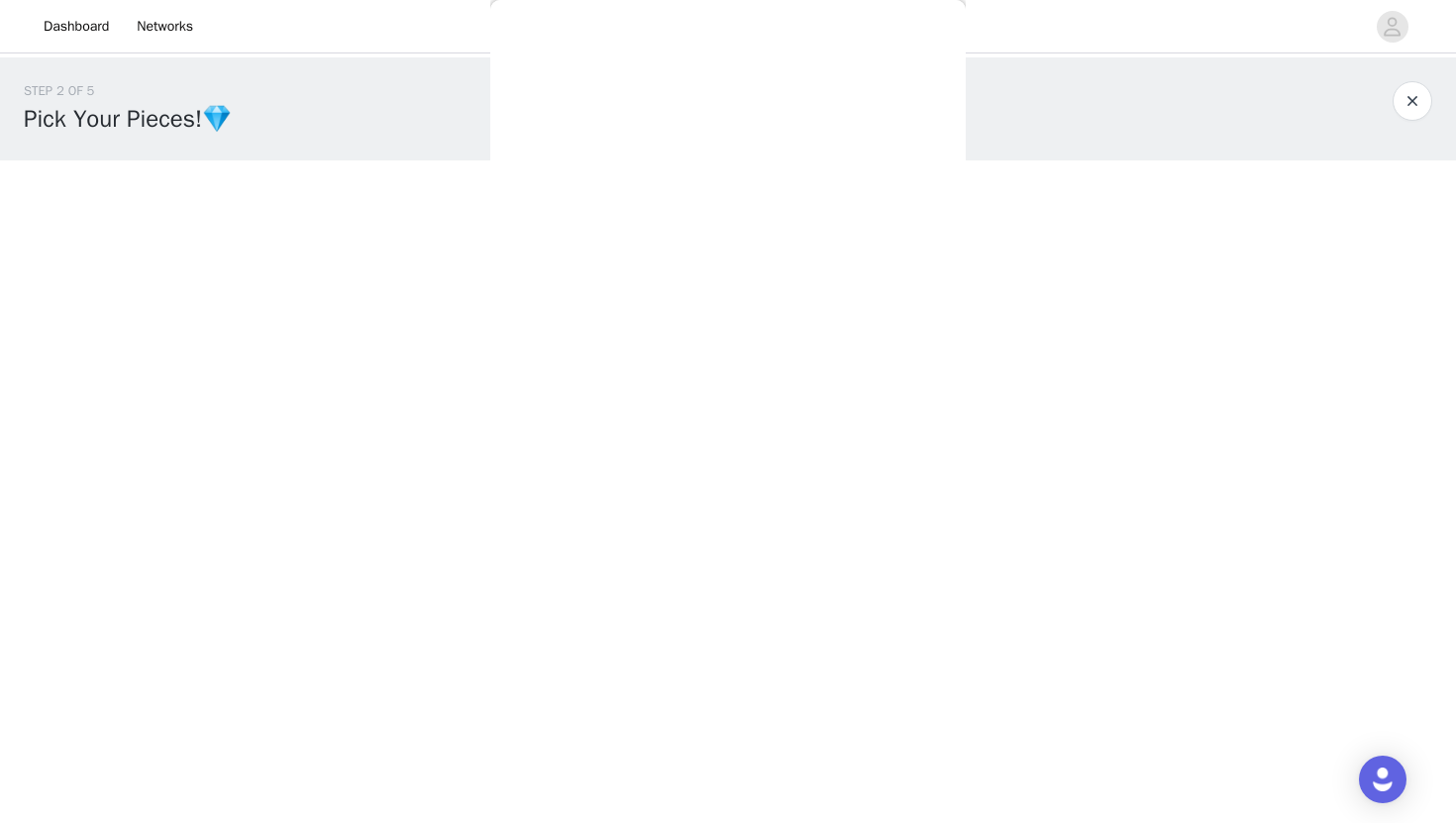 scroll, scrollTop: 48, scrollLeft: 0, axis: vertical 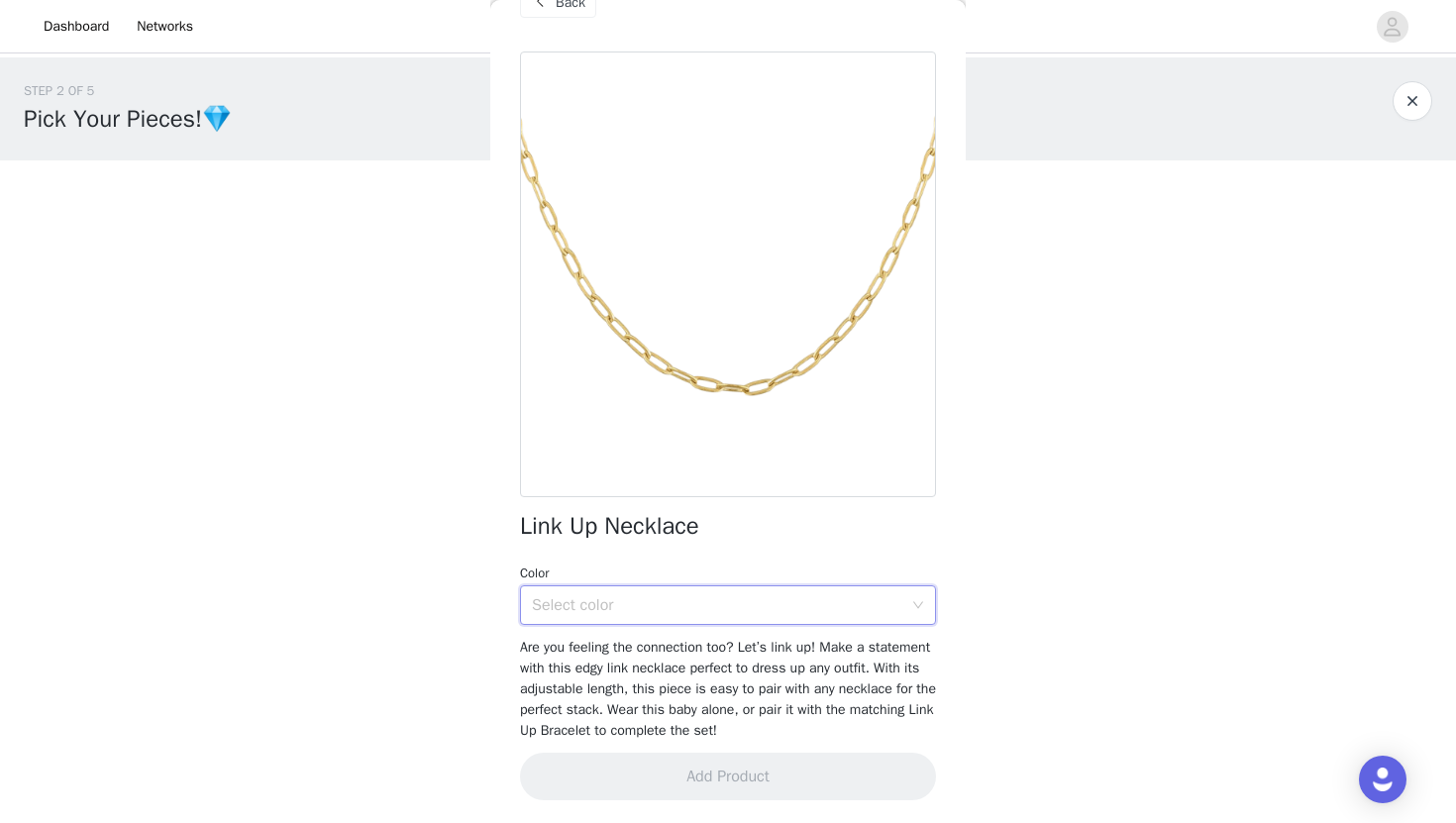 click on "Select color" at bounding box center (721, 605) 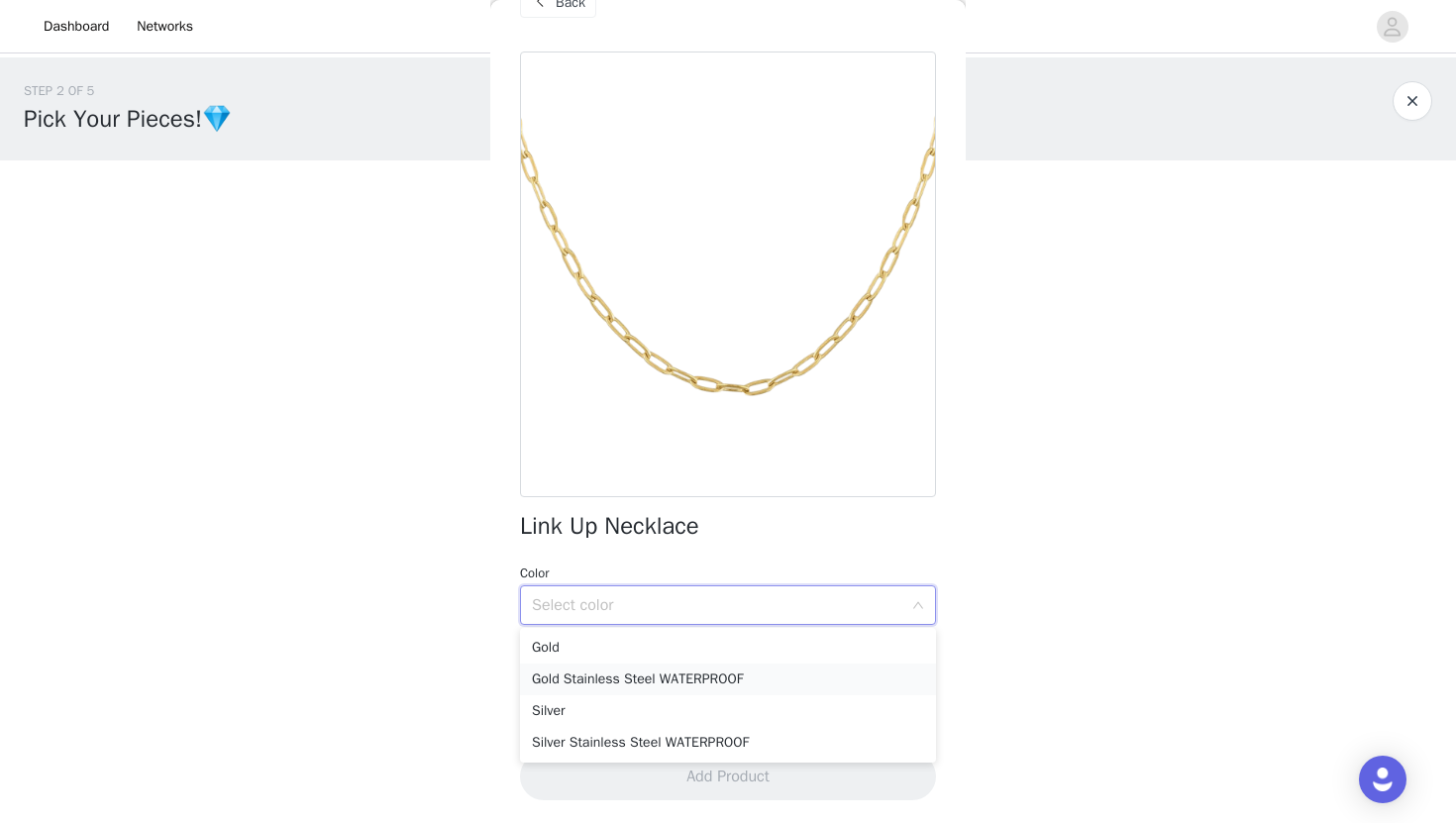 click on "Gold Stainless Steel WATERPROOF" at bounding box center (728, 679) 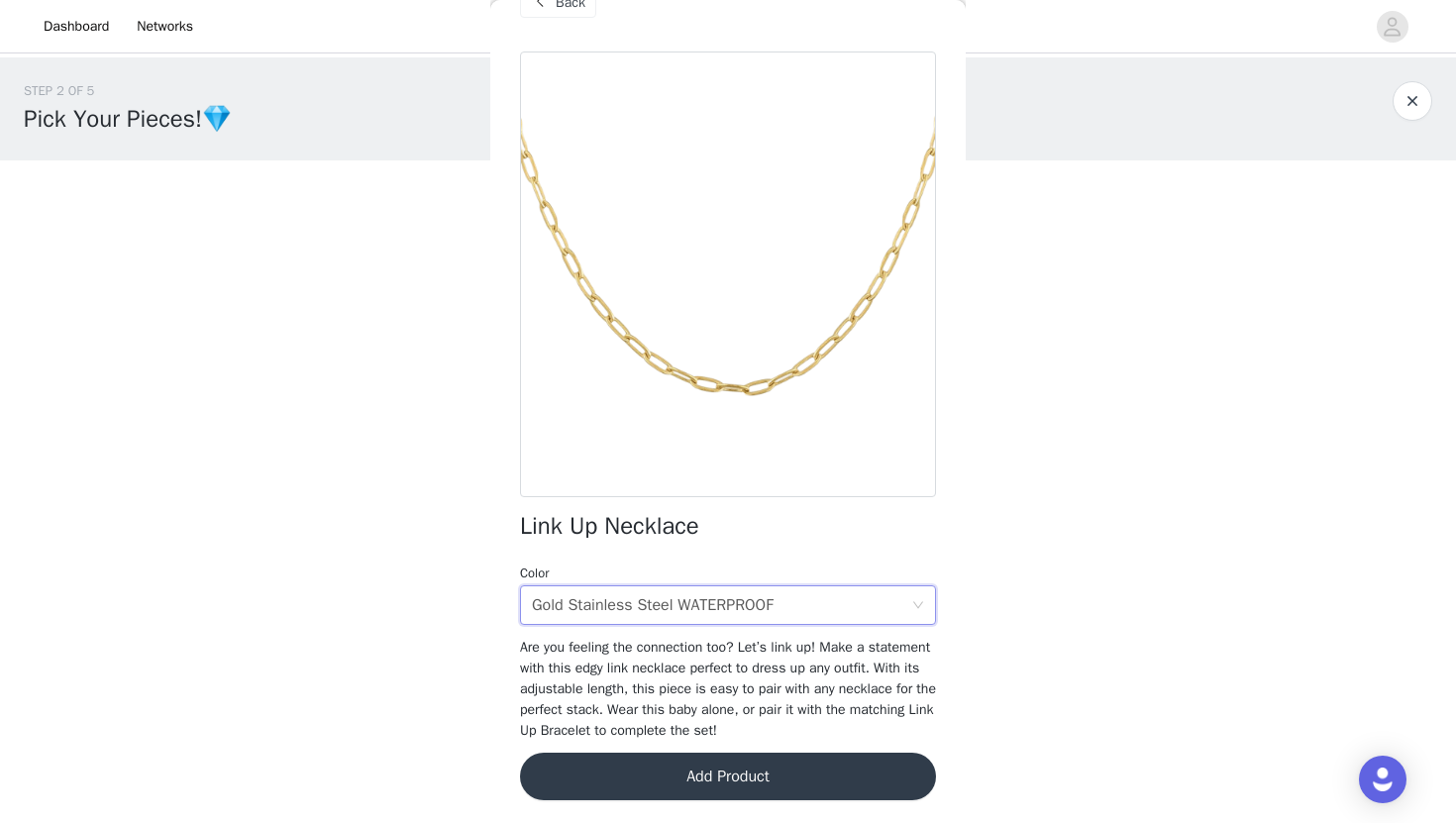 click on "Add Product" at bounding box center (728, 776) 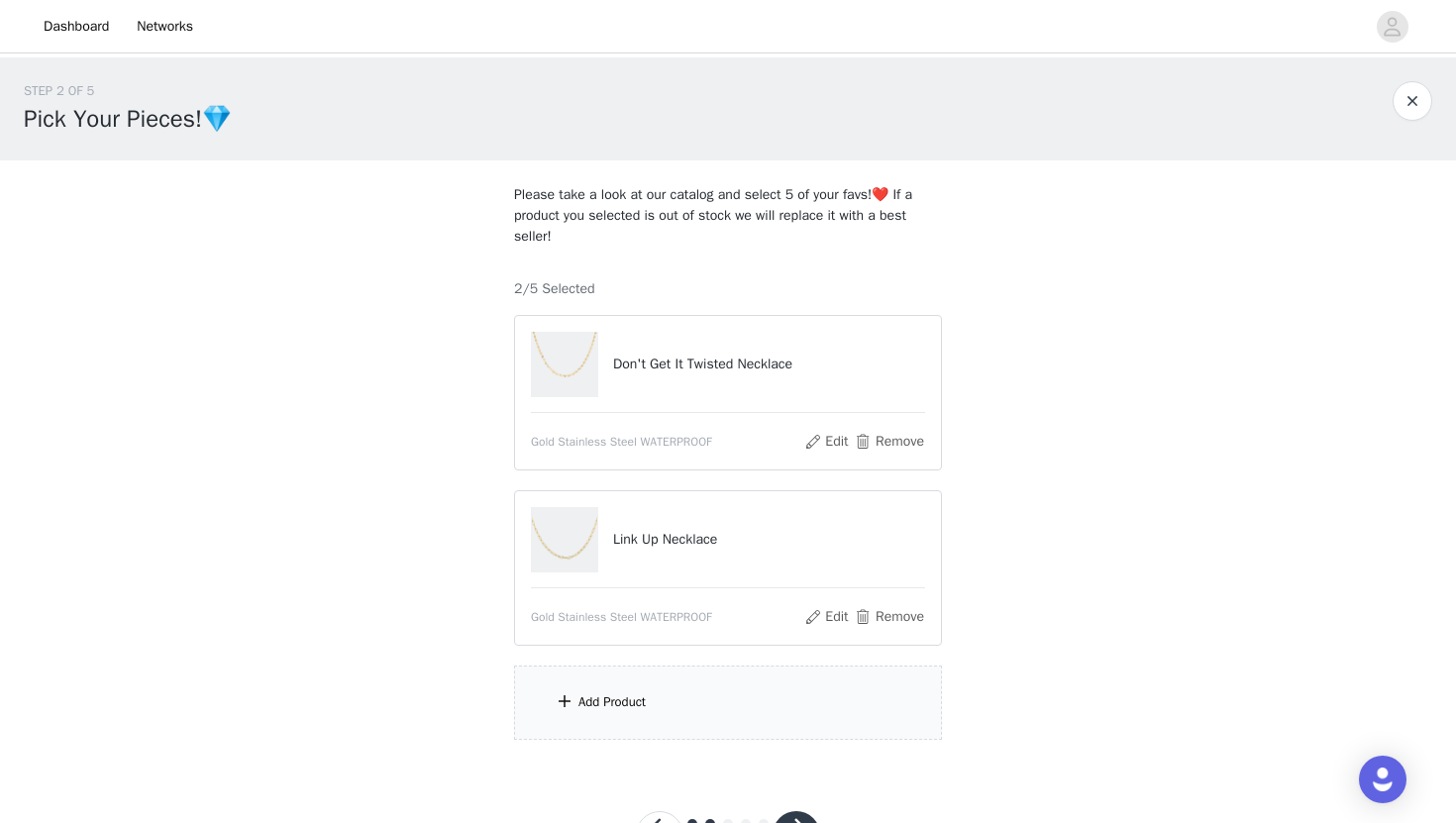 click on "Add Product" at bounding box center [728, 702] 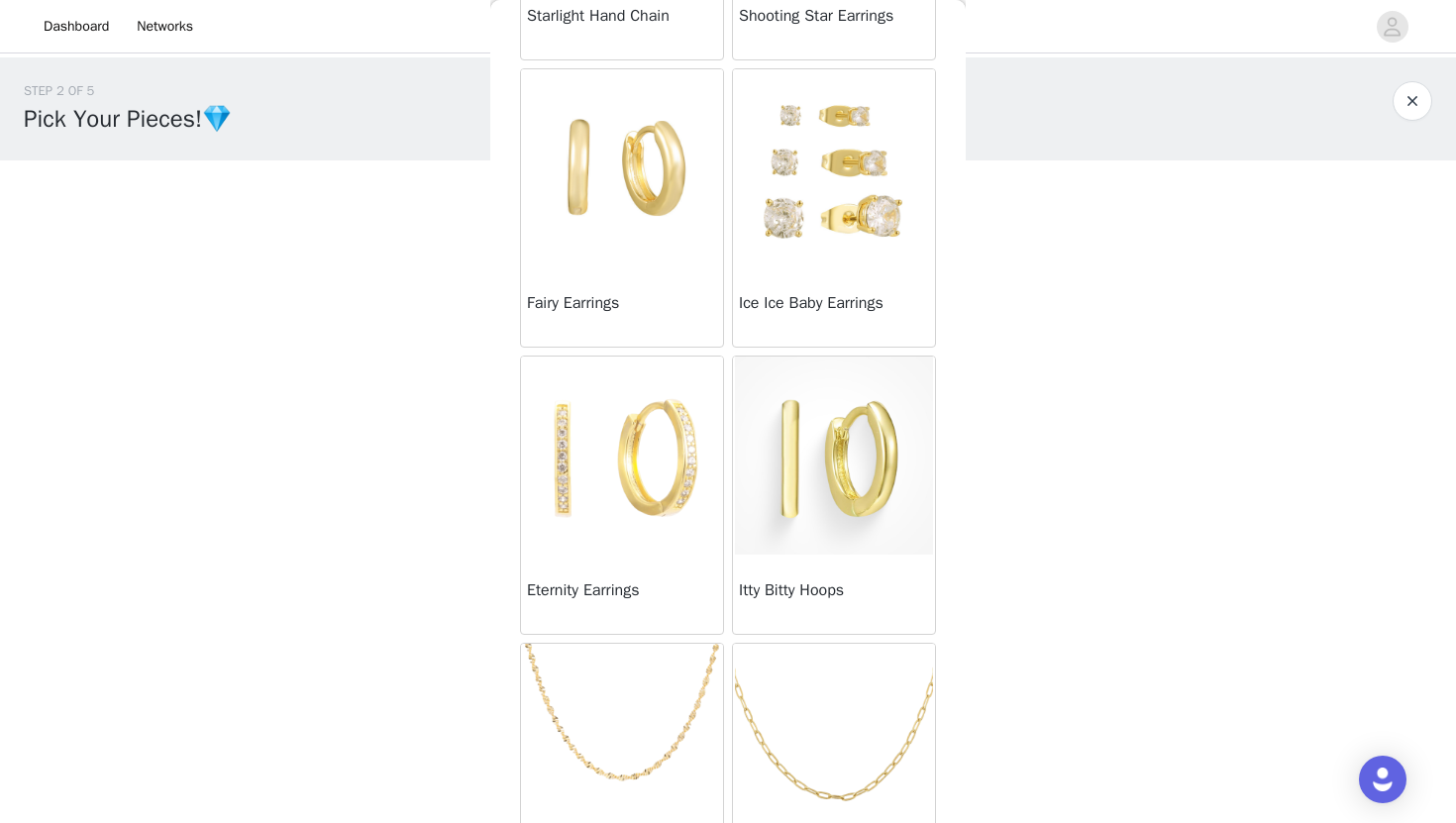 scroll, scrollTop: 421, scrollLeft: 0, axis: vertical 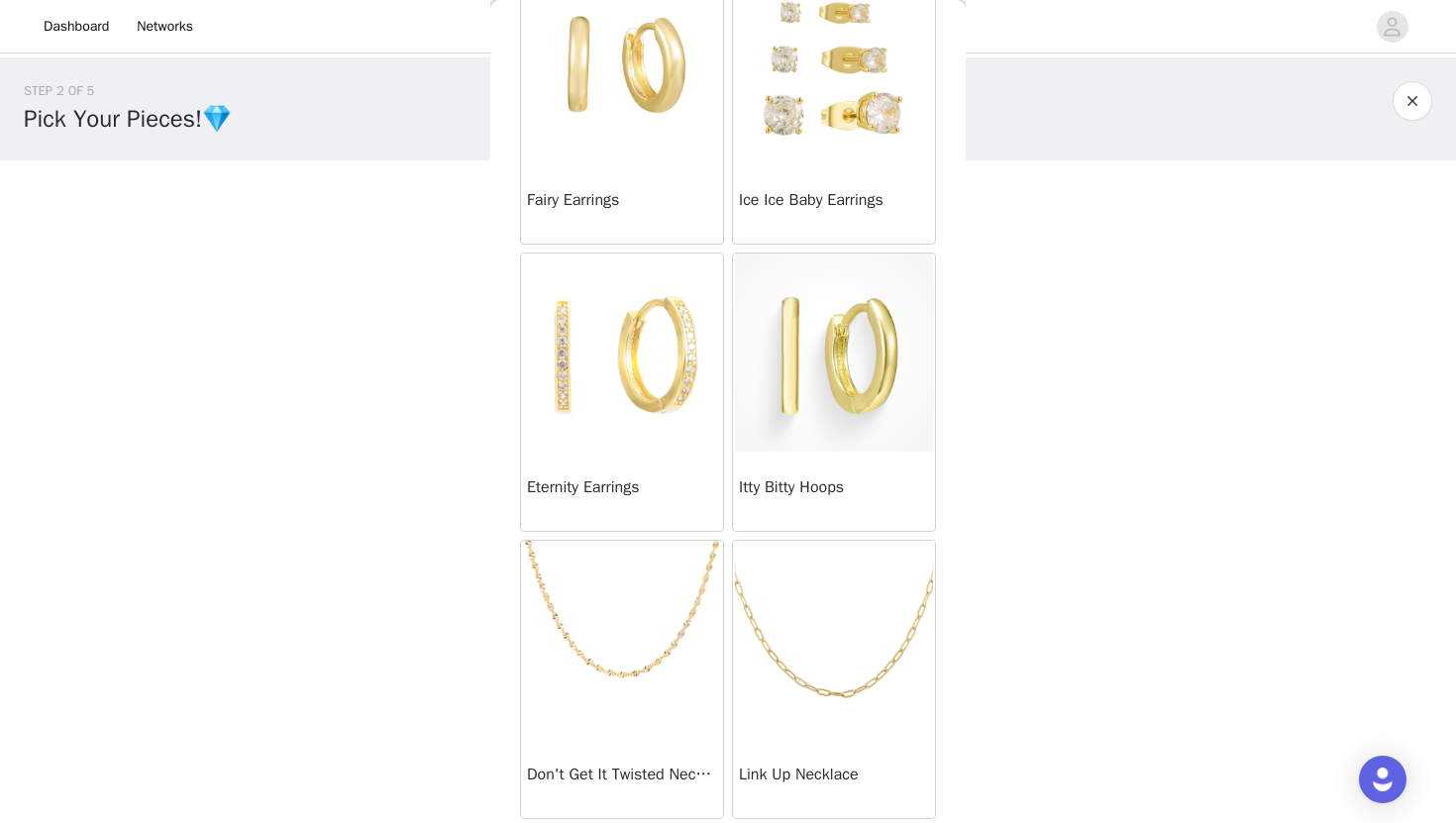 click at bounding box center [834, 353] 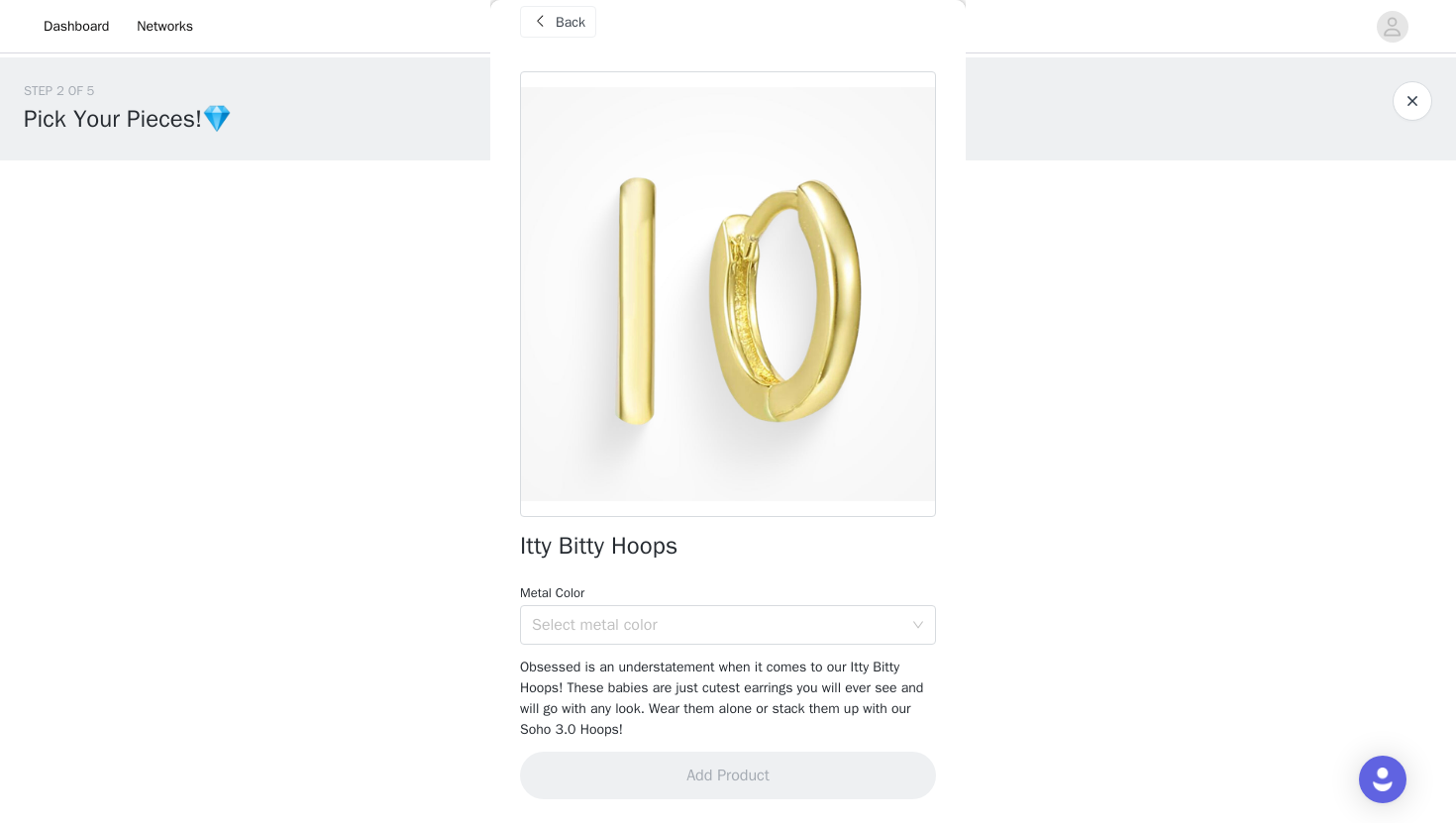 scroll, scrollTop: 27, scrollLeft: 0, axis: vertical 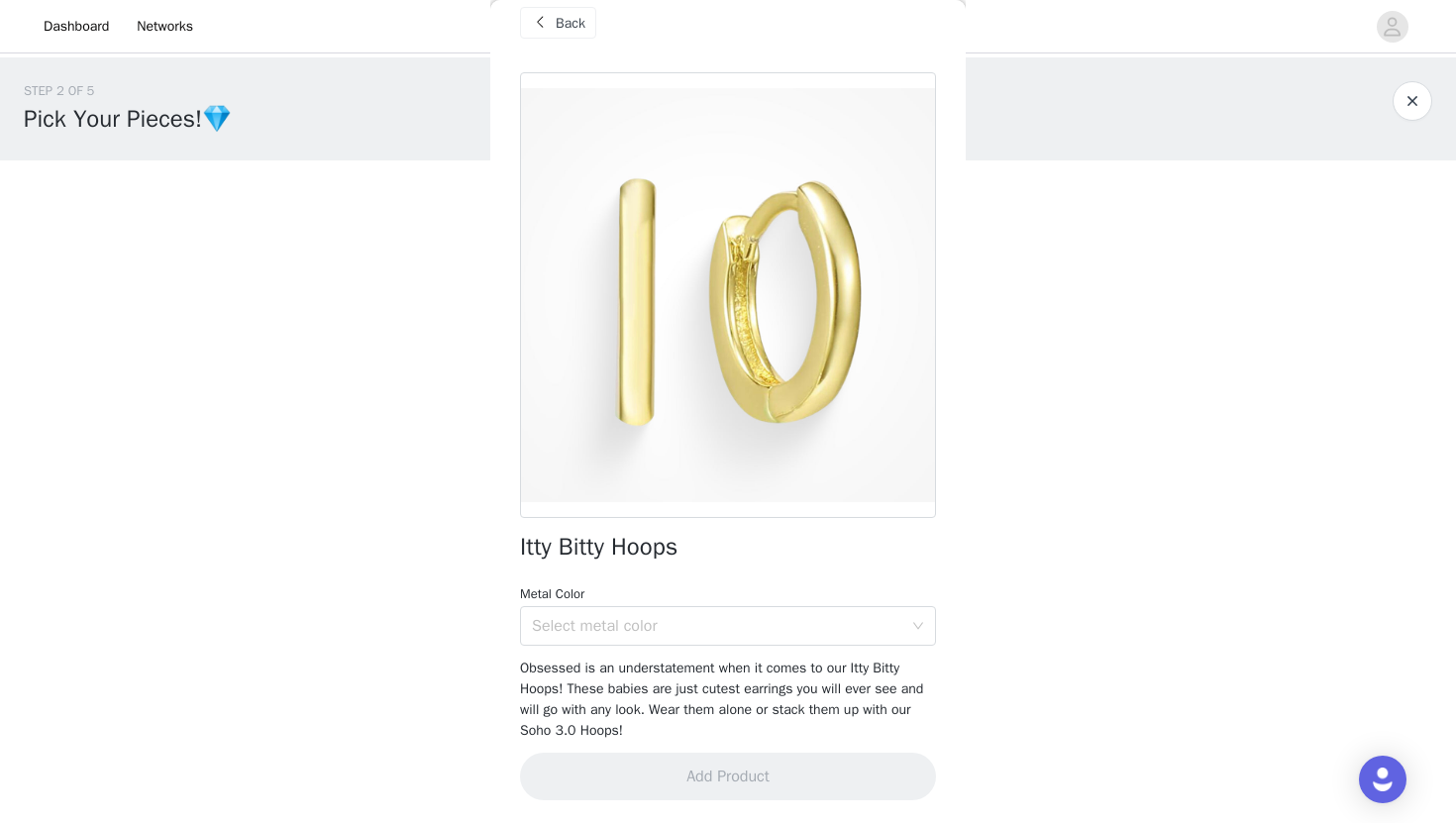 click at bounding box center [728, 295] 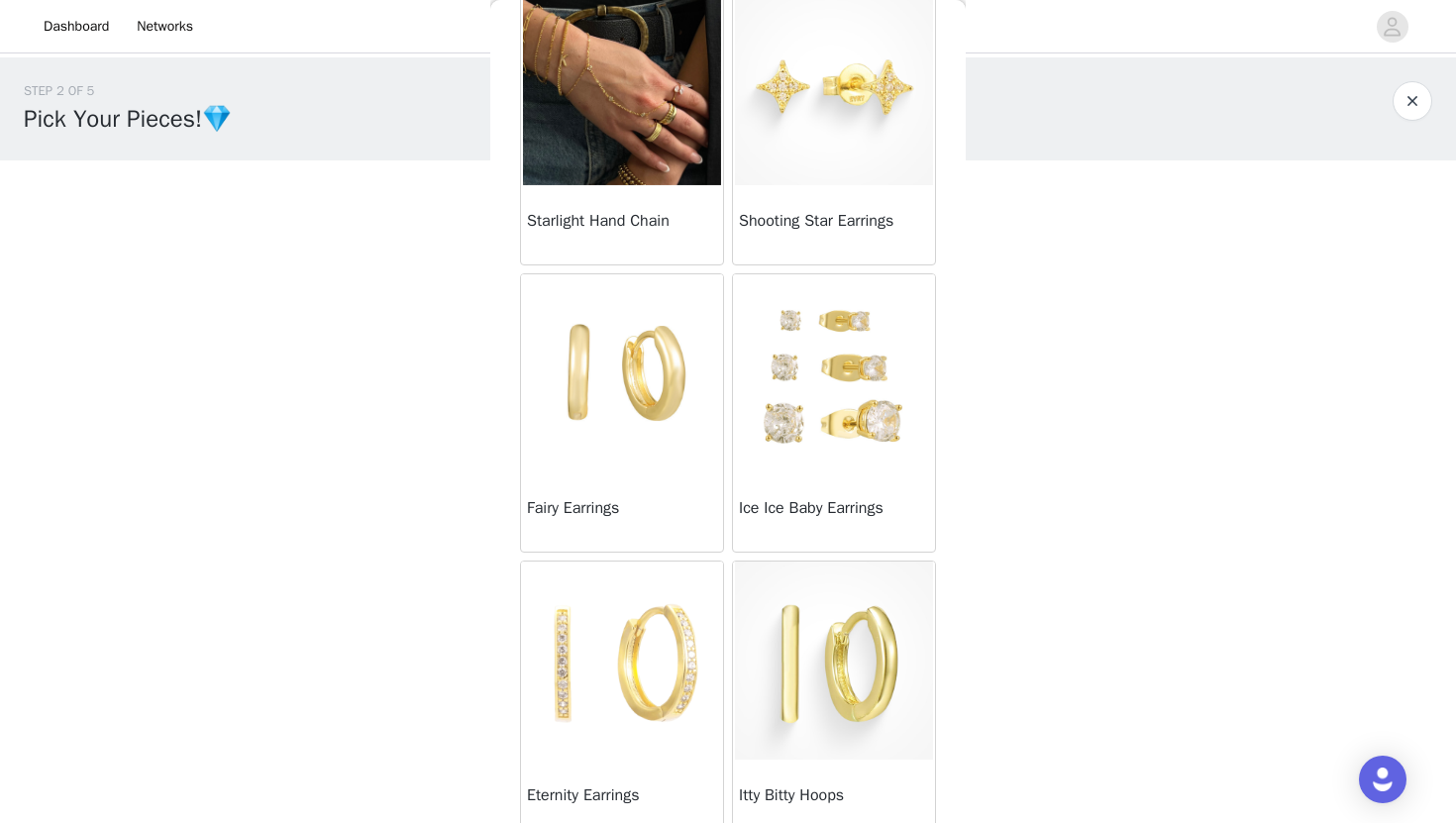 scroll, scrollTop: 117, scrollLeft: 0, axis: vertical 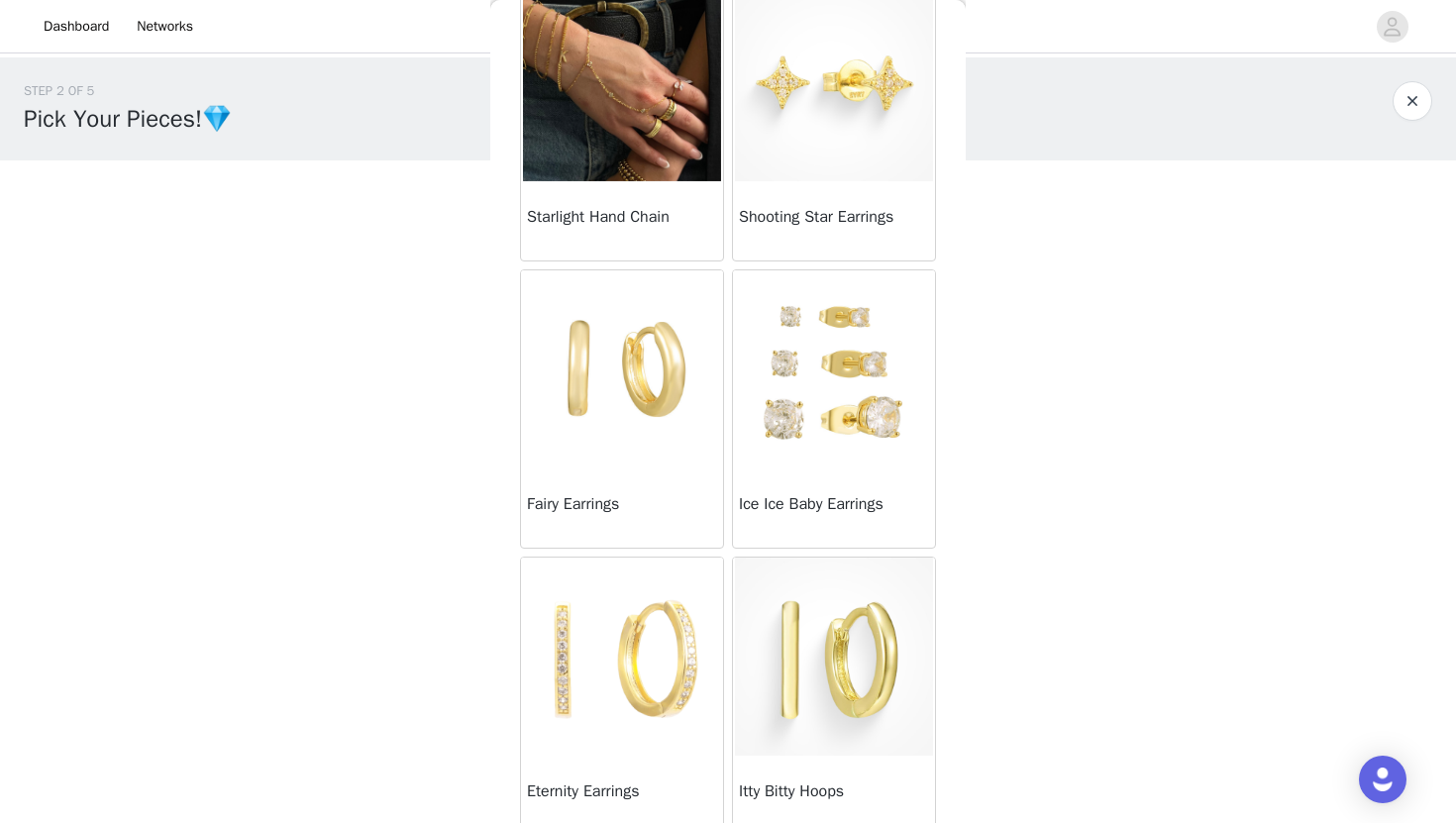 click at bounding box center [622, 369] 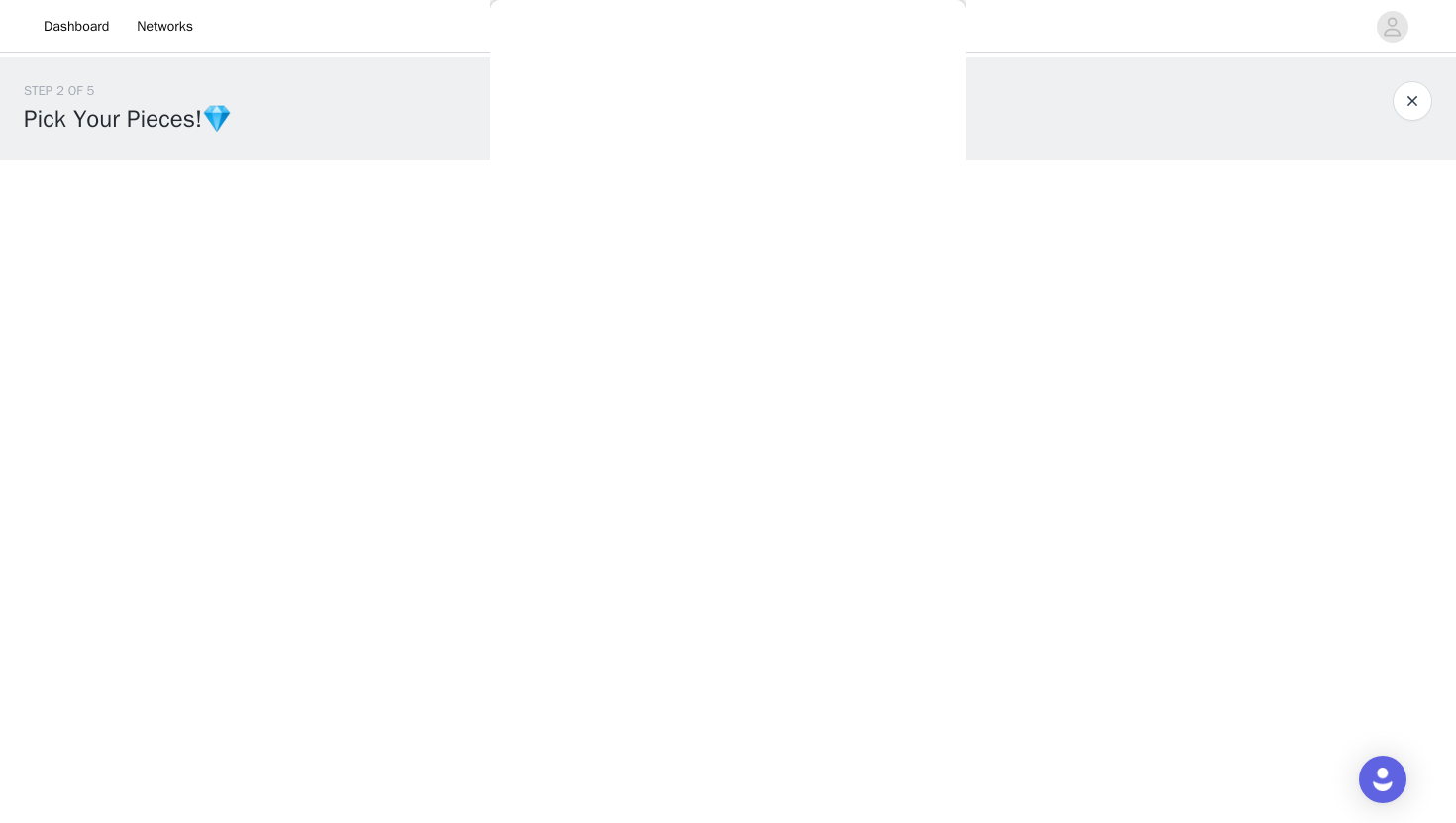 scroll, scrollTop: 6, scrollLeft: 0, axis: vertical 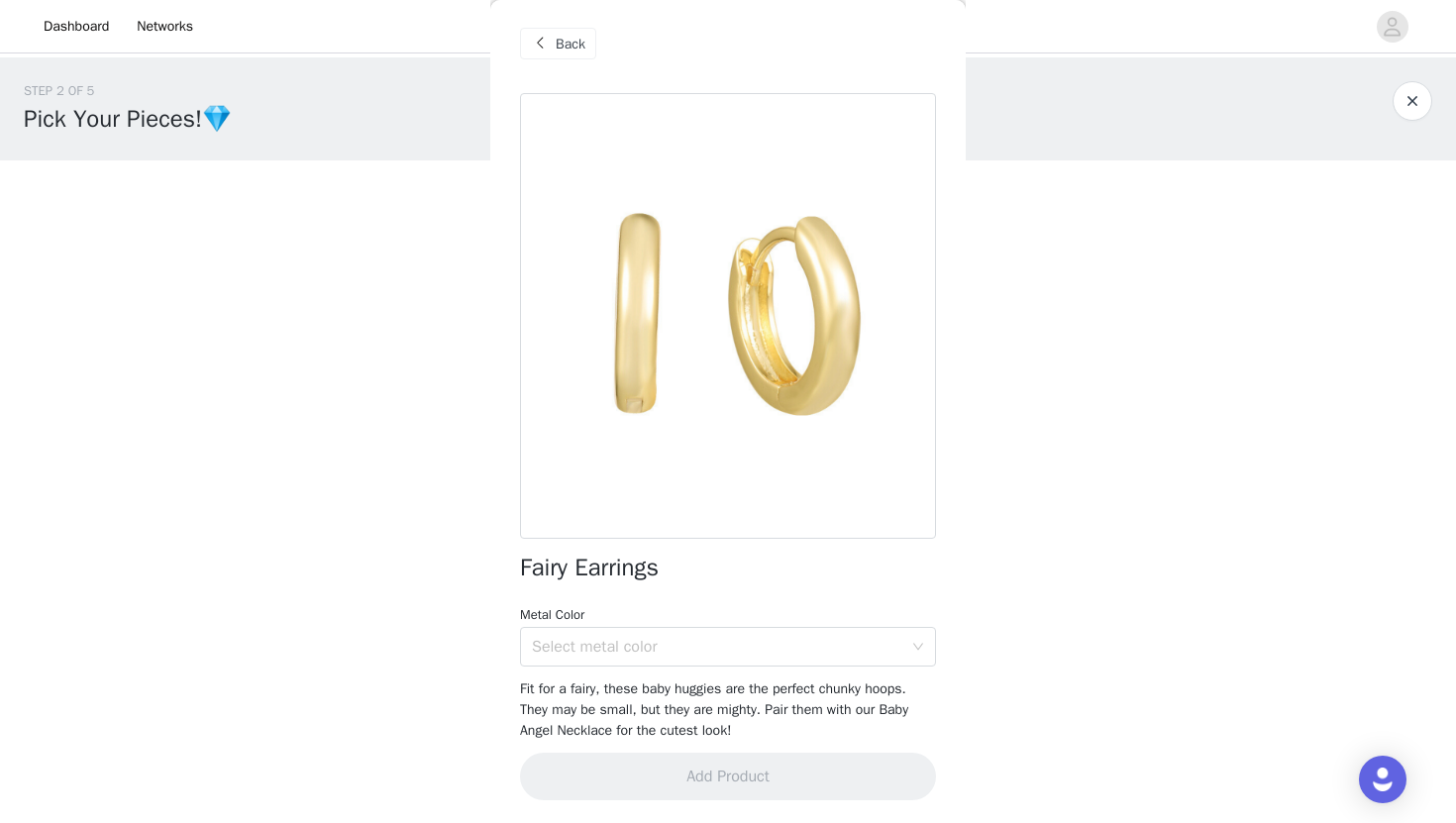 click at bounding box center (540, 44) 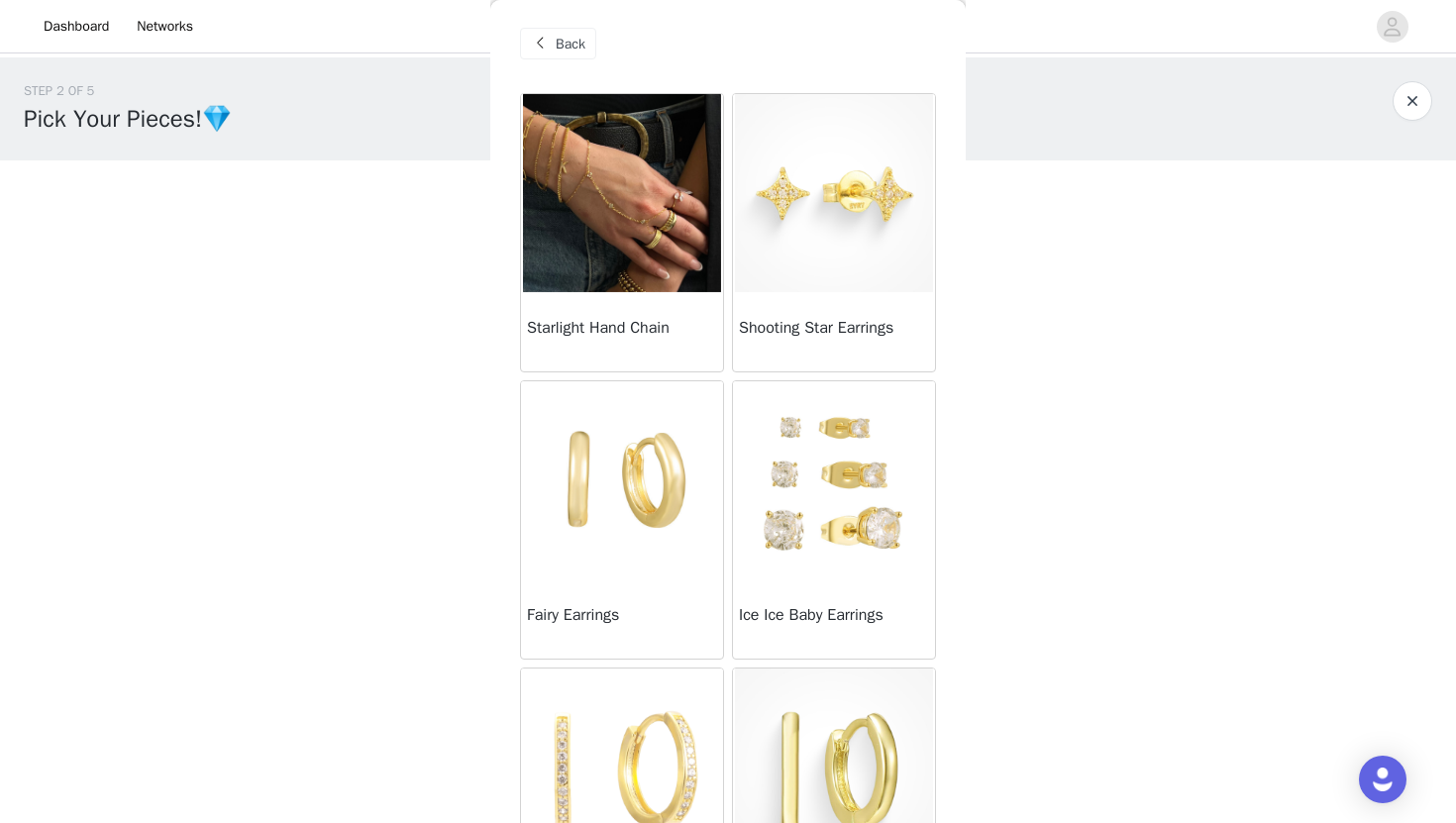 click at bounding box center [834, 193] 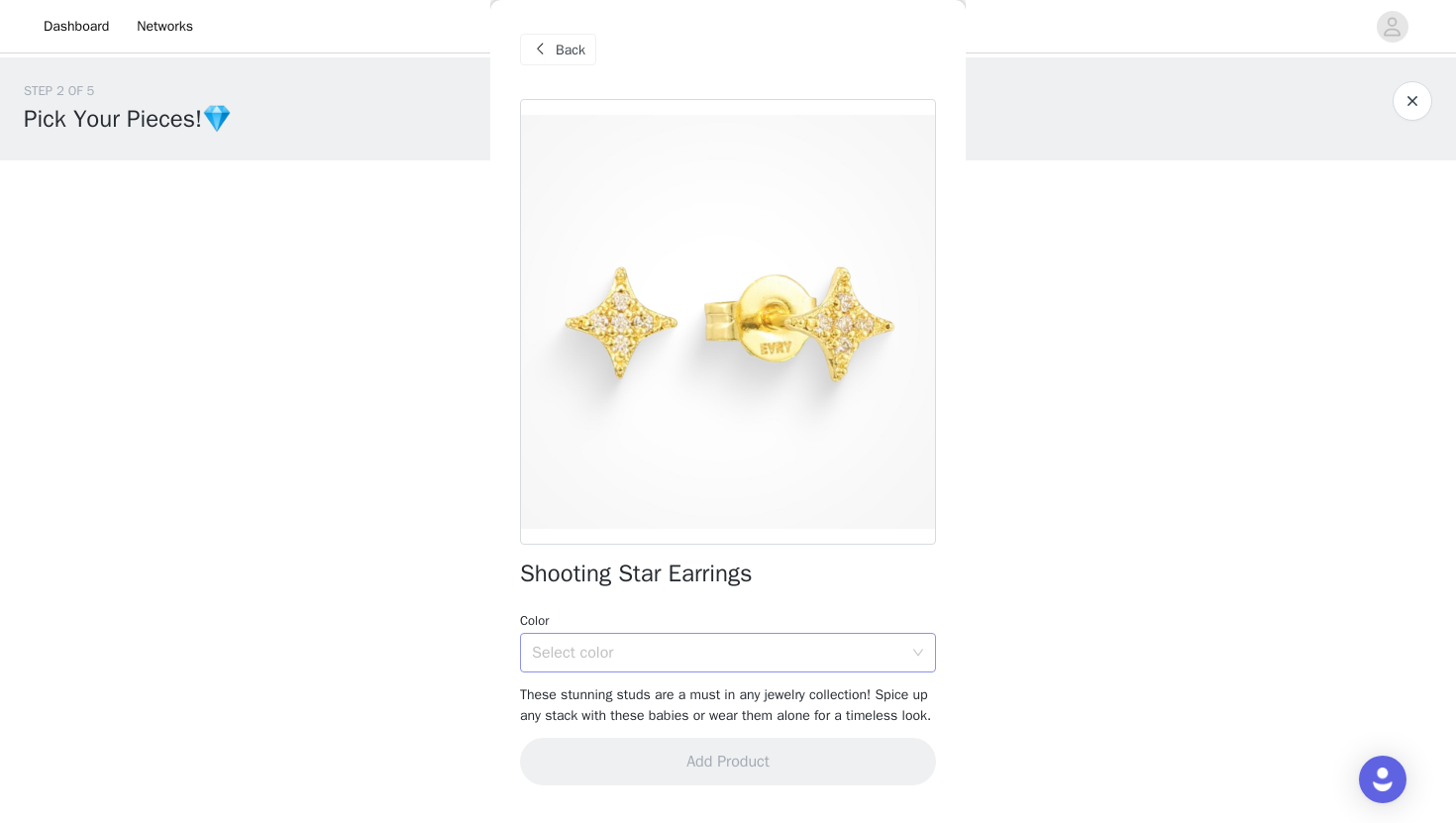 click on "Select color" at bounding box center [717, 653] 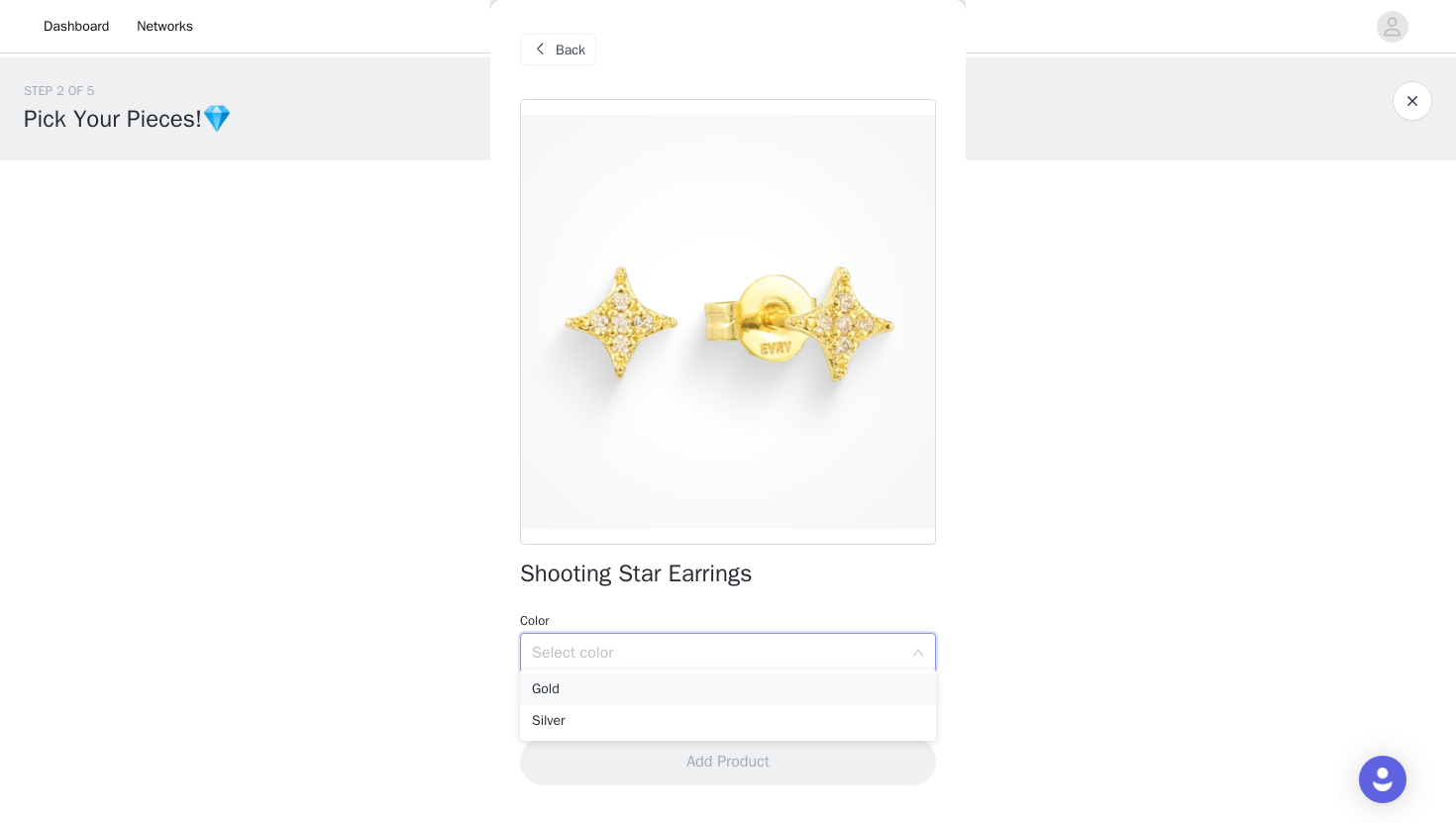 click on "Gold" at bounding box center (728, 689) 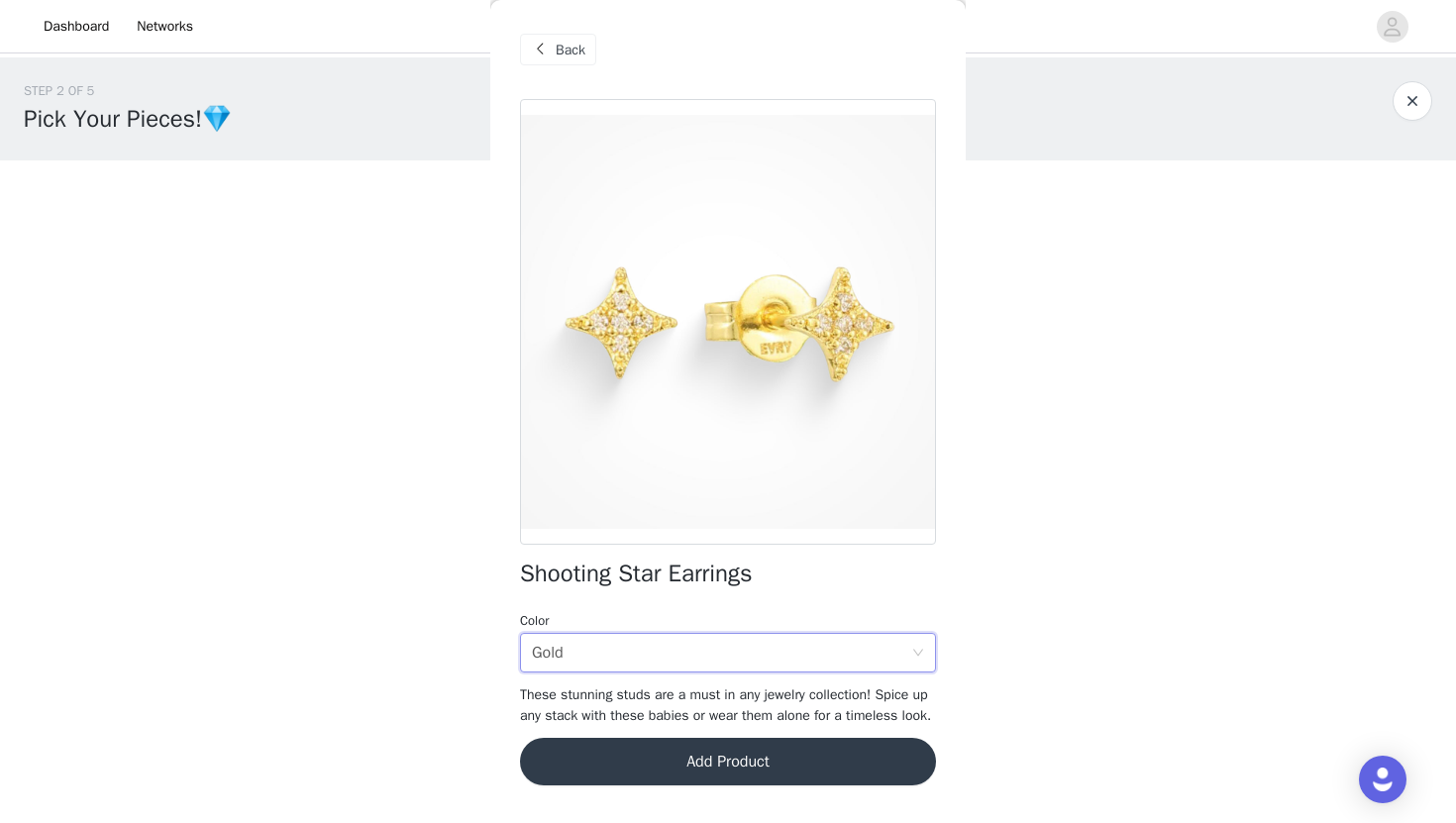click on "Add Product" at bounding box center [728, 762] 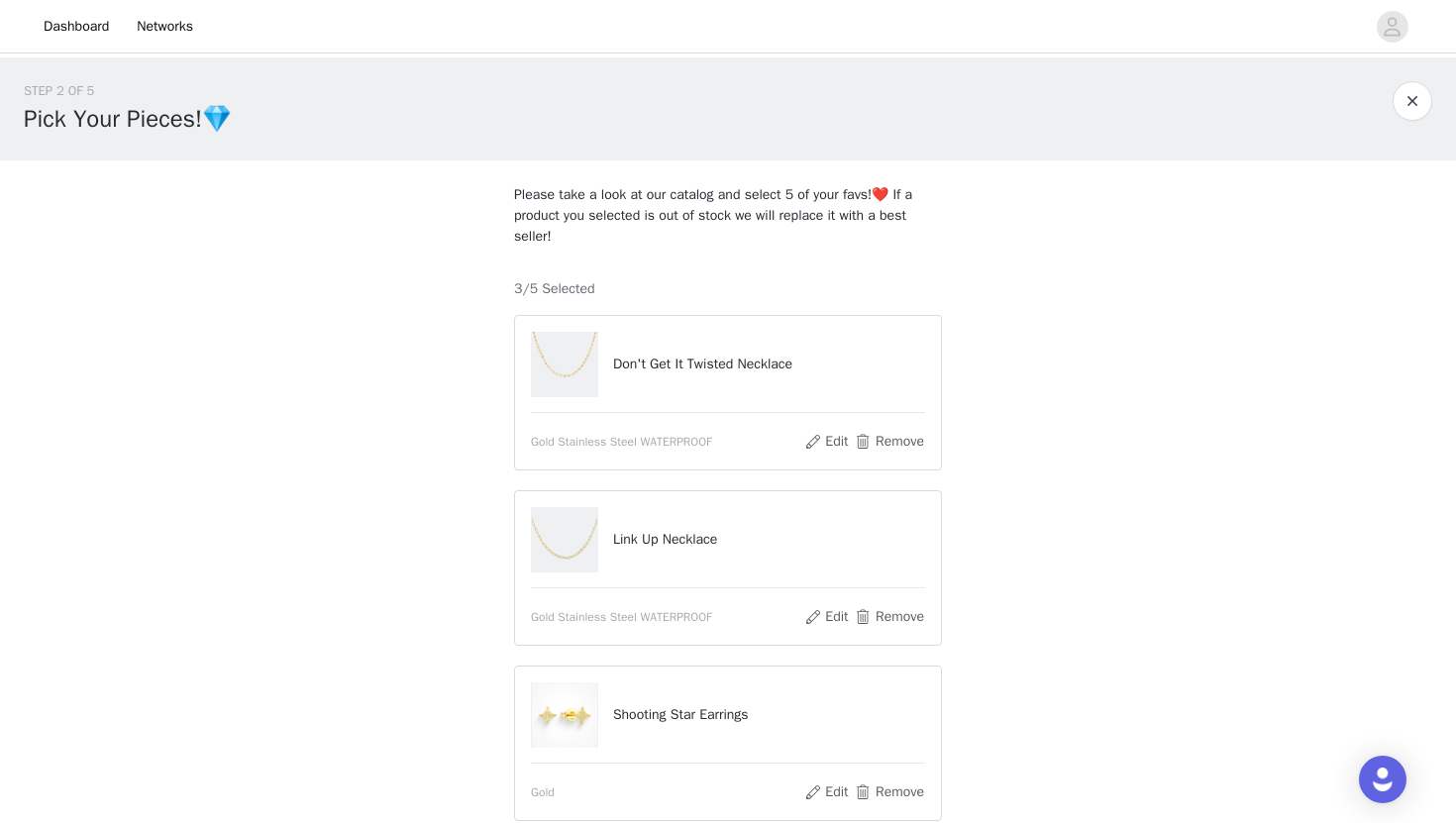 scroll, scrollTop: 257, scrollLeft: 0, axis: vertical 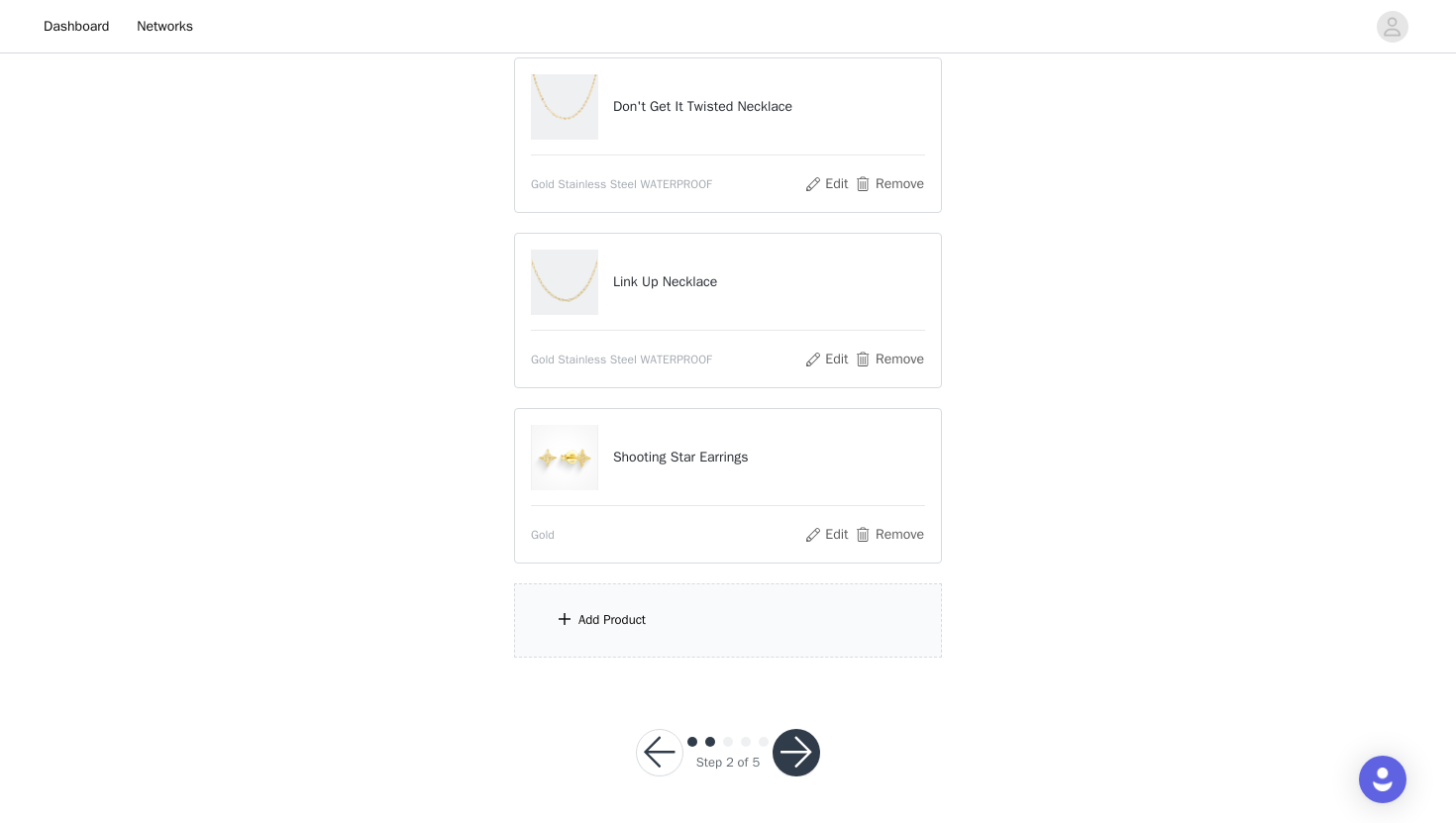 click on "Add Product" at bounding box center (728, 620) 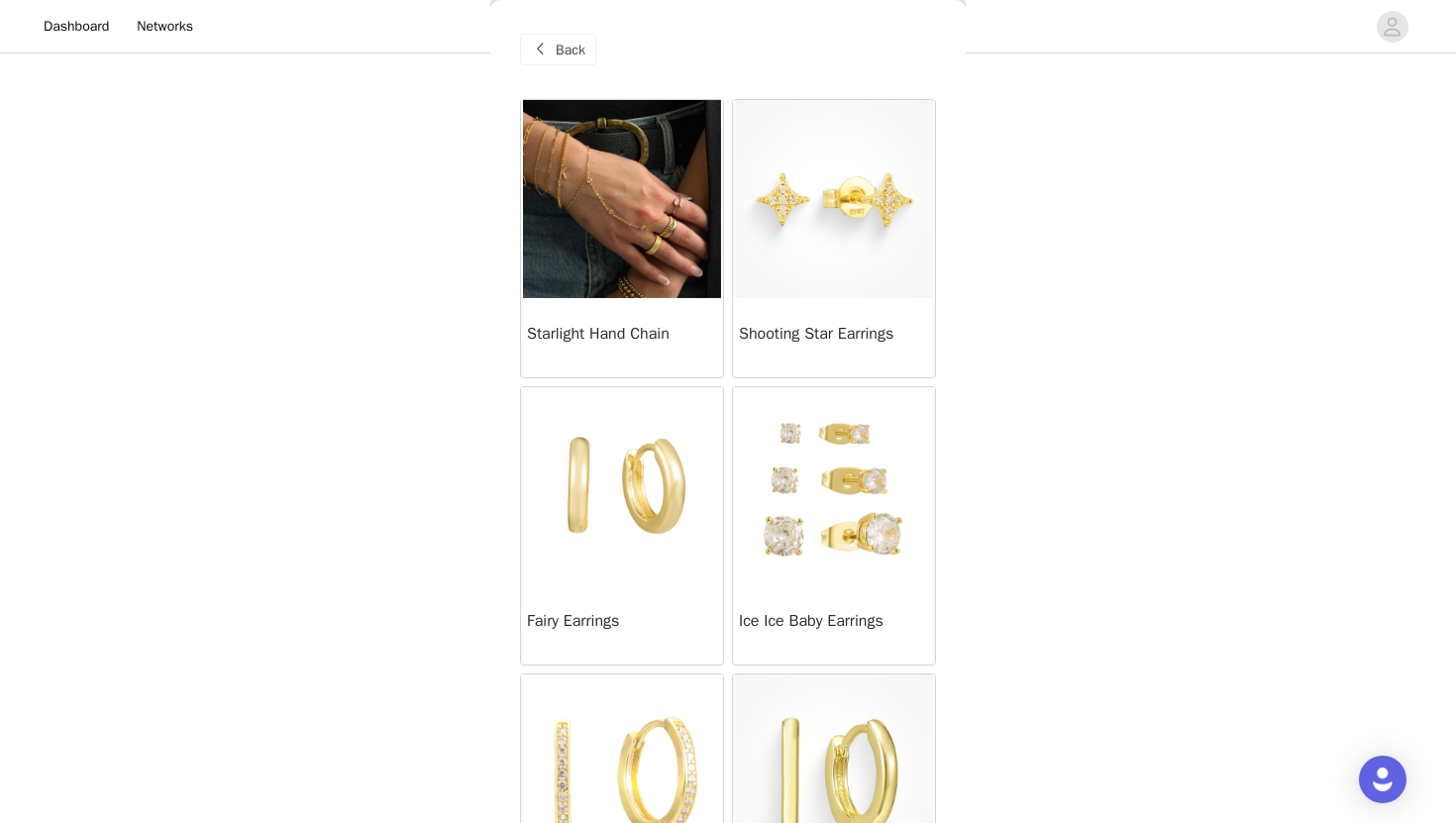 click at bounding box center (834, 486) 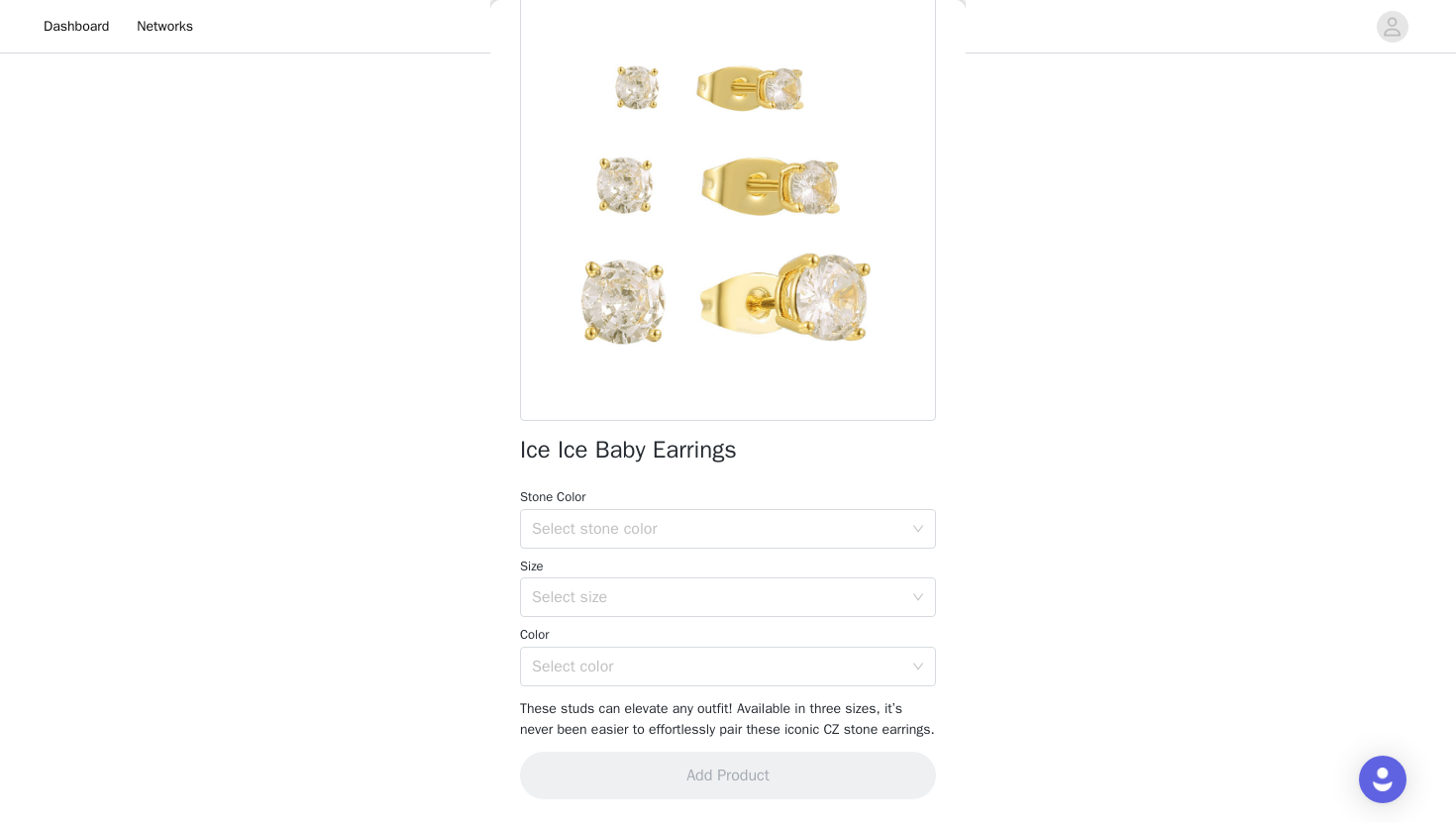 scroll, scrollTop: 143, scrollLeft: 0, axis: vertical 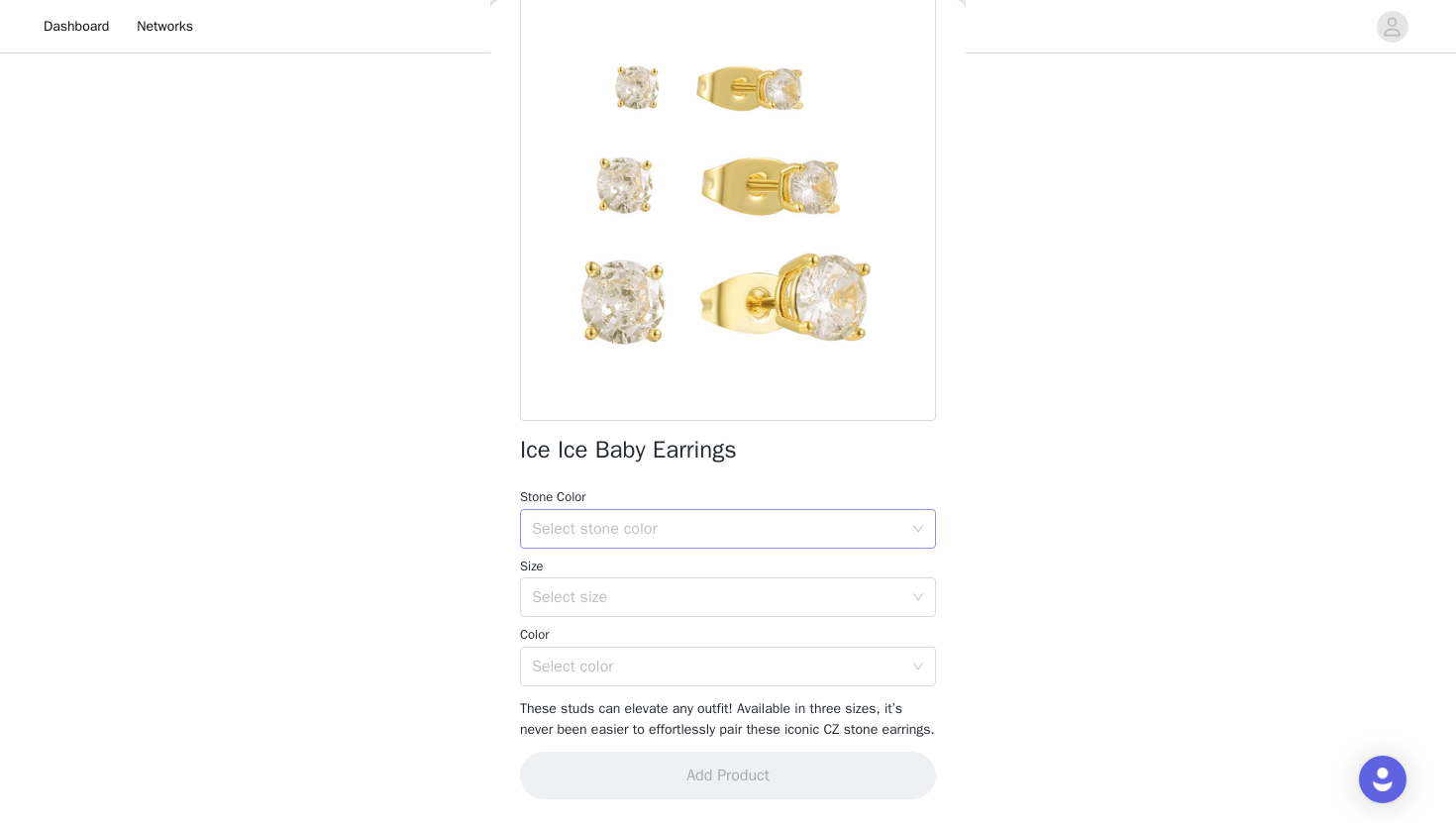 click on "Select stone color" at bounding box center (717, 529) 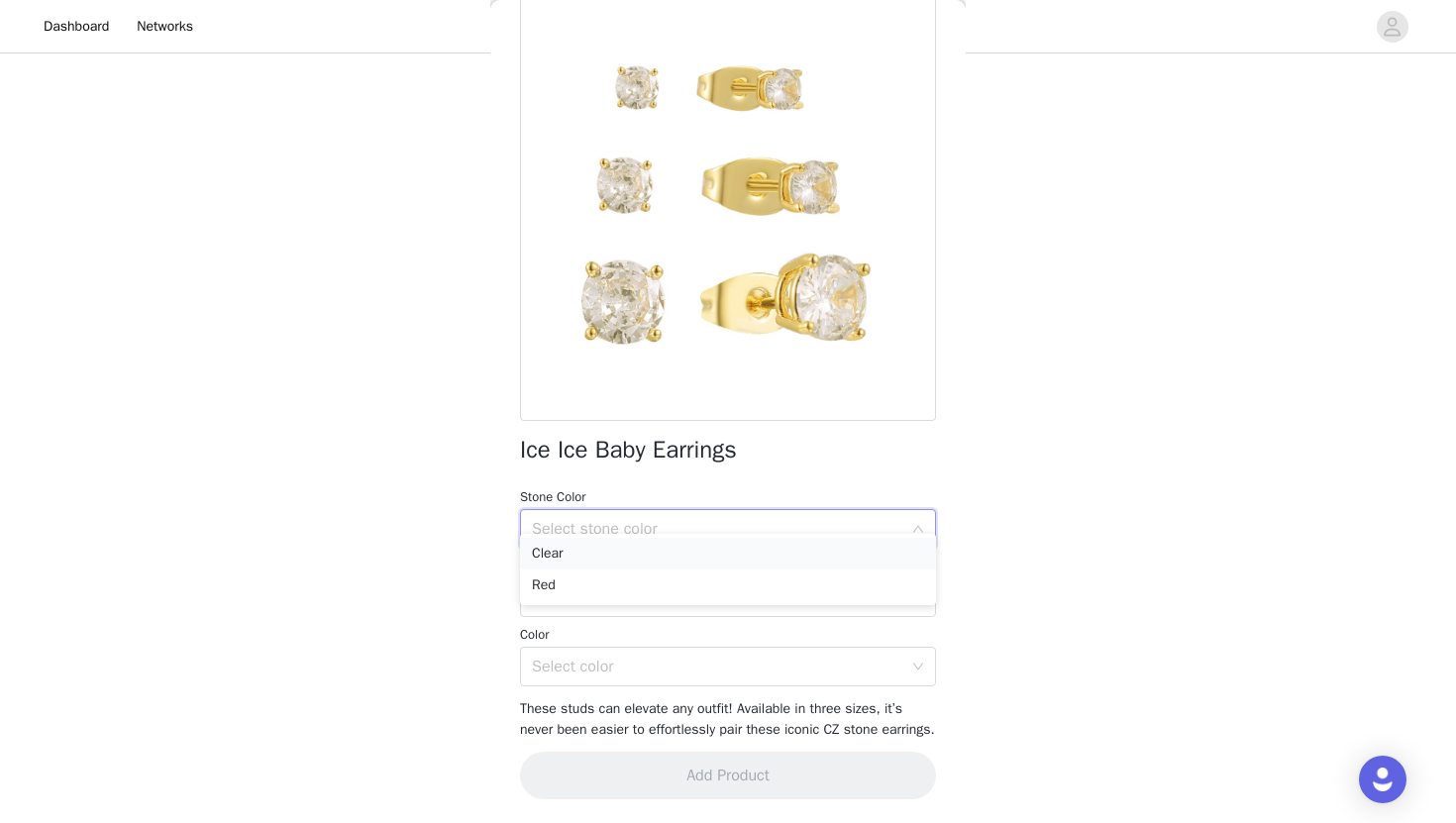 click on "Clear" at bounding box center [728, 554] 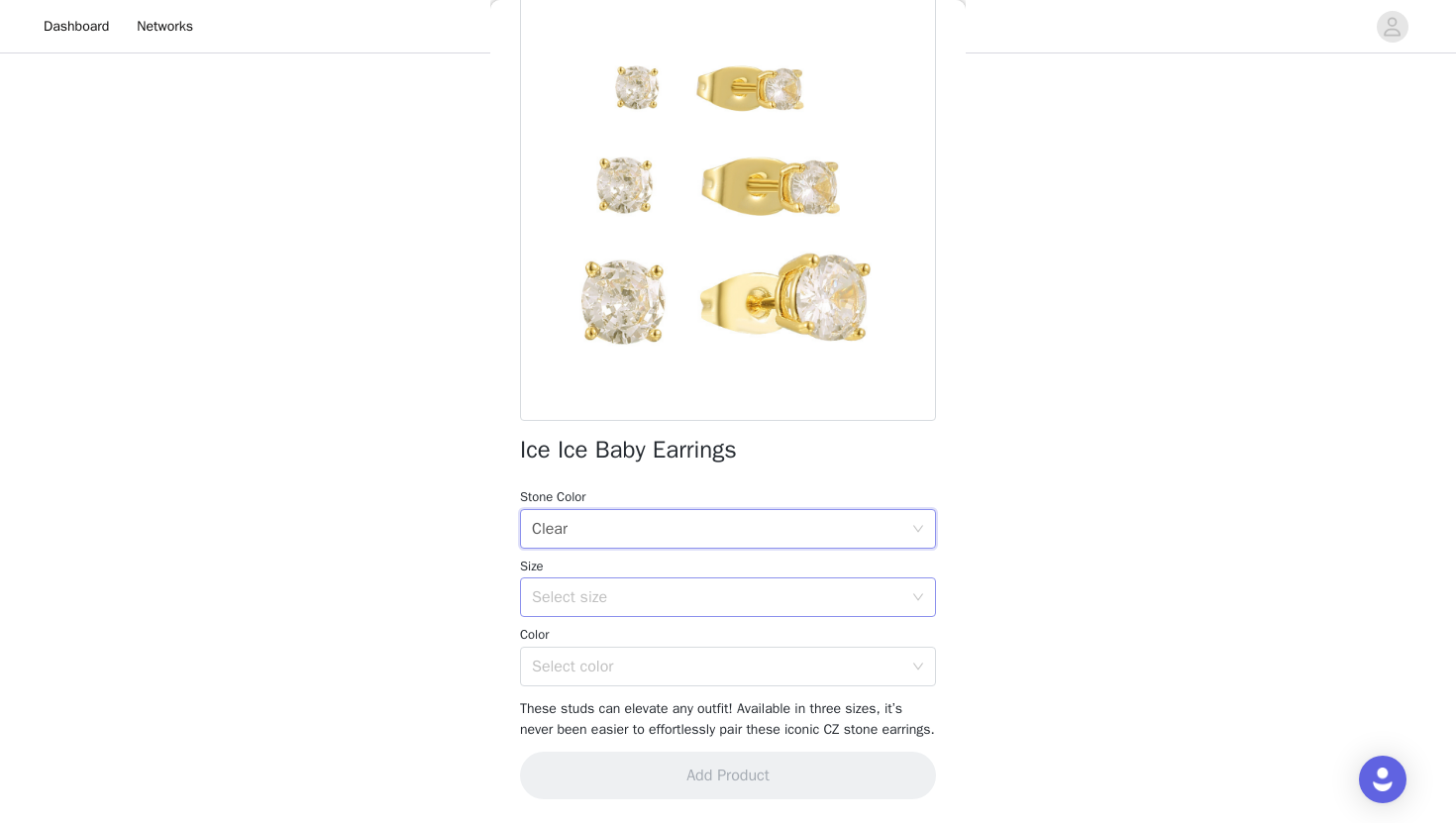 click on "Select size" at bounding box center (717, 597) 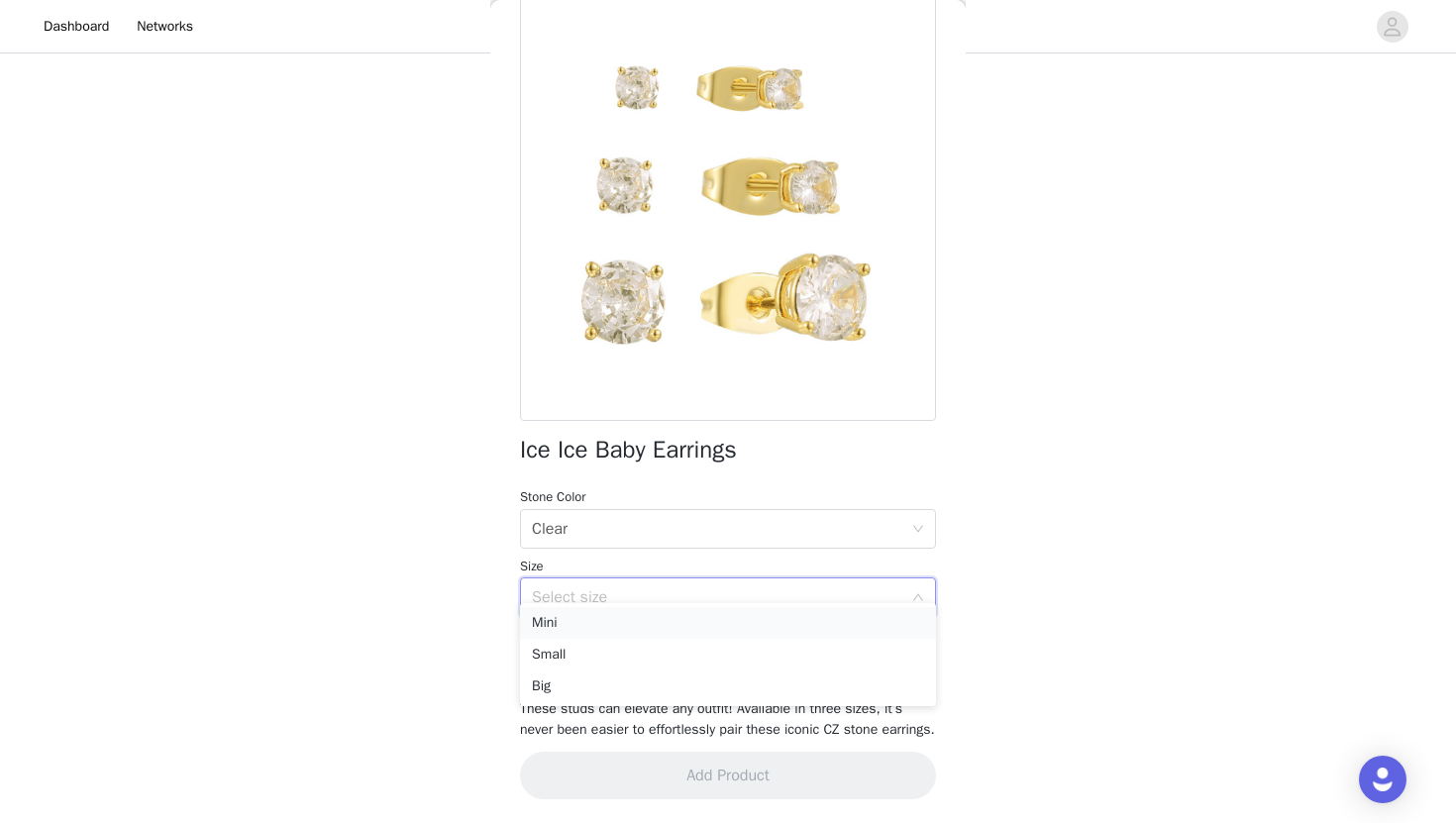 click on "Mini" at bounding box center [728, 623] 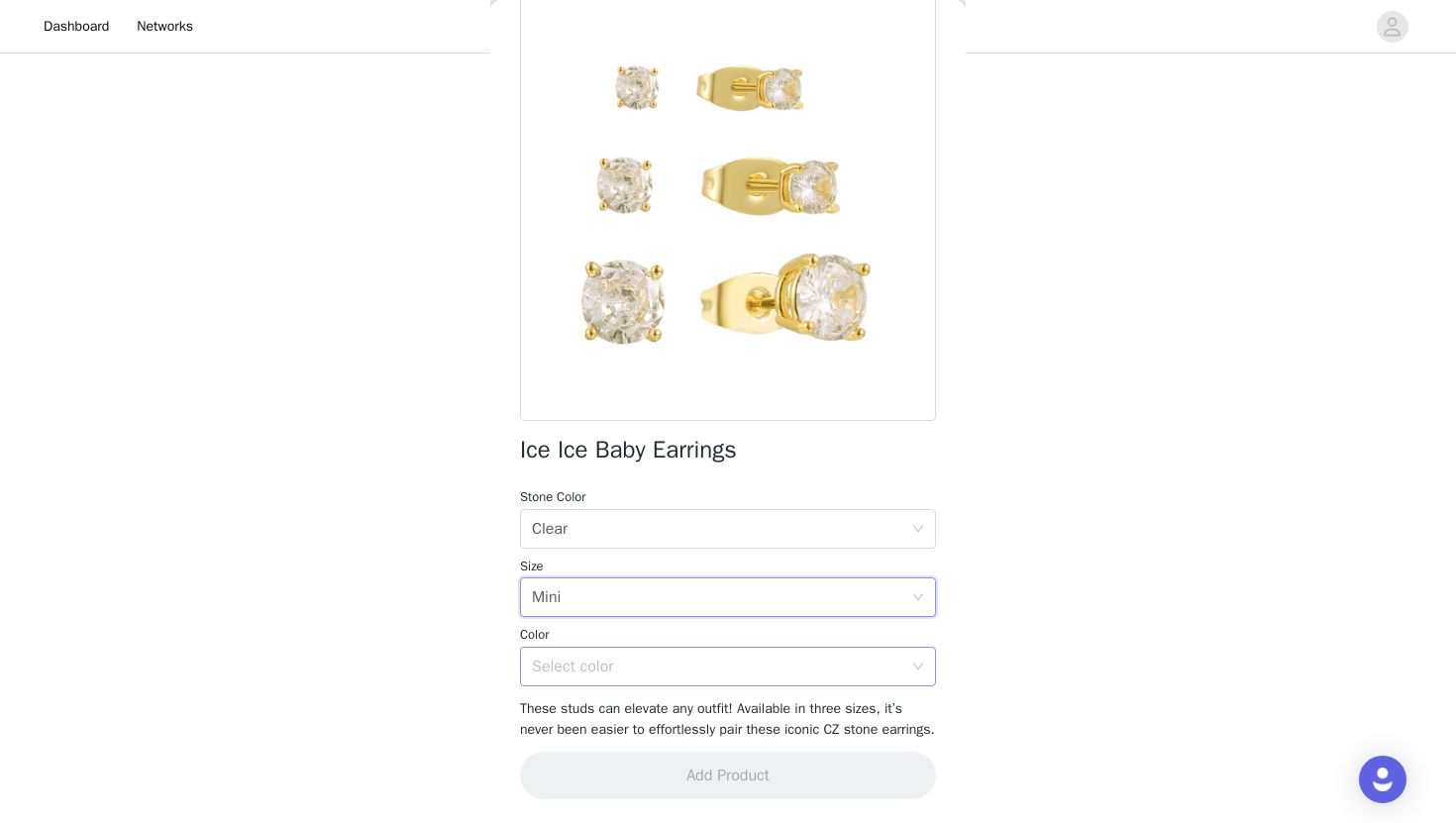 click on "Select color" at bounding box center (717, 667) 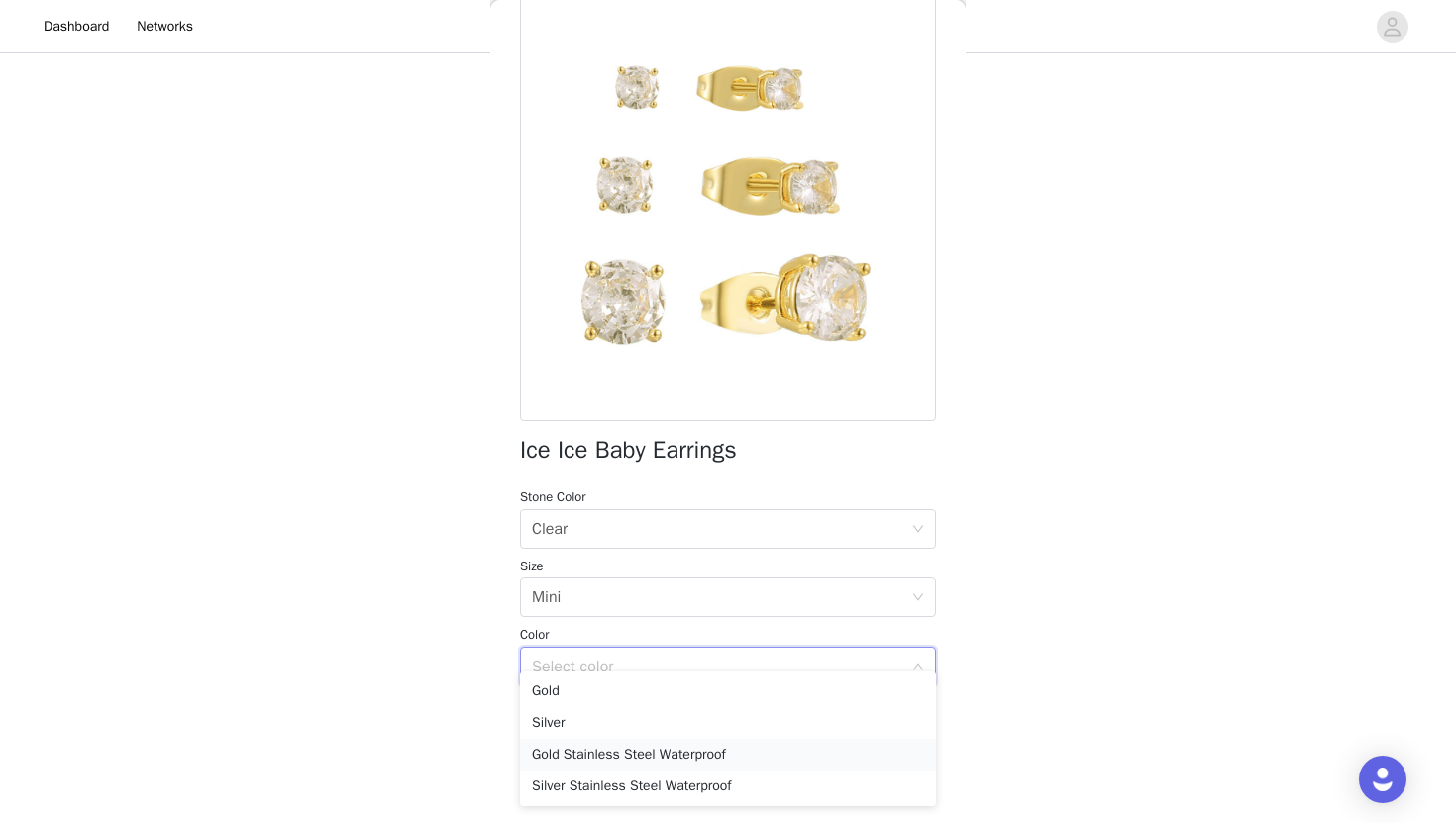 click on "Gold Stainless Steel Waterproof" at bounding box center [728, 755] 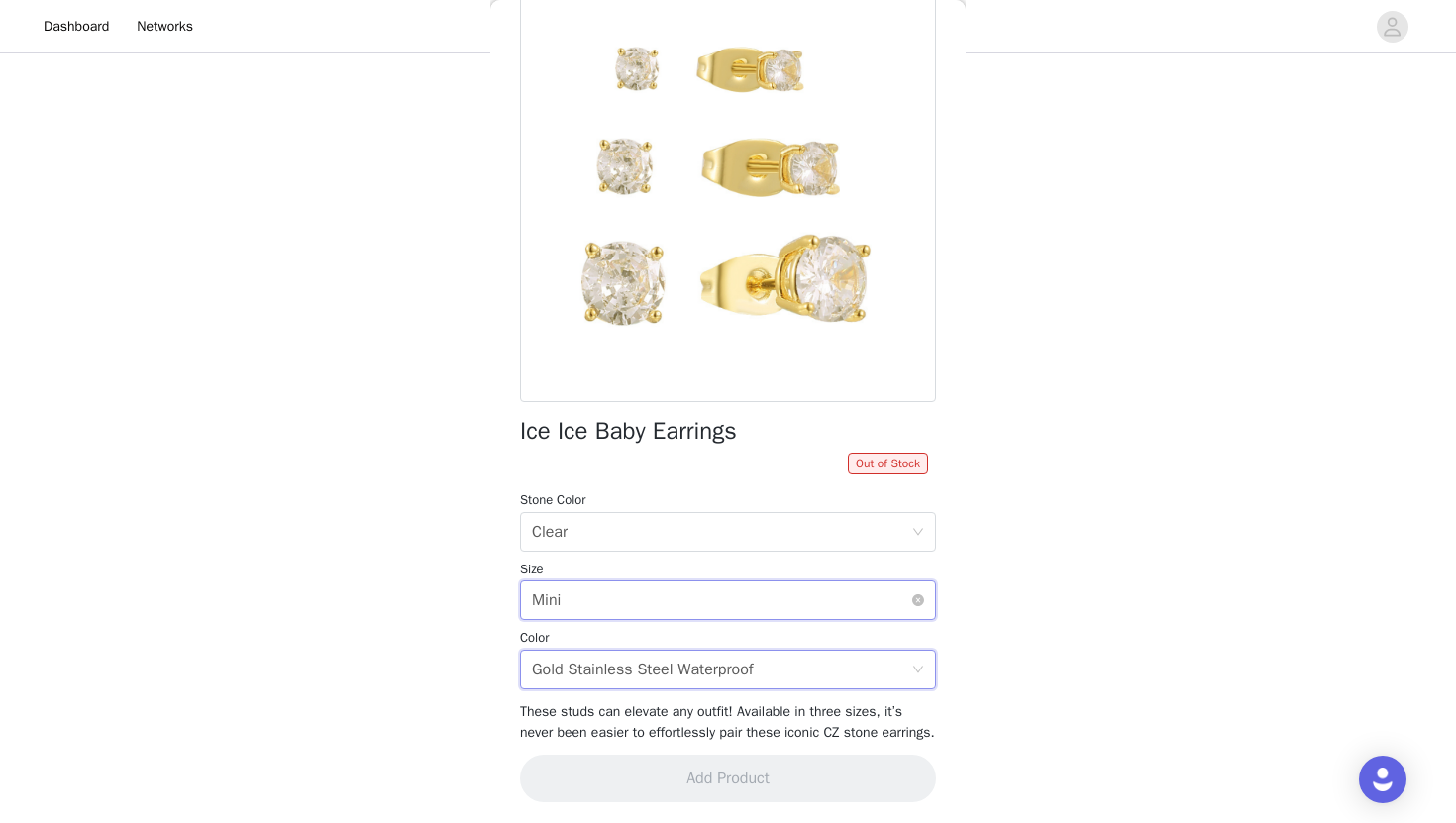 click on "Select size Mini" at bounding box center [721, 600] 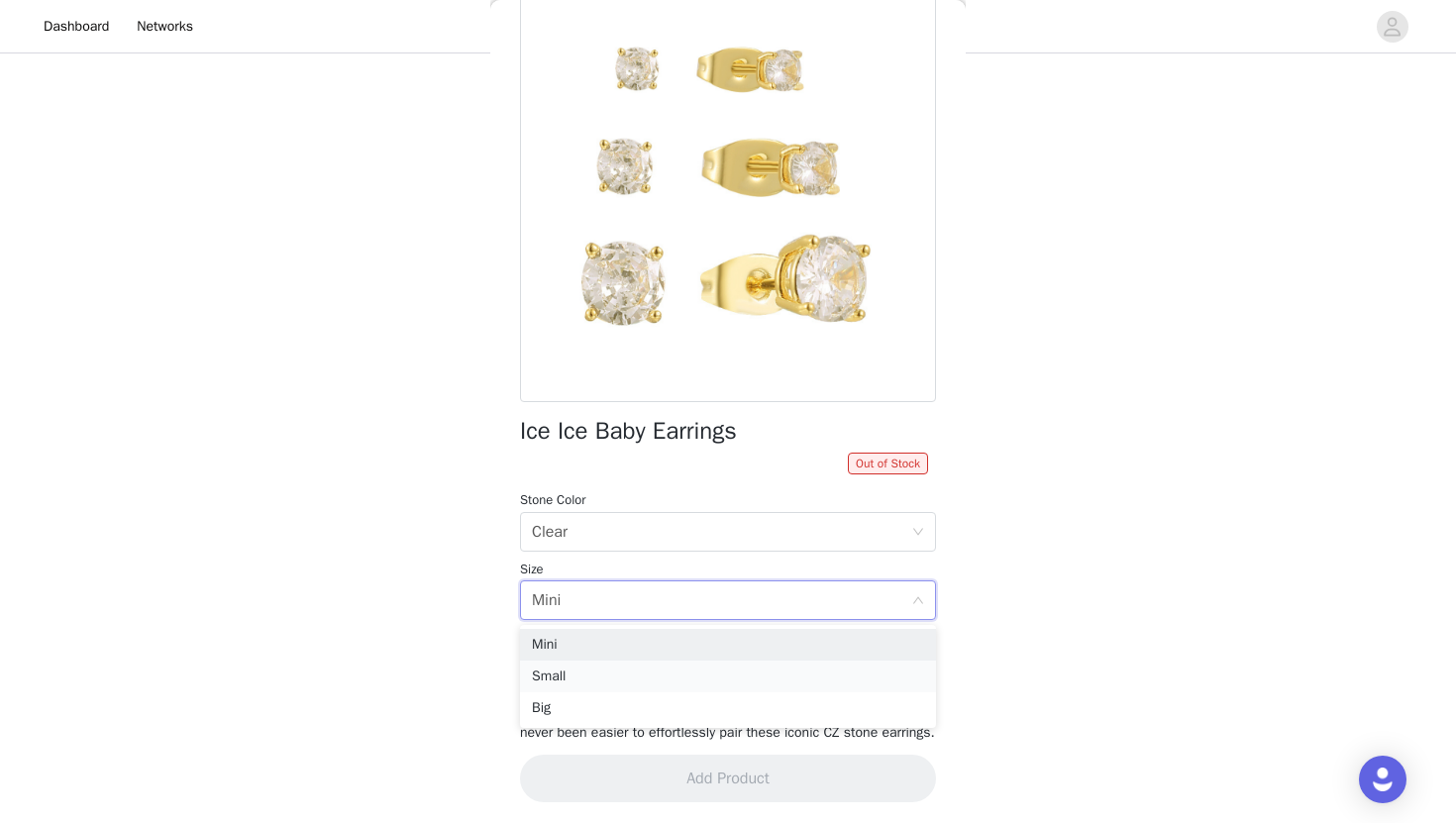 click on "Small" at bounding box center [728, 676] 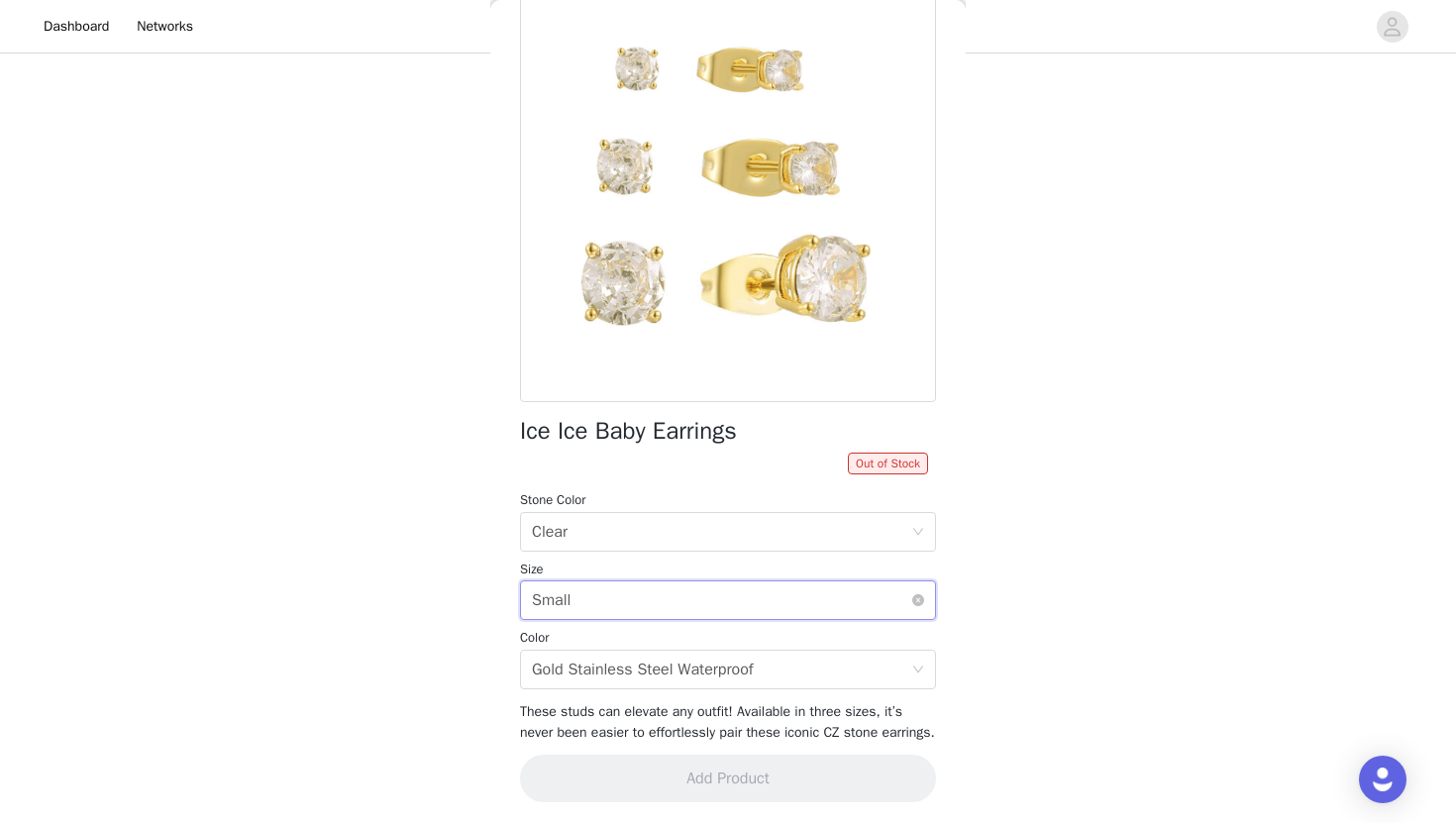 click on "Select size Small" at bounding box center [721, 600] 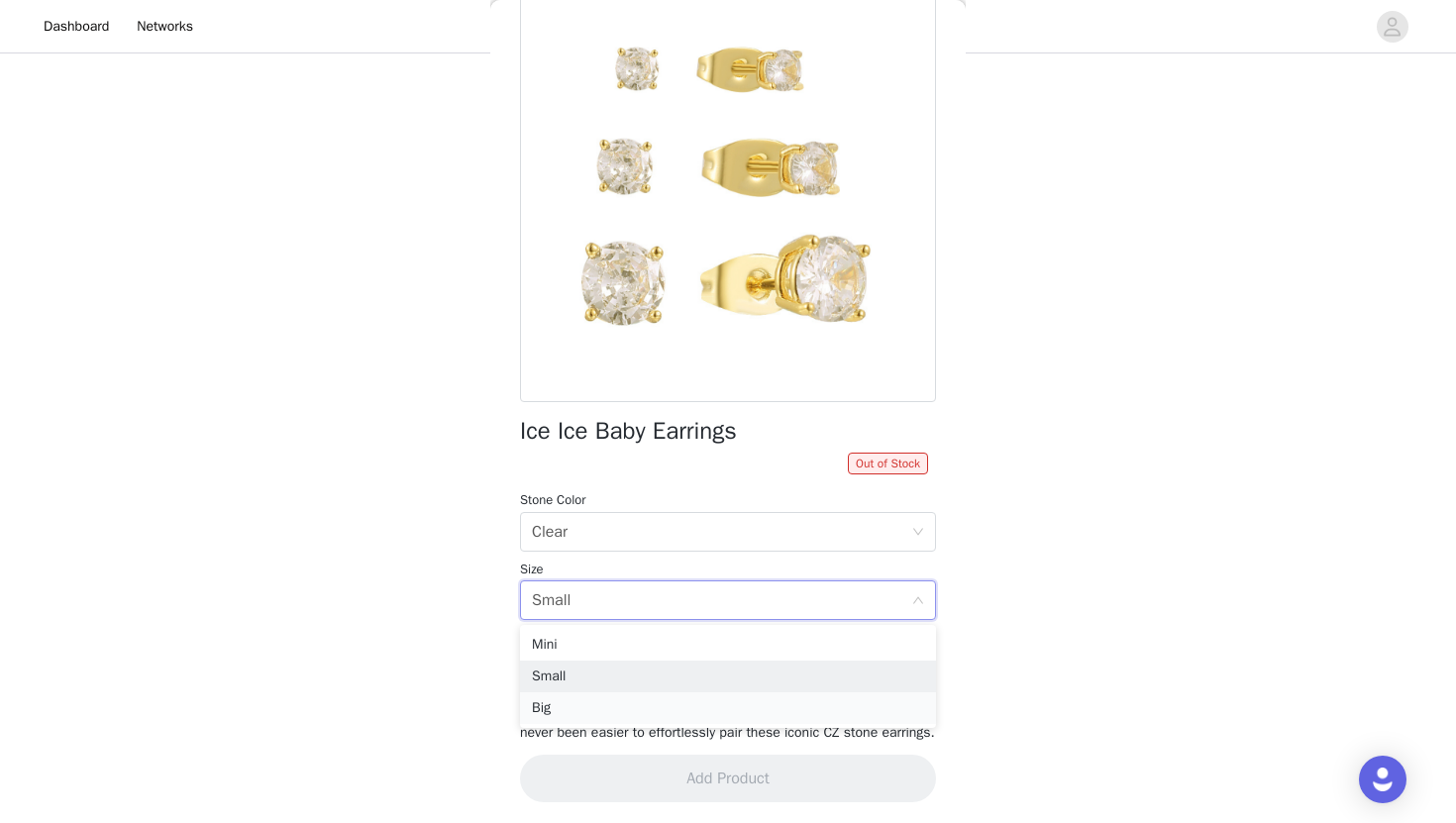 click on "Big" at bounding box center (728, 708) 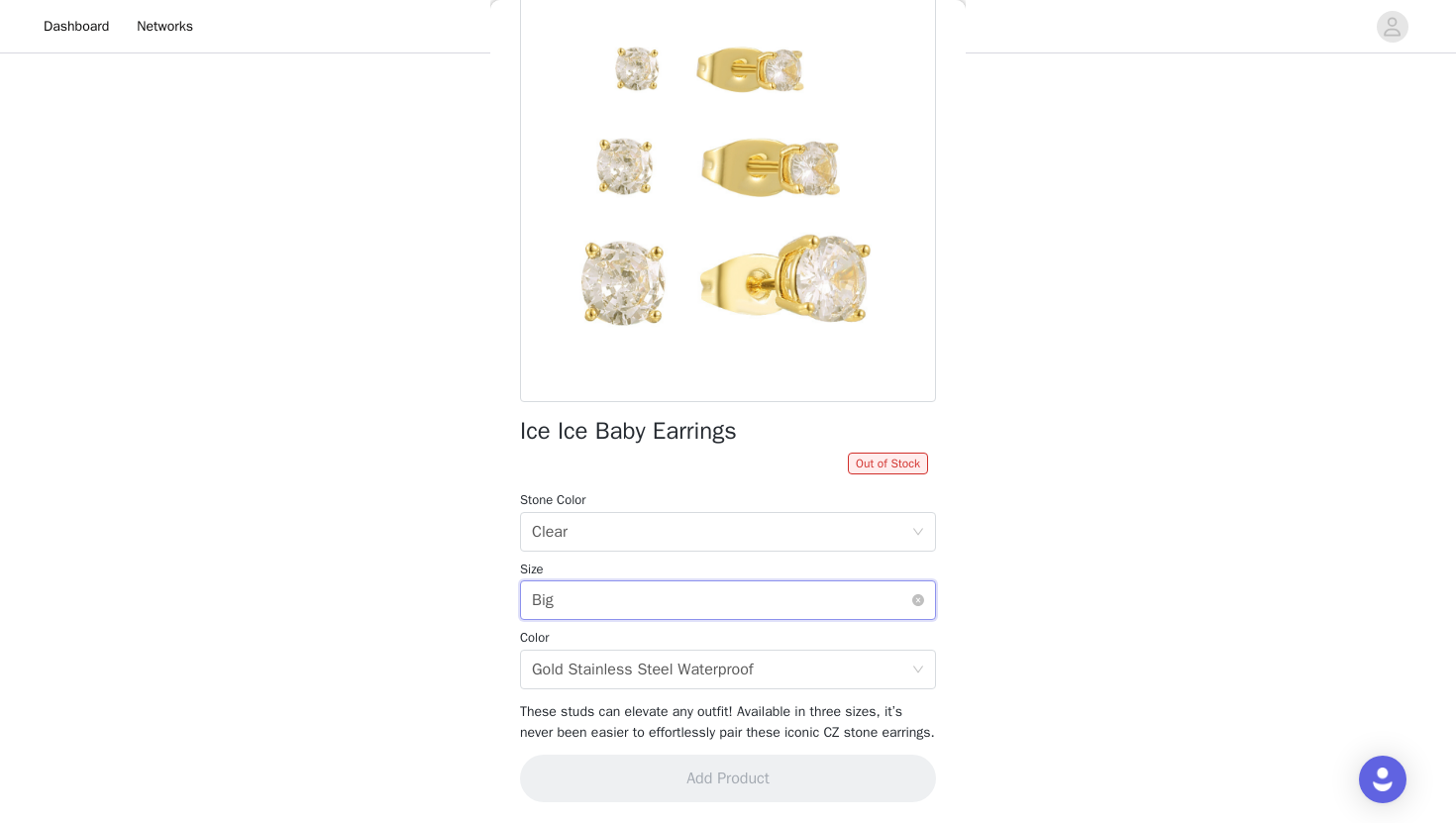 click on "Select size Big" at bounding box center [721, 600] 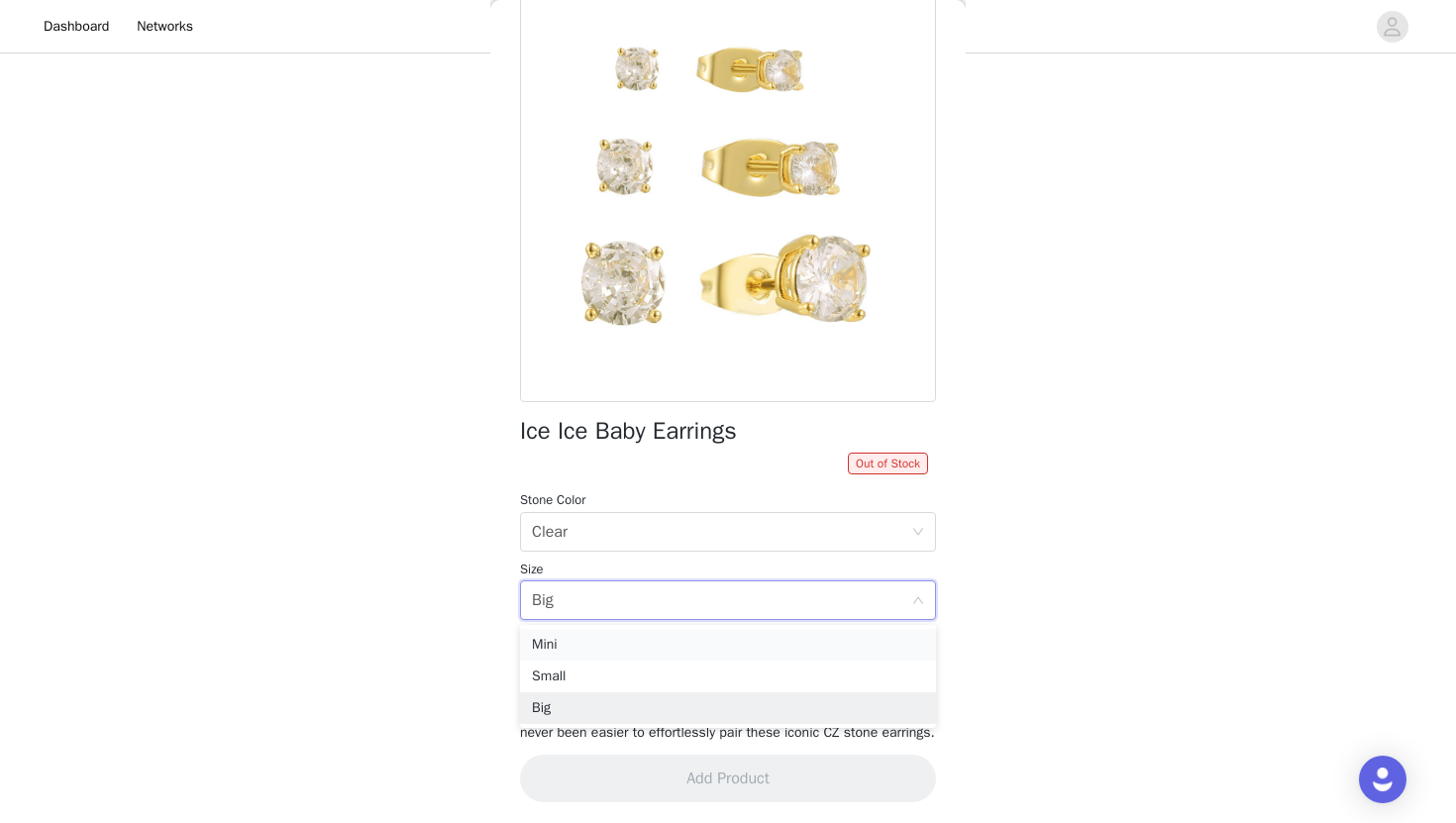 click on "Mini" at bounding box center [728, 645] 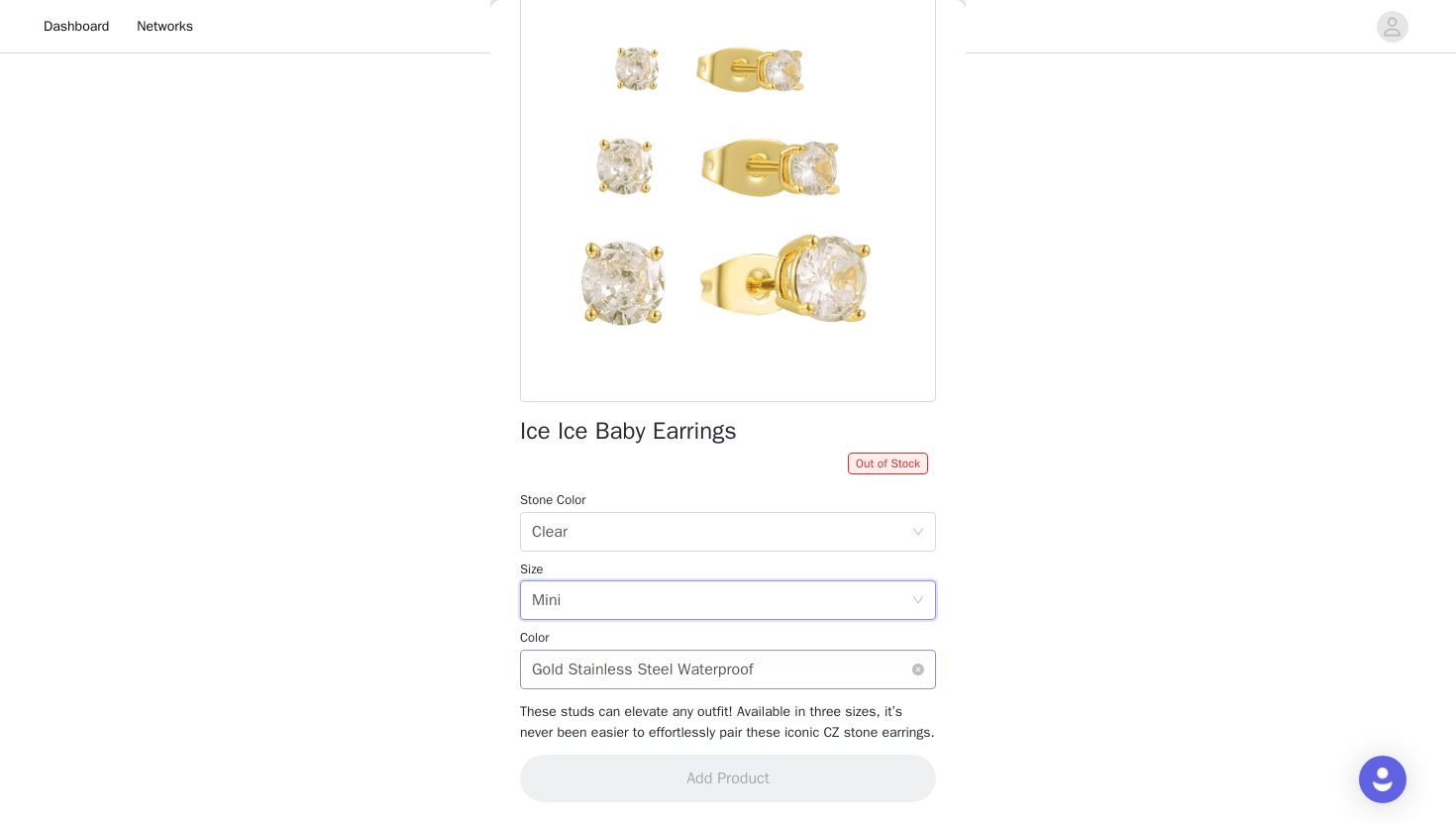 click on "Gold Stainless Steel Waterproof" at bounding box center [643, 669] 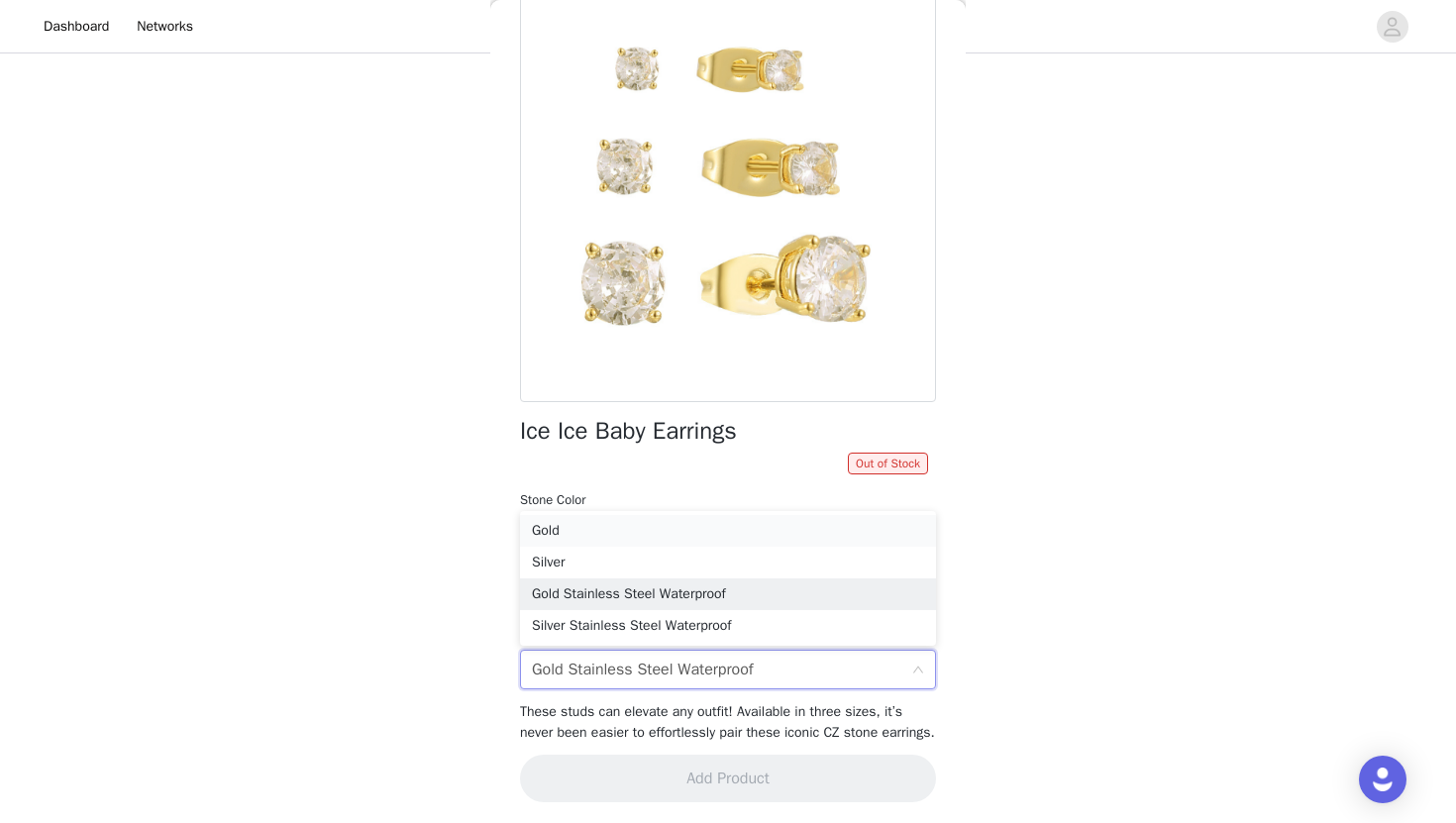click on "Gold" at bounding box center [728, 531] 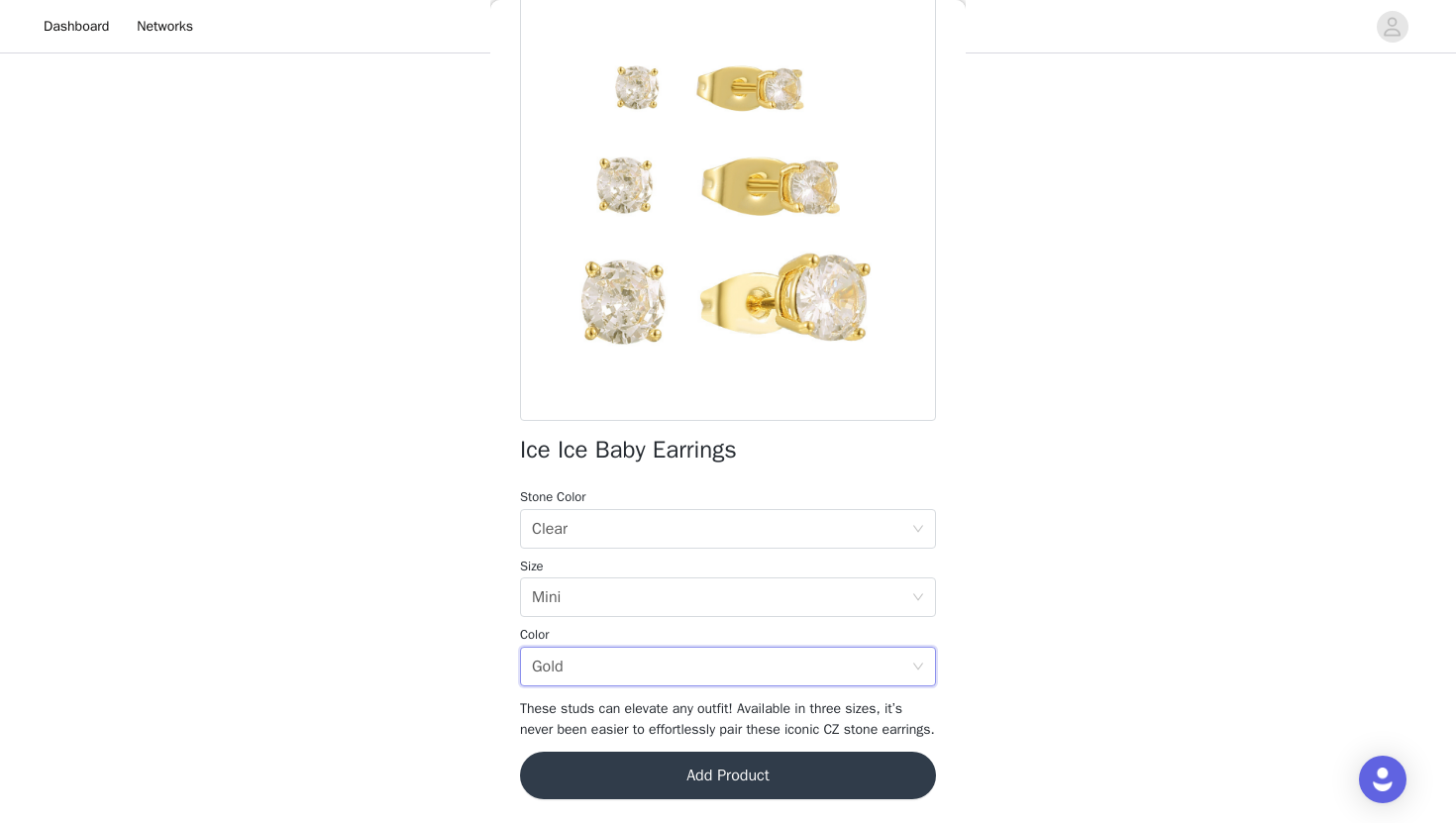 click on "Add Product" at bounding box center (728, 775) 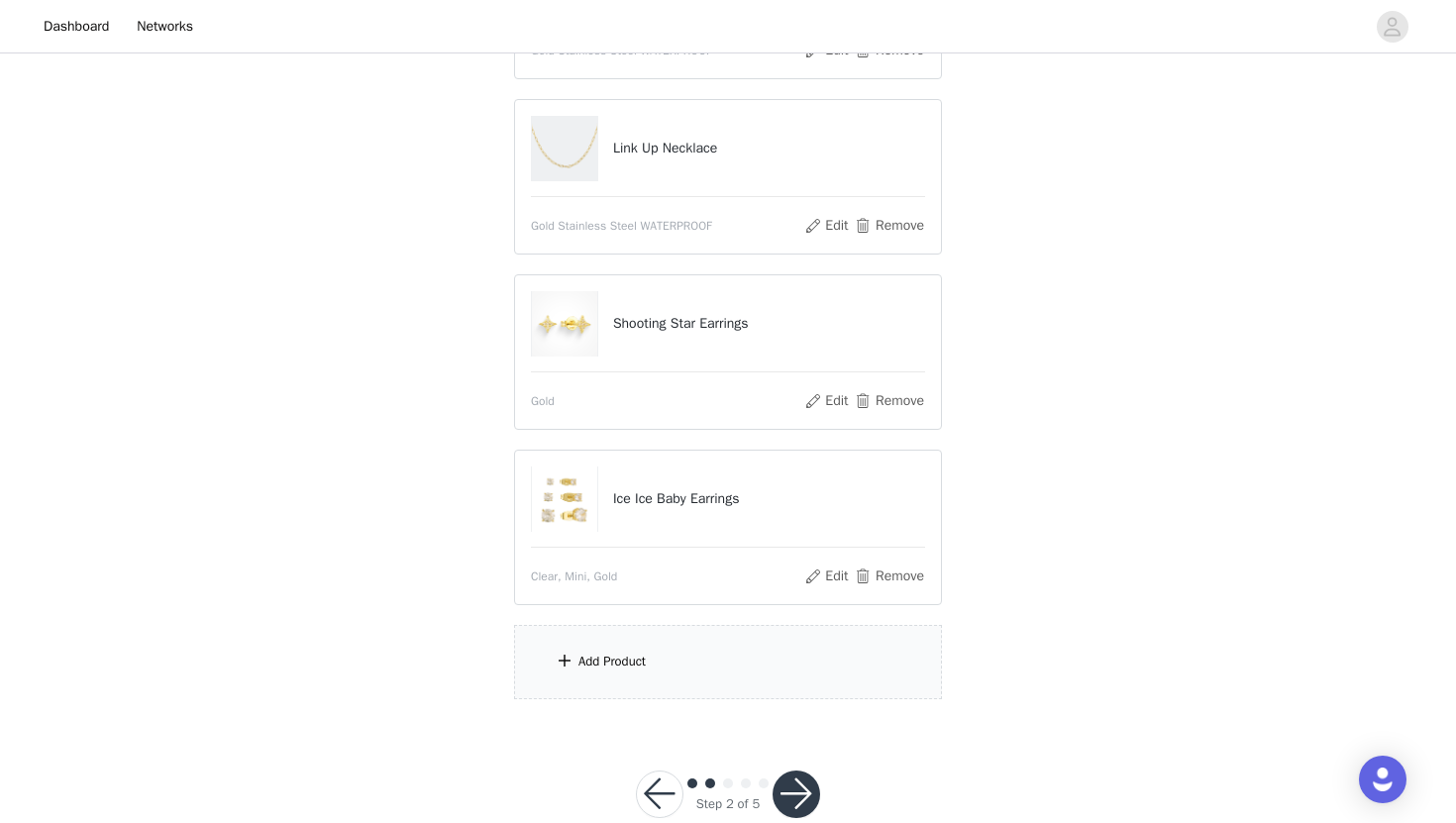 scroll, scrollTop: 433, scrollLeft: 0, axis: vertical 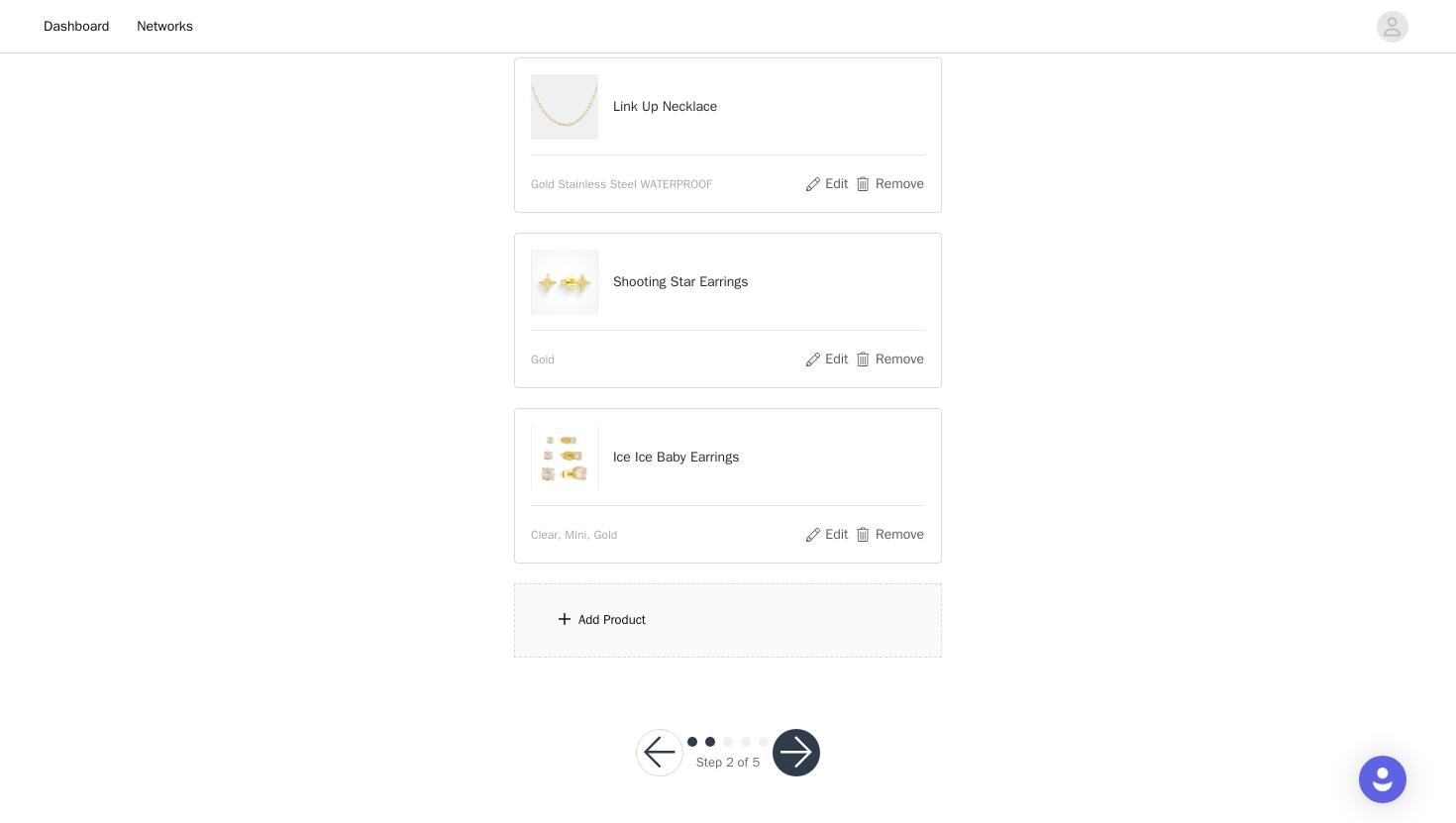 click on "Add Product" at bounding box center [728, 620] 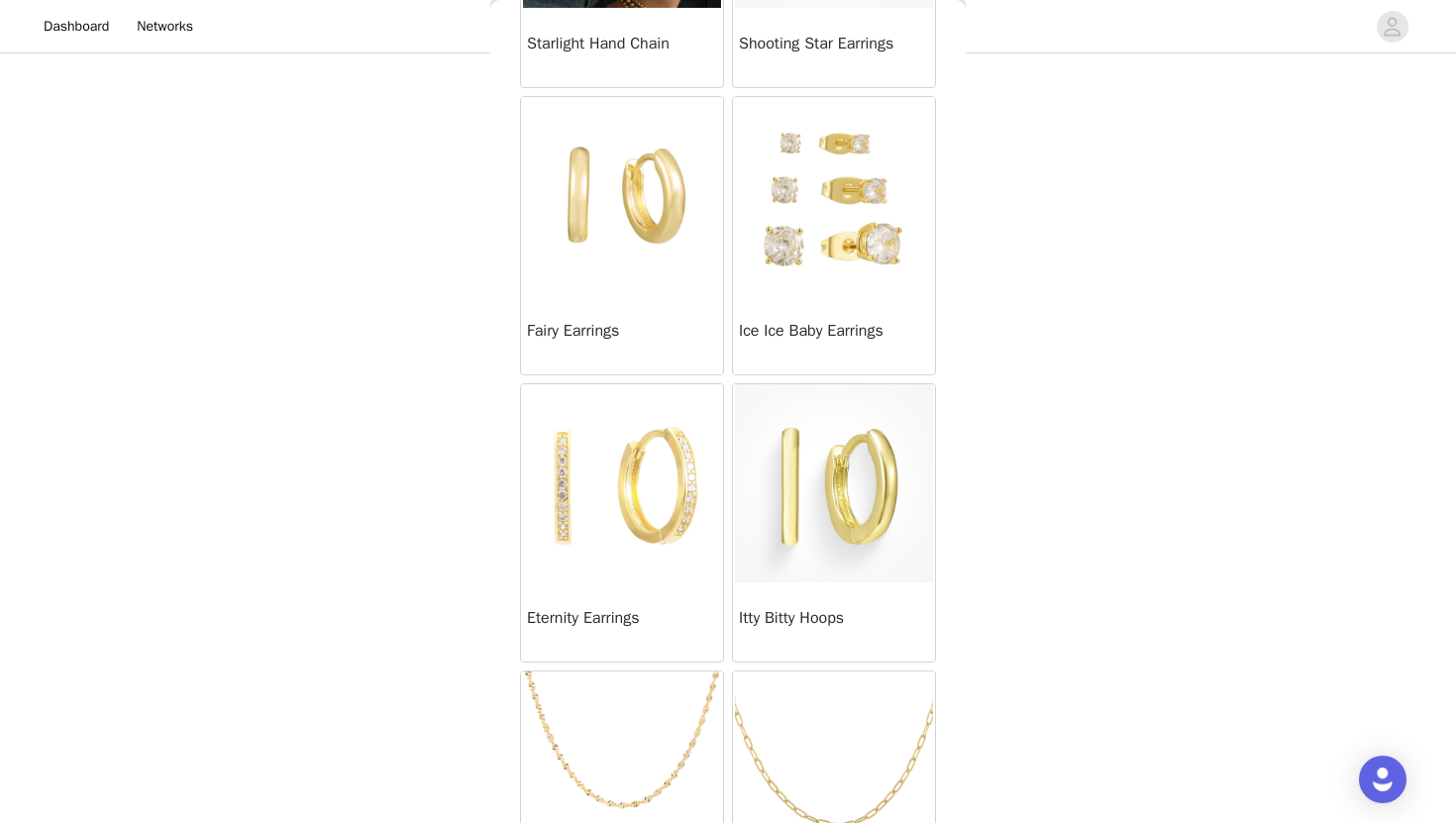 scroll, scrollTop: 294, scrollLeft: 0, axis: vertical 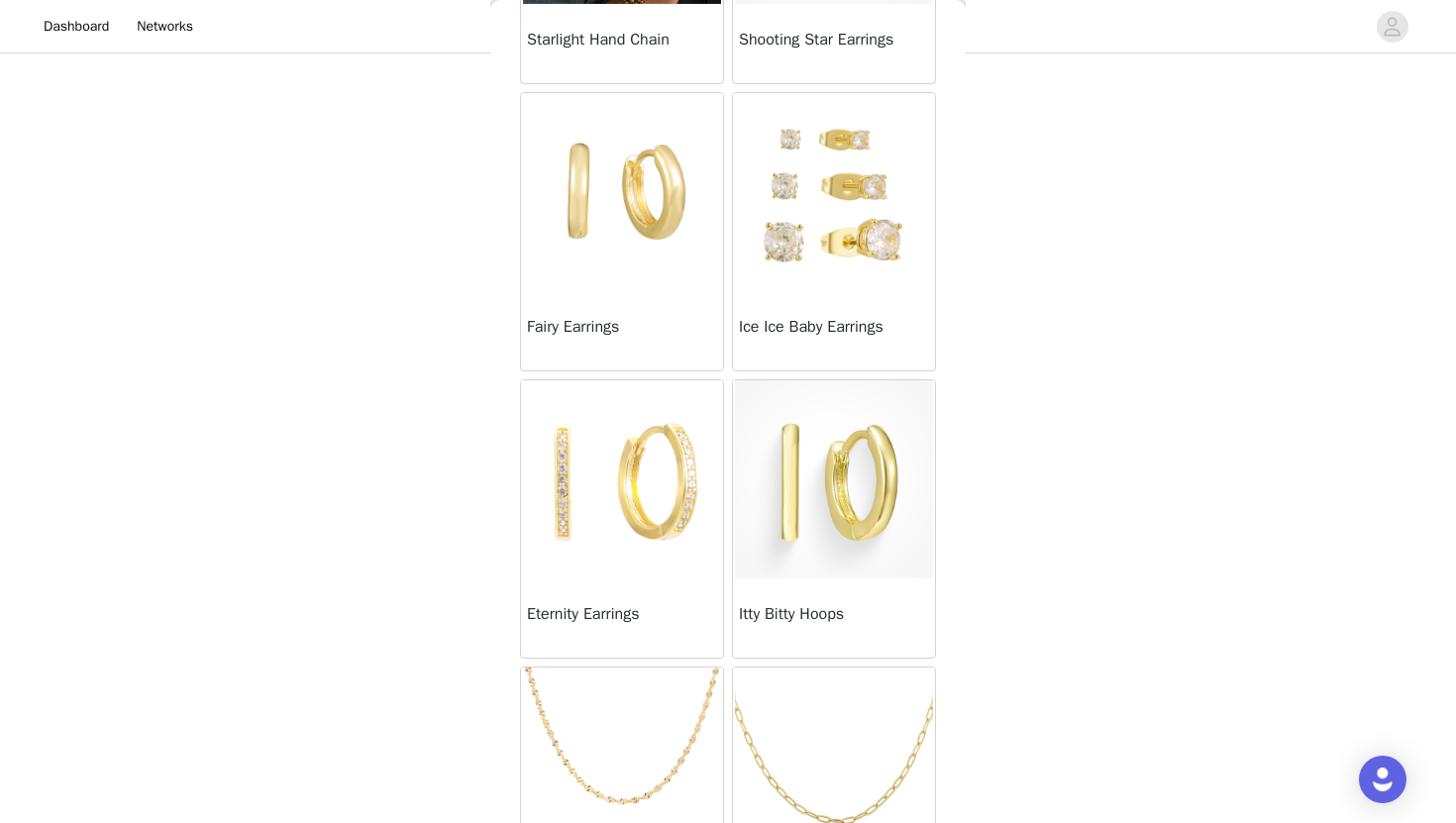 click on "Fairy Earrings" at bounding box center [622, 331] 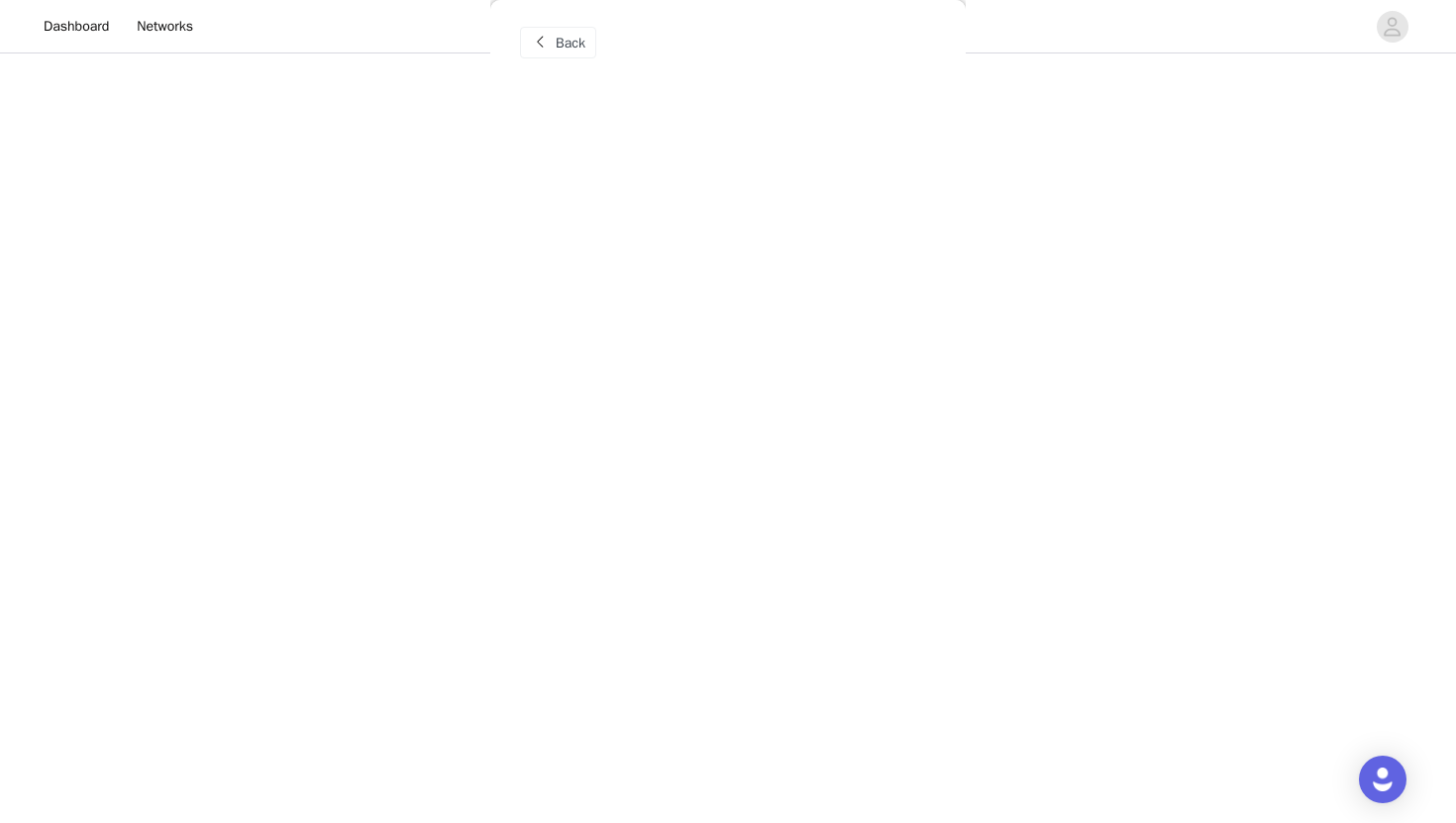 scroll, scrollTop: 6, scrollLeft: 0, axis: vertical 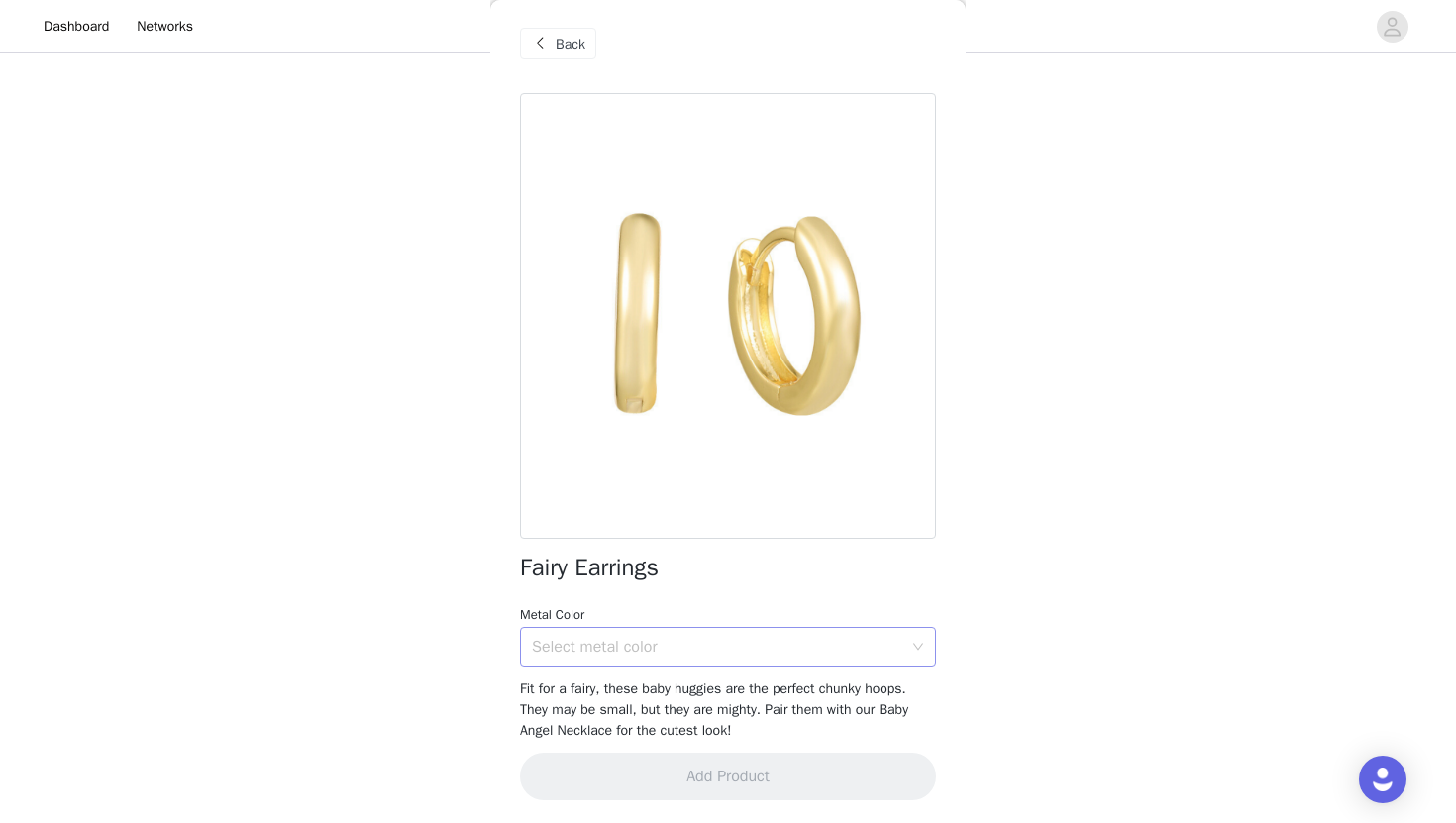 click on "Select metal color" at bounding box center [717, 647] 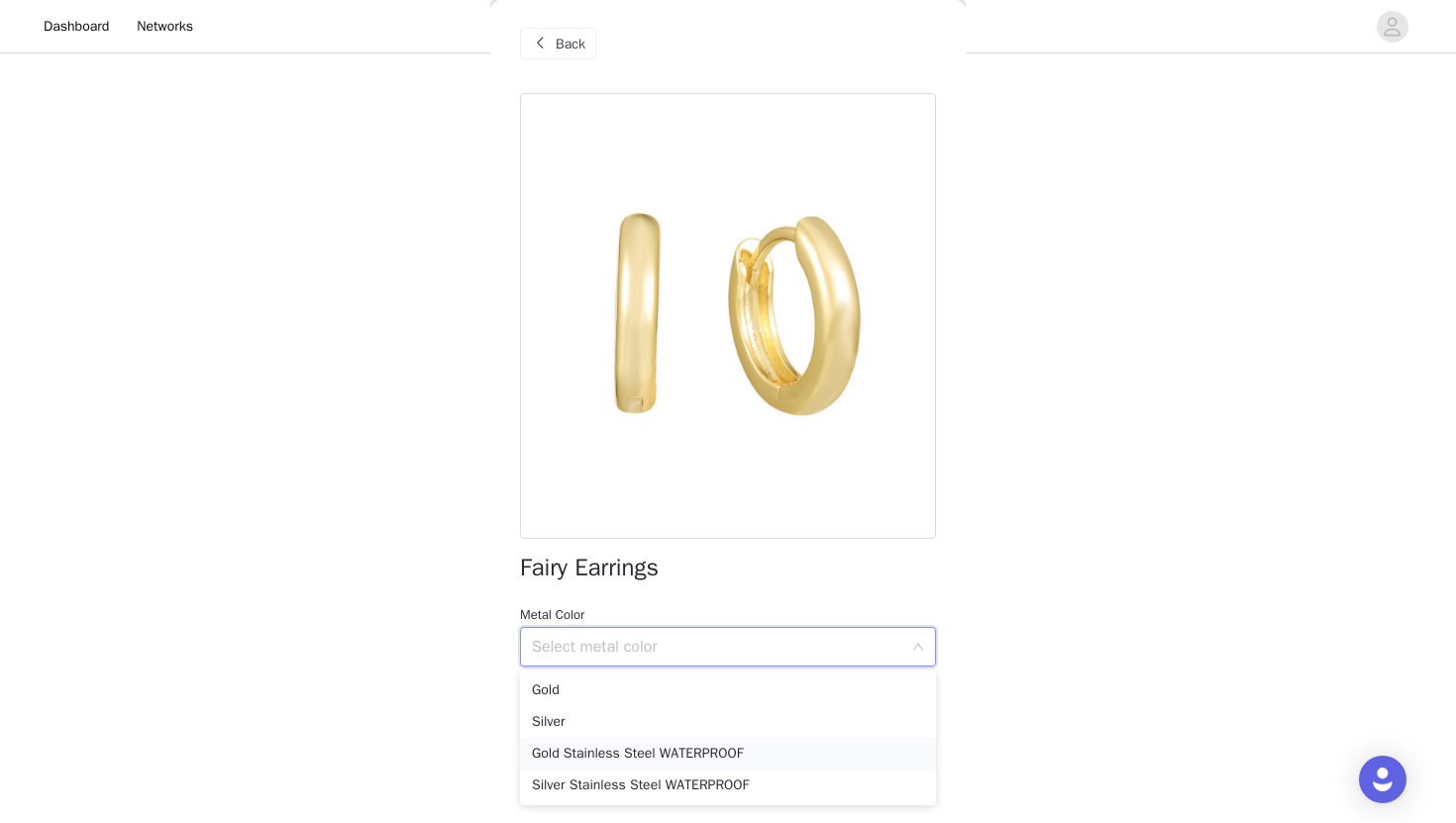click on "Gold Stainless Steel WATERPROOF" at bounding box center (728, 754) 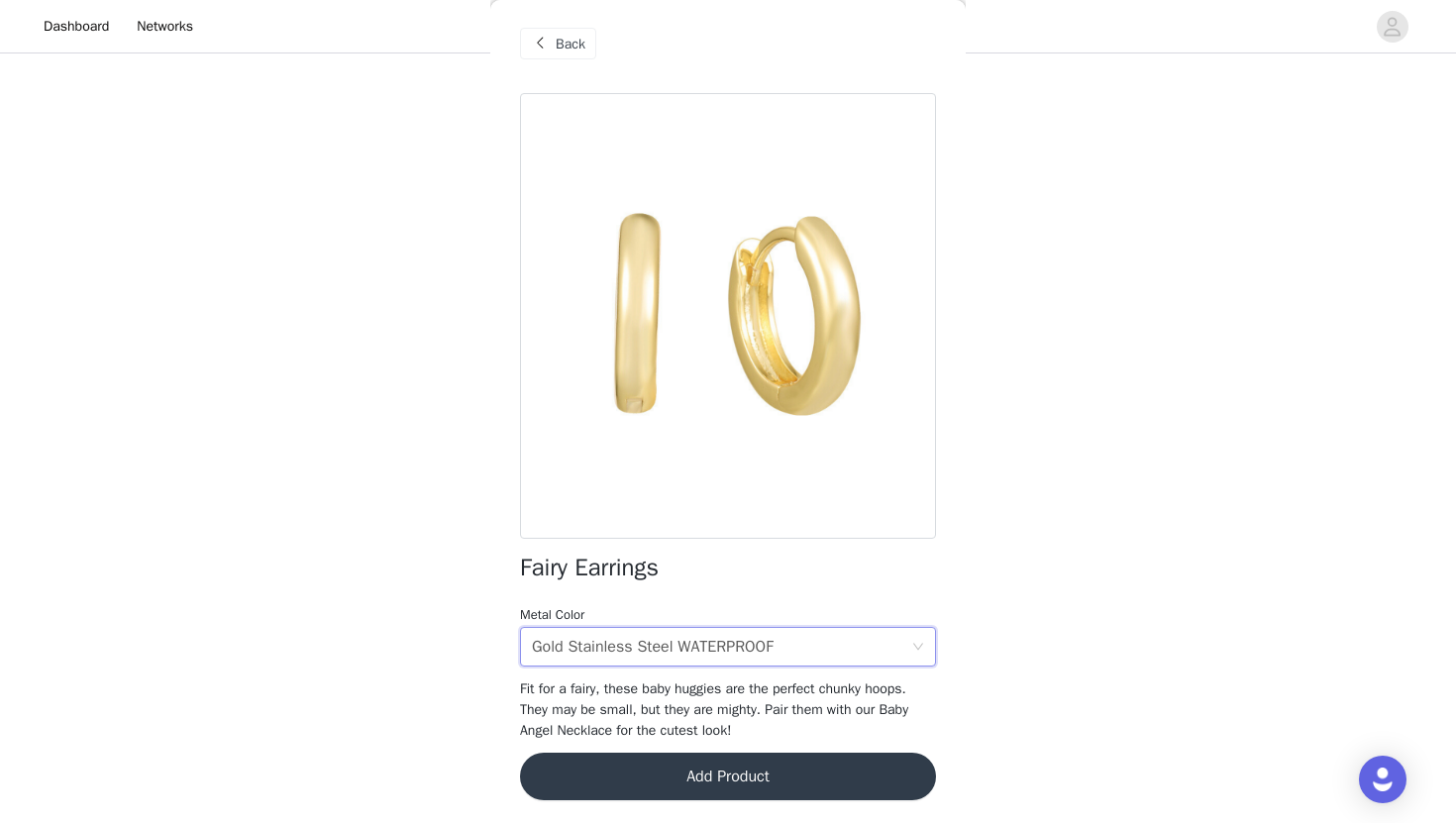 click on "Add Product" at bounding box center [728, 776] 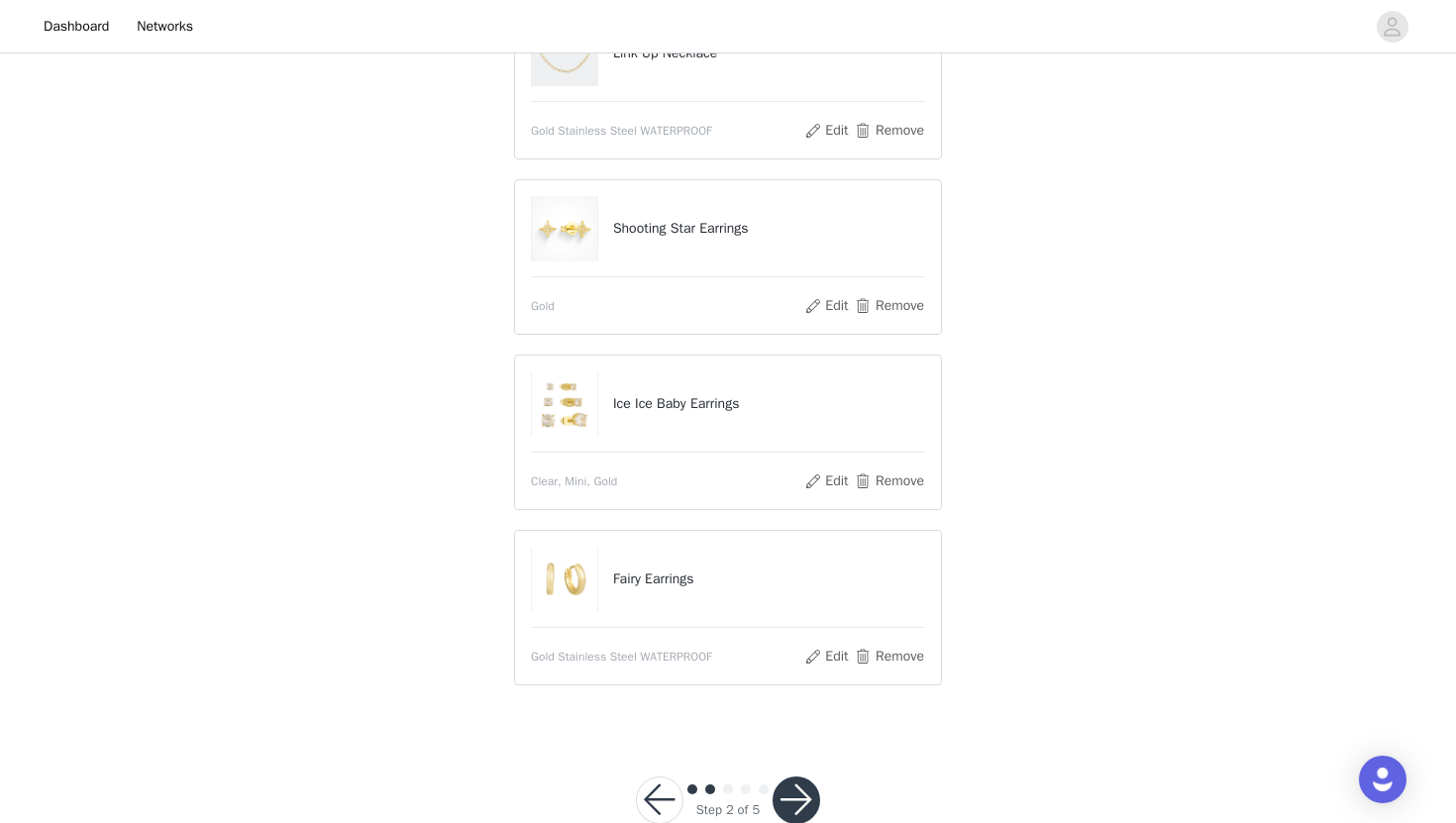 click at bounding box center [796, 800] 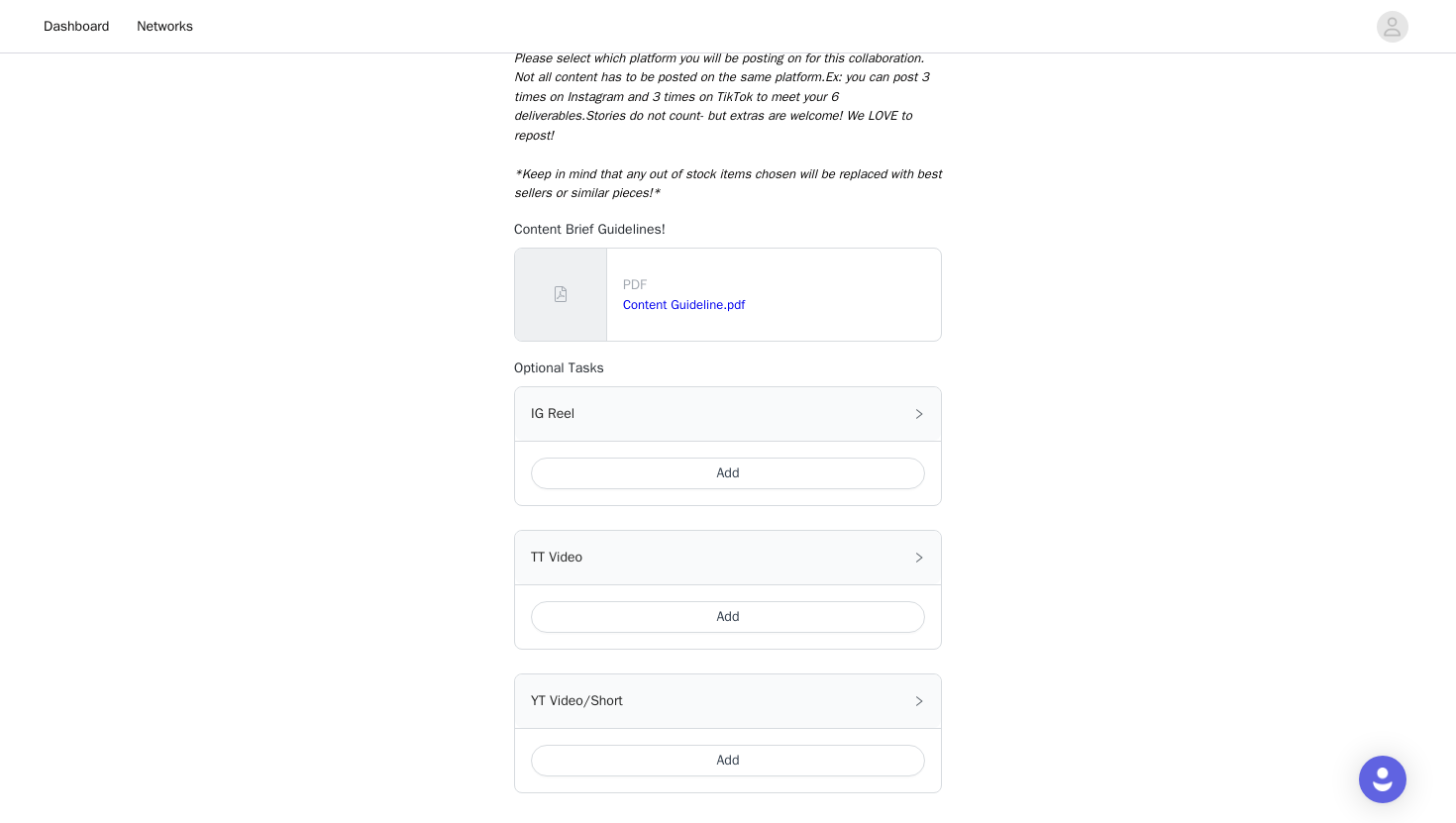 scroll, scrollTop: 784, scrollLeft: 0, axis: vertical 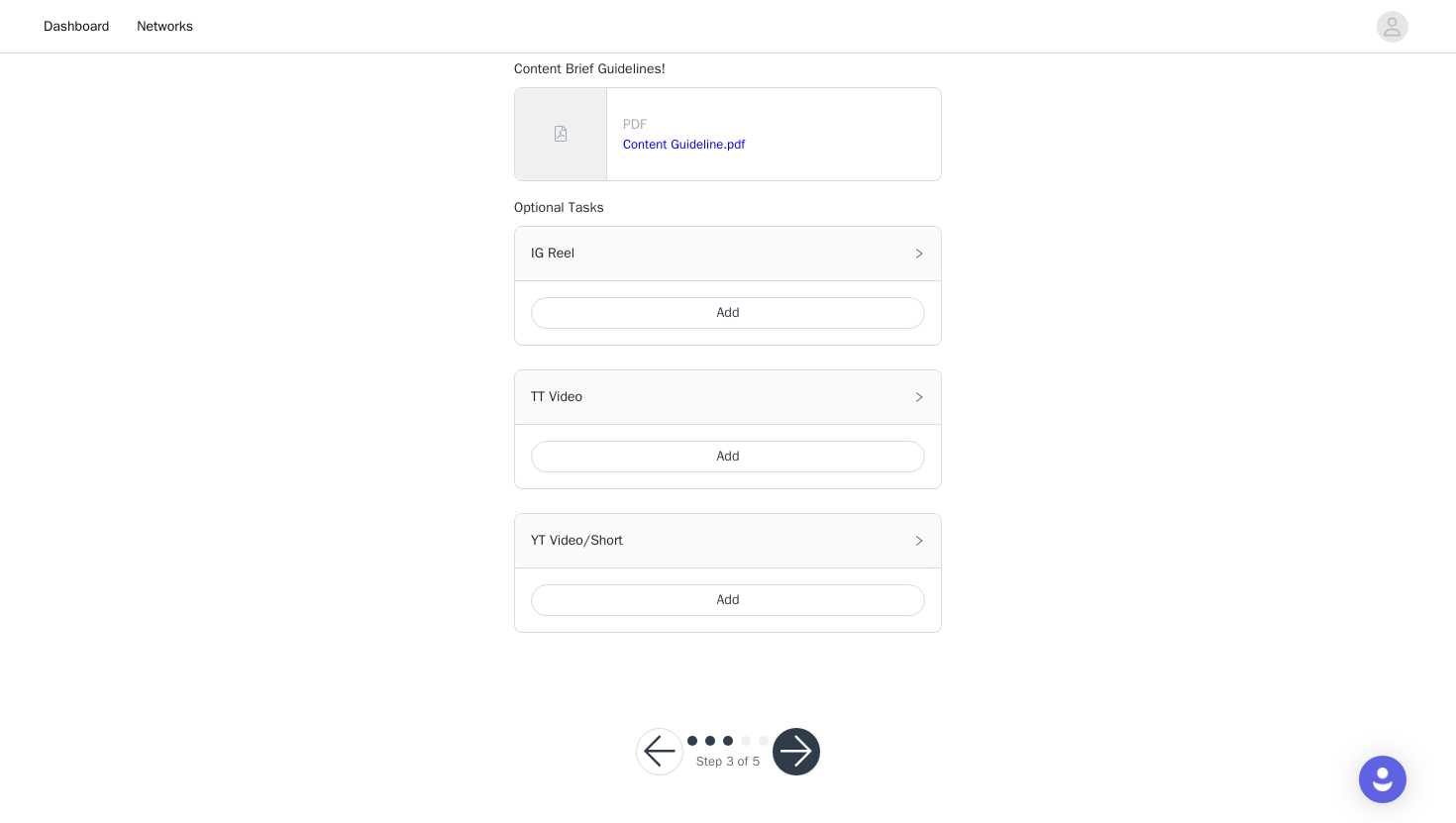 click at bounding box center (796, 752) 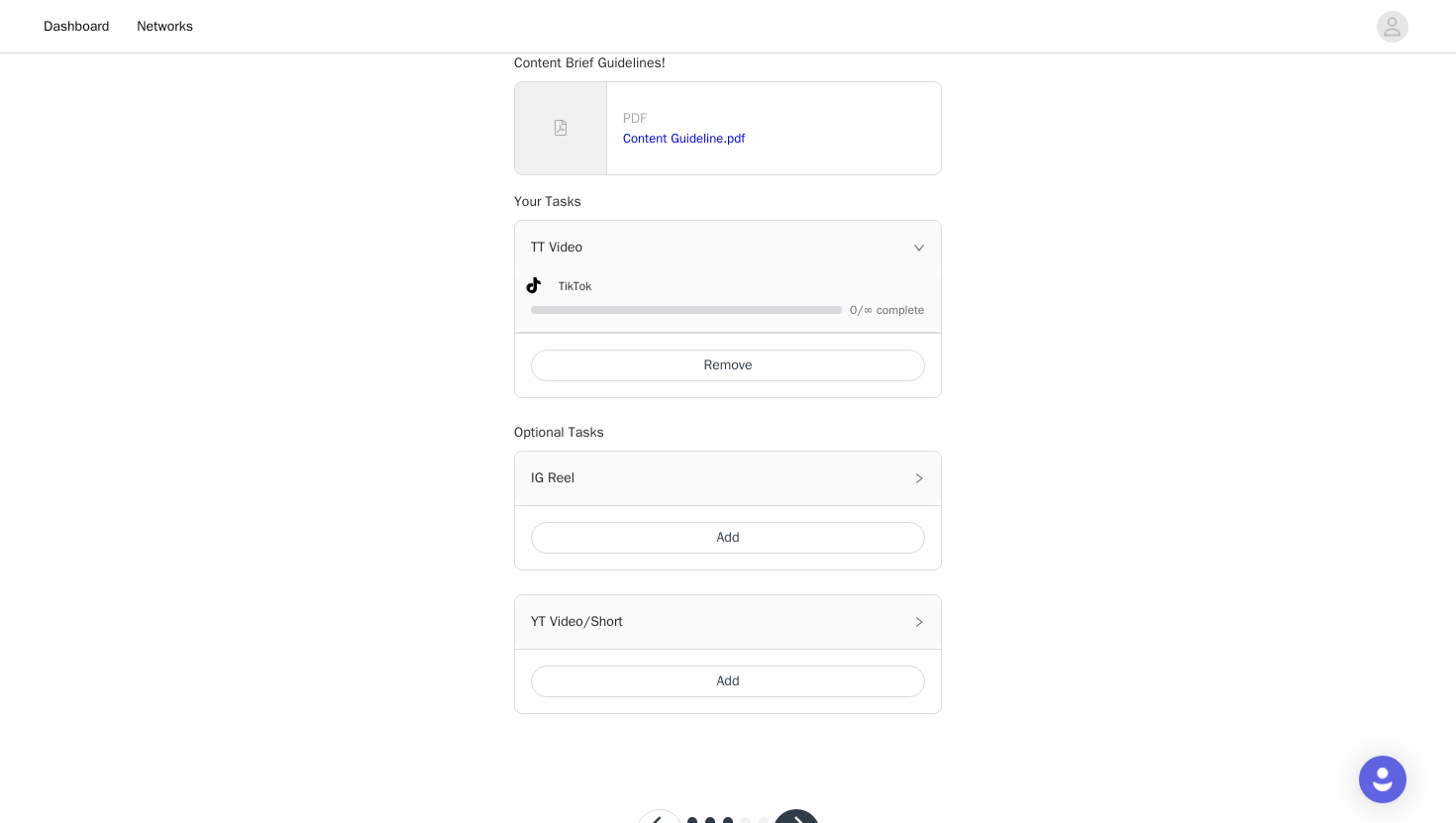 scroll, scrollTop: 786, scrollLeft: 0, axis: vertical 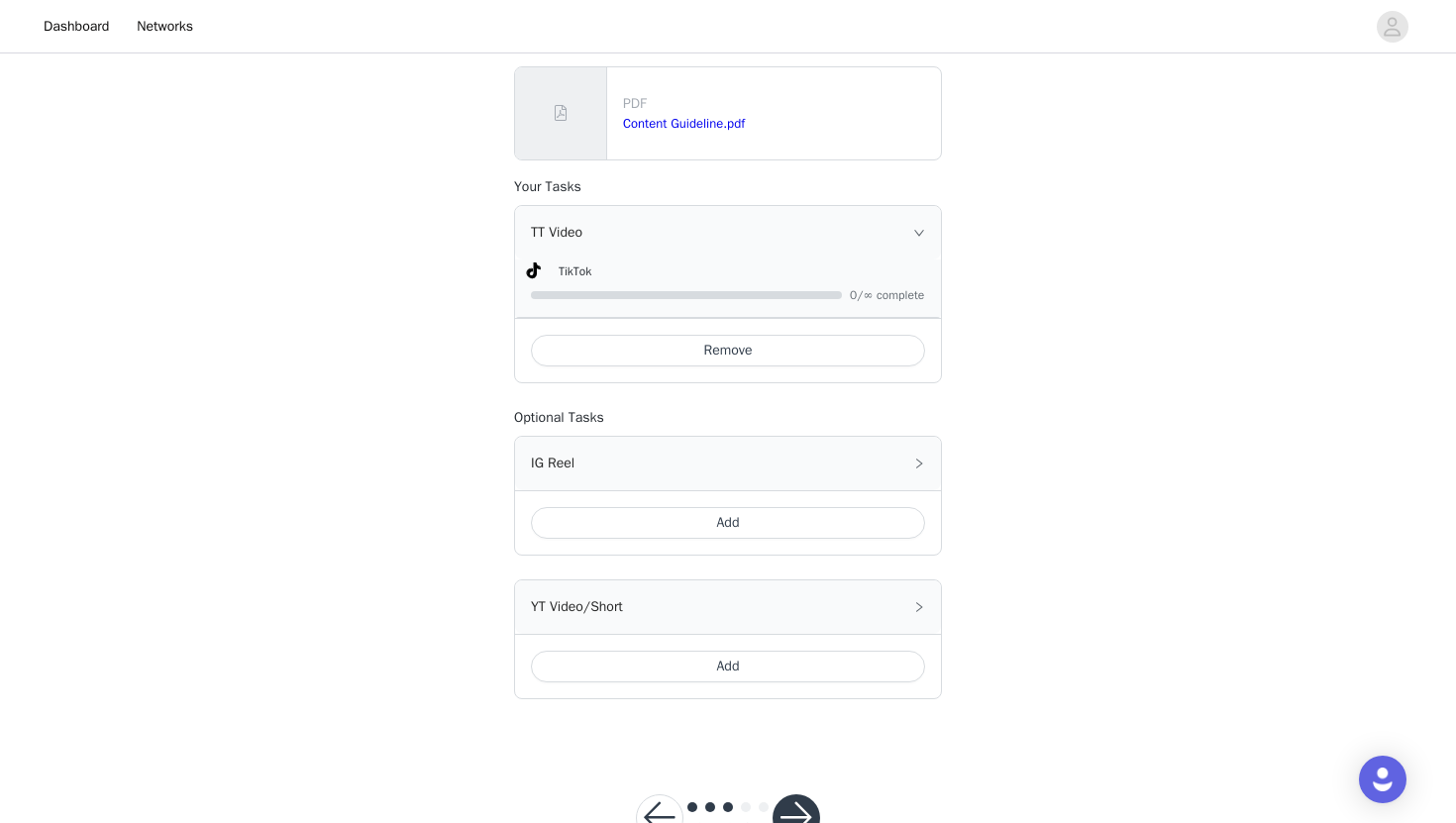 click on "Add" at bounding box center [728, 523] 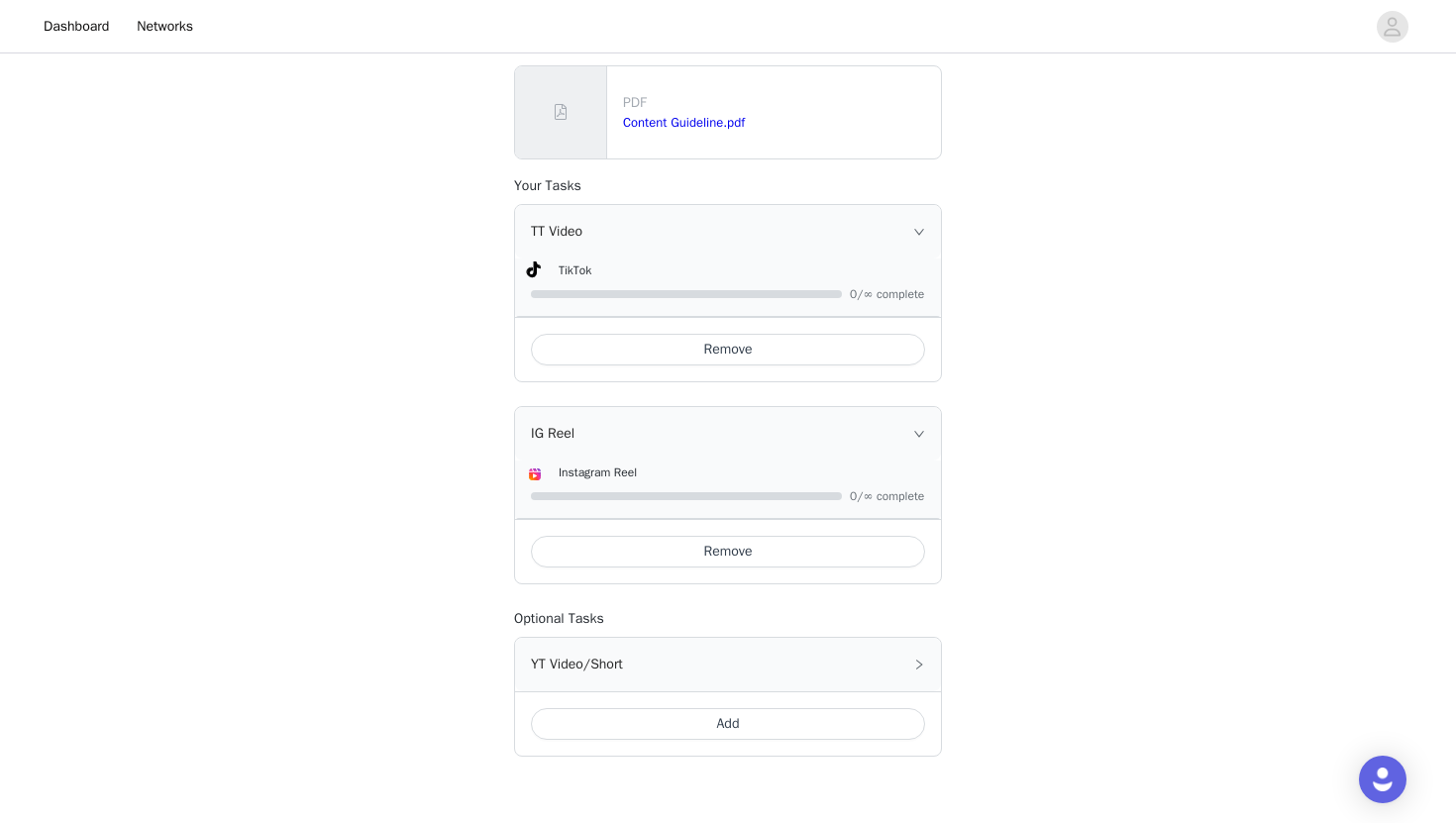 scroll, scrollTop: 930, scrollLeft: 0, axis: vertical 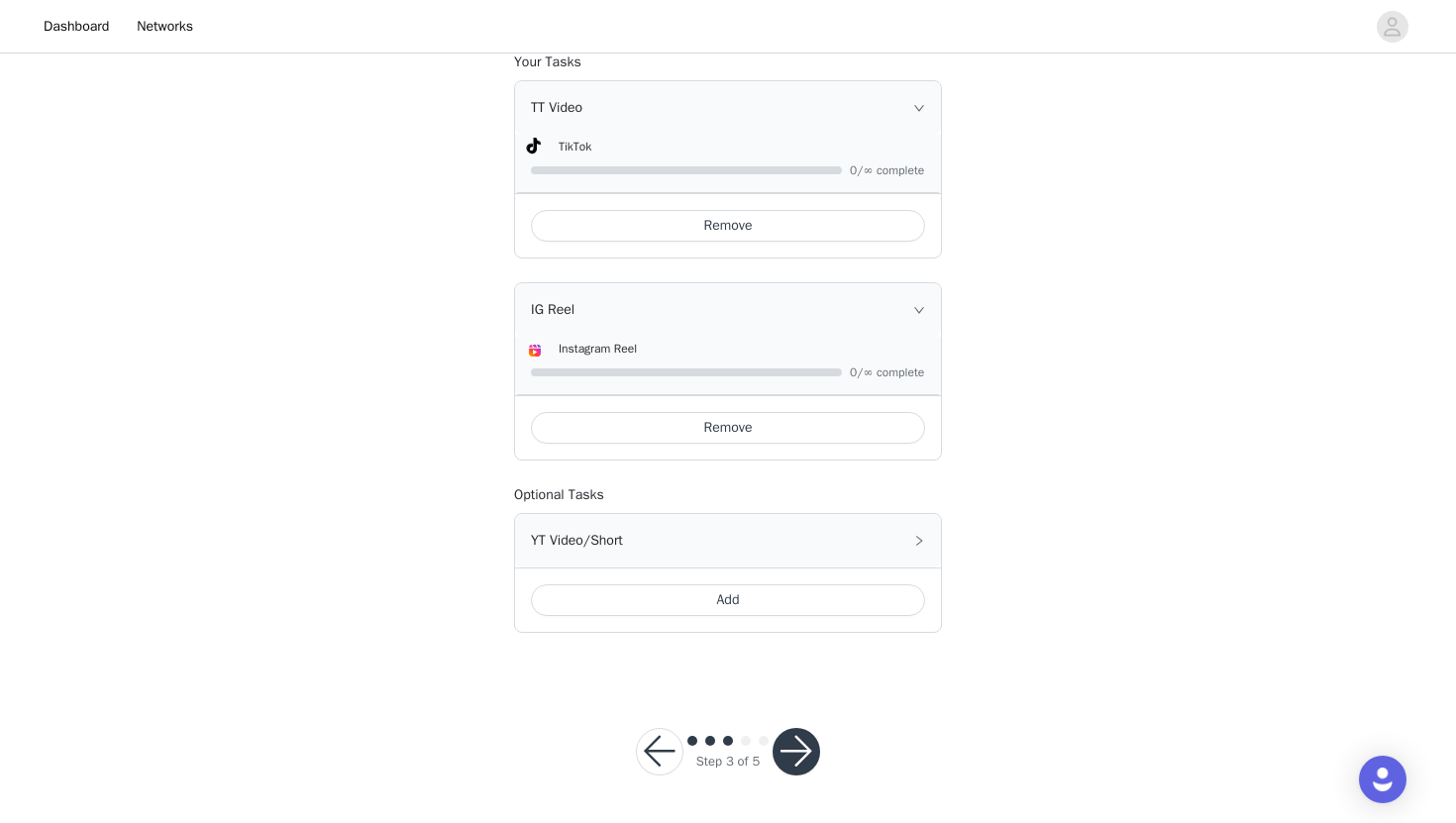 click at bounding box center [796, 752] 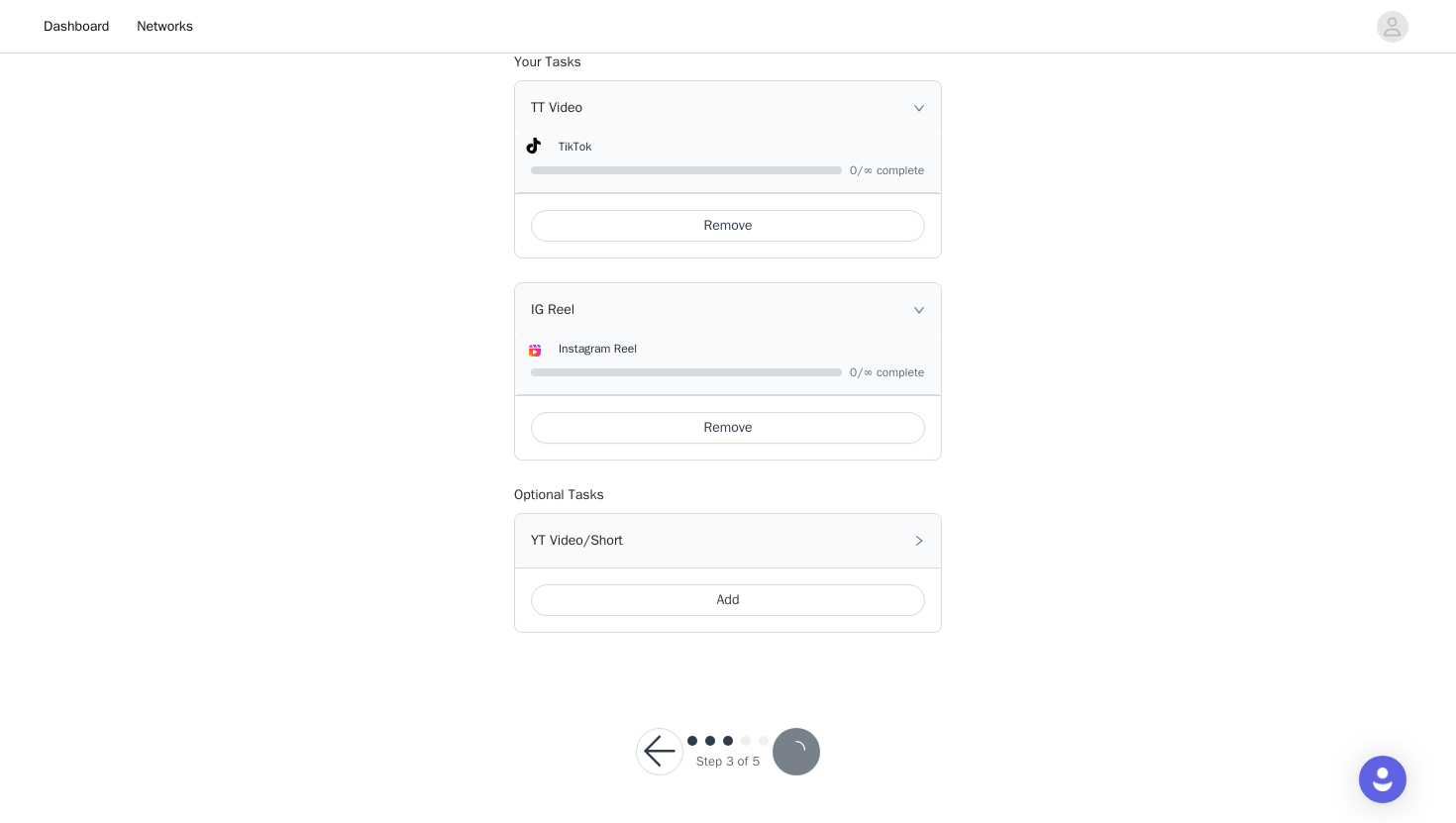 scroll, scrollTop: 0, scrollLeft: 0, axis: both 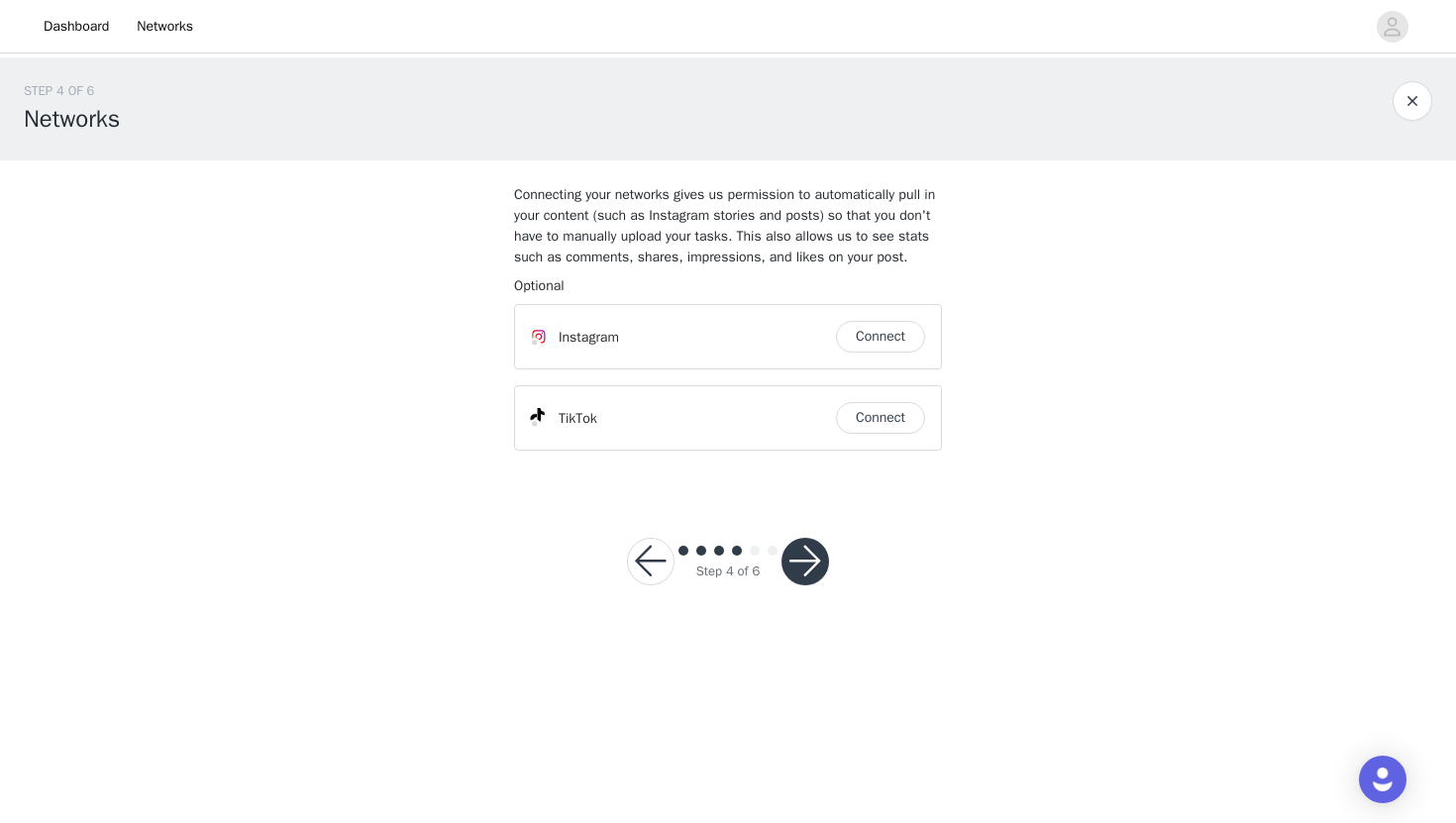 click on "Connect" at bounding box center (881, 337) 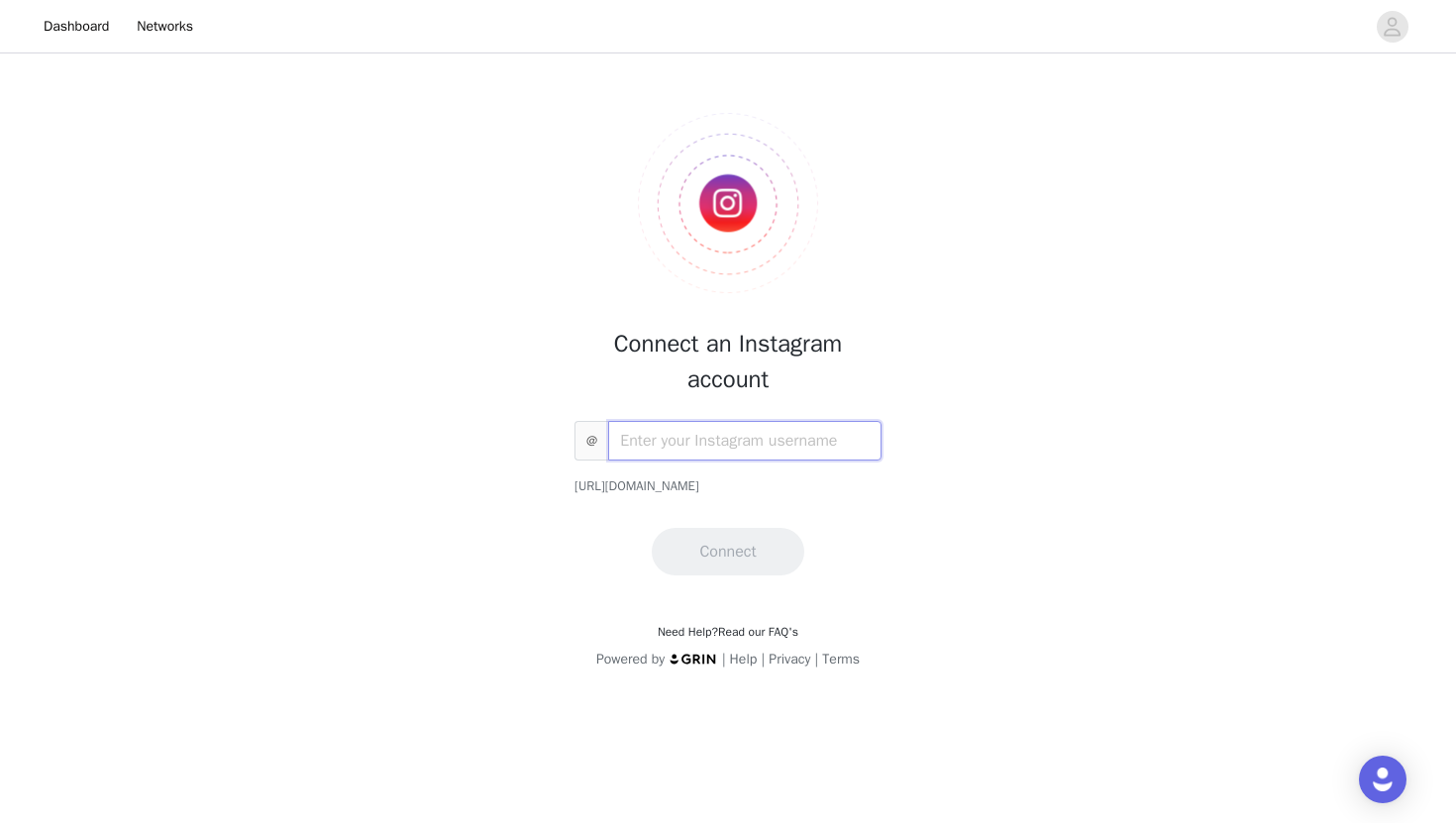 click at bounding box center (745, 441) 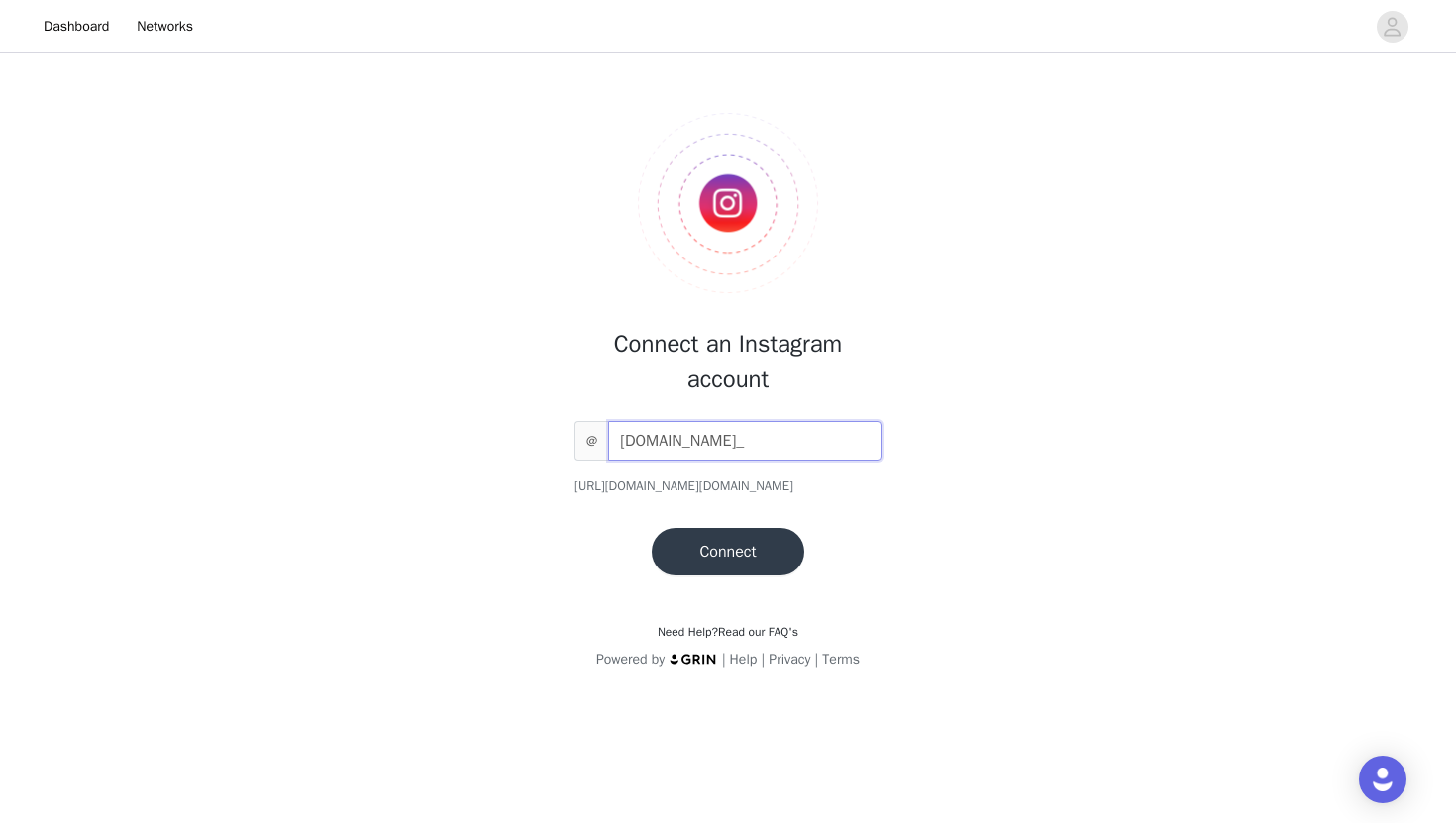 type on "[DOMAIN_NAME]_" 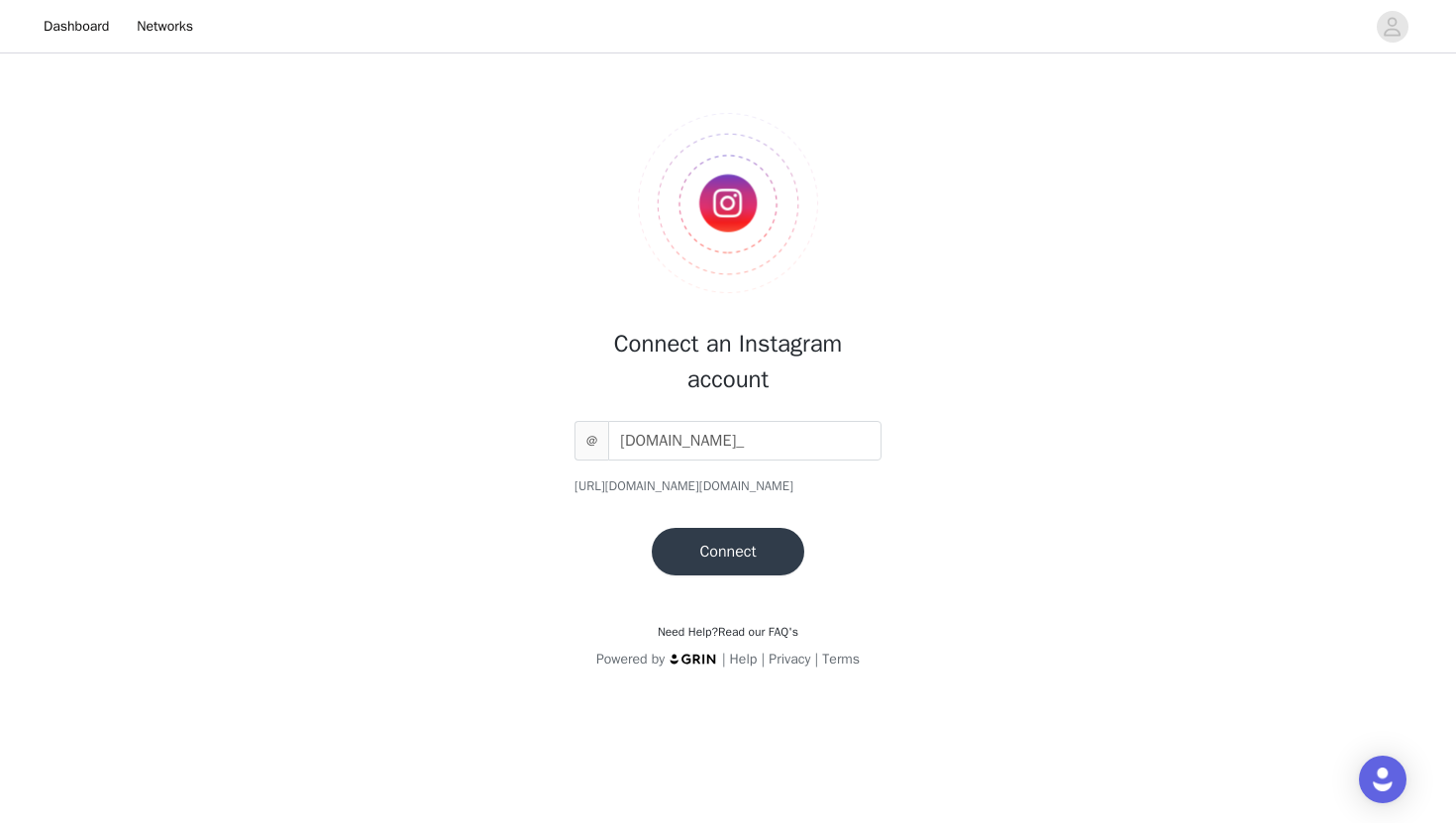 click on "Connect" at bounding box center [727, 552] 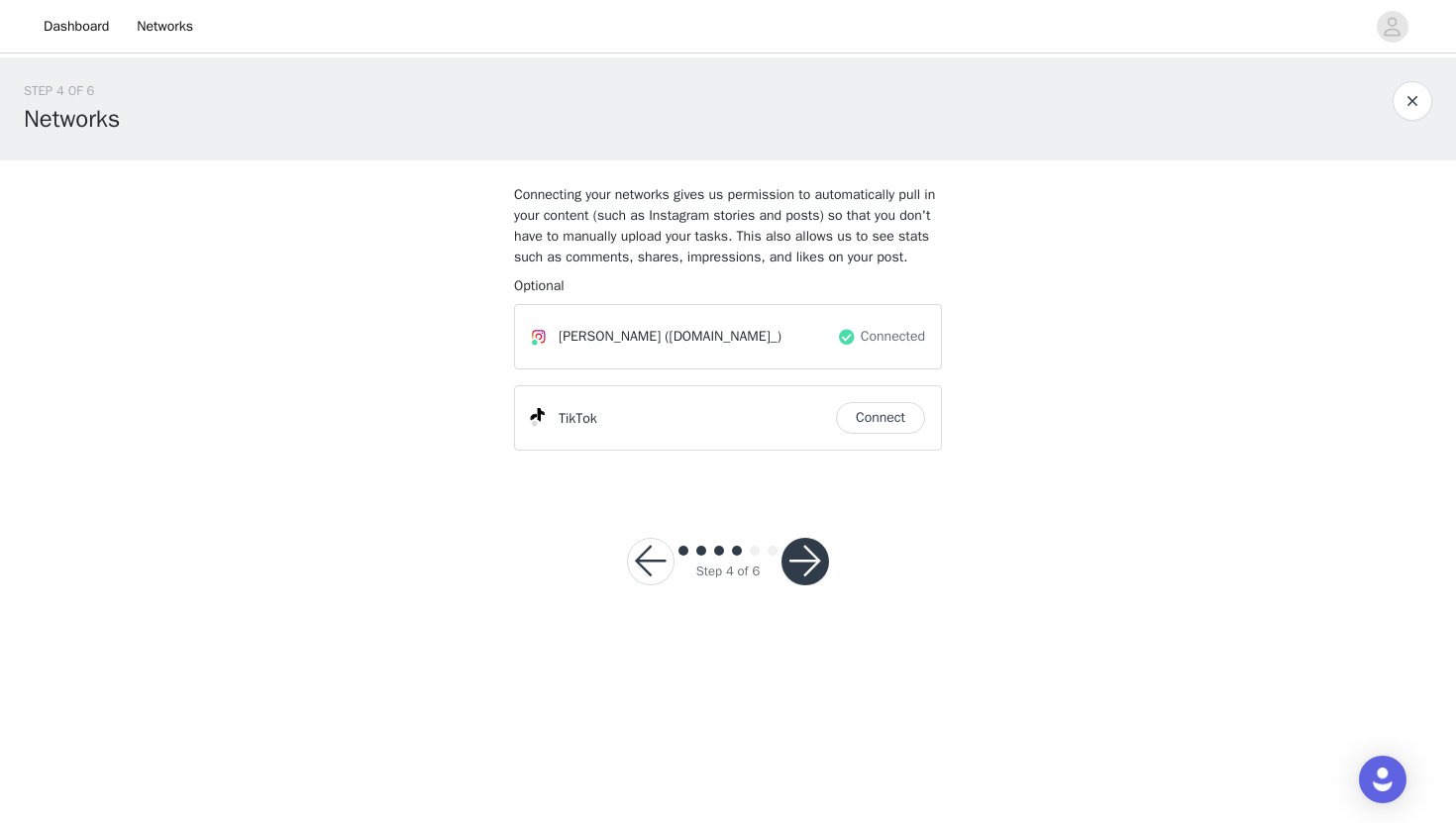 click on "Connect" at bounding box center (881, 418) 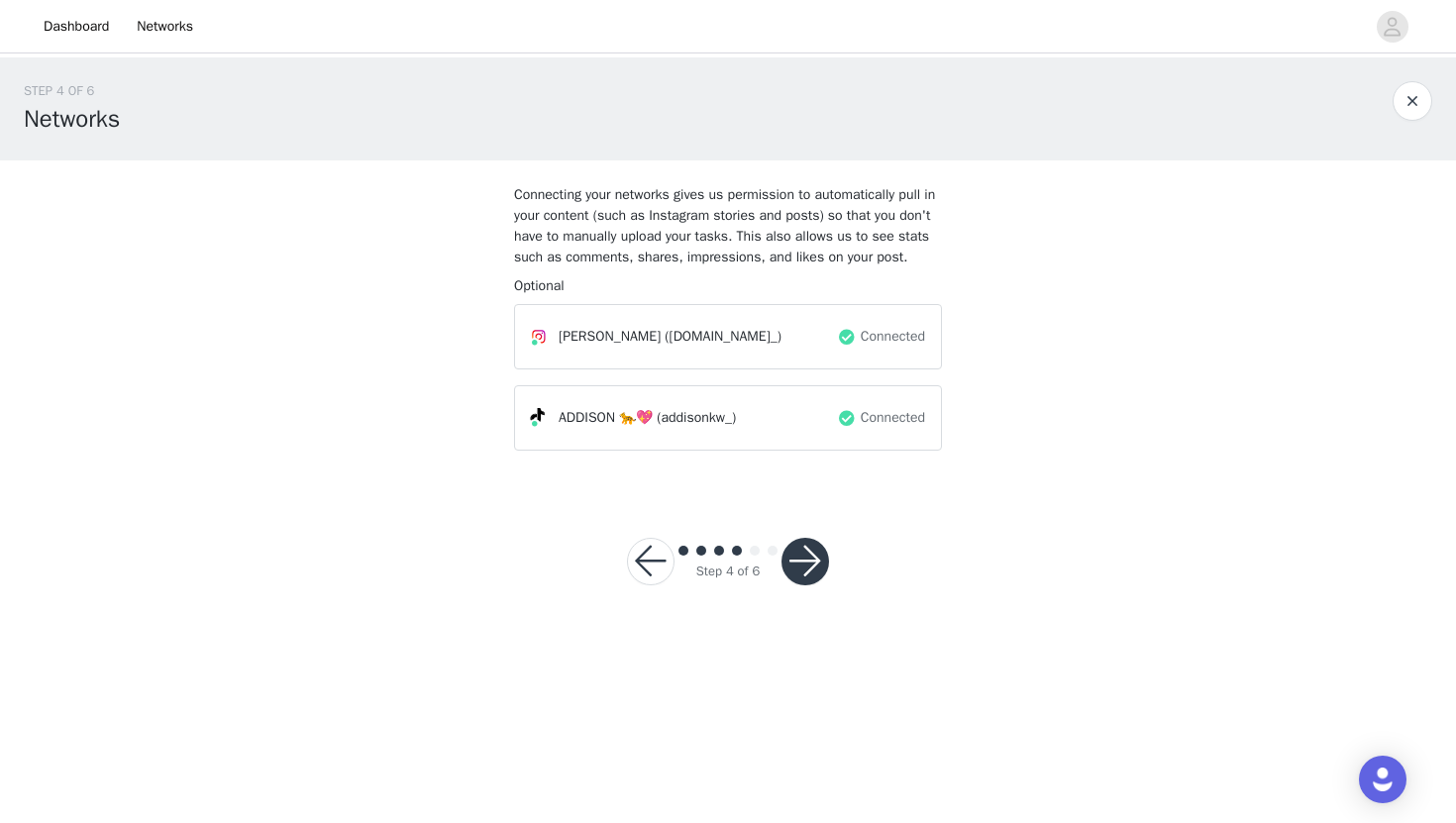 click at bounding box center (805, 562) 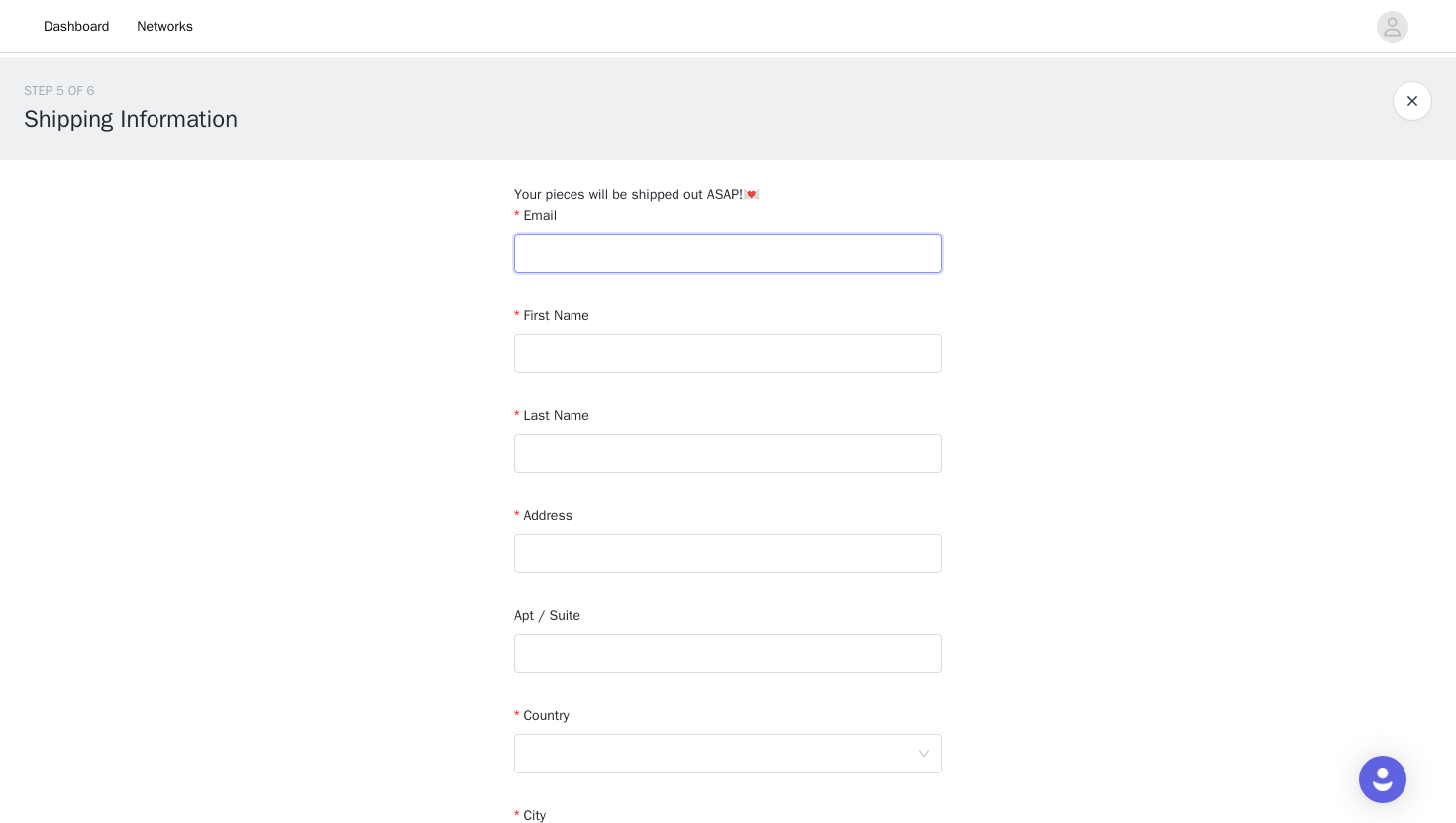 click at bounding box center [728, 254] 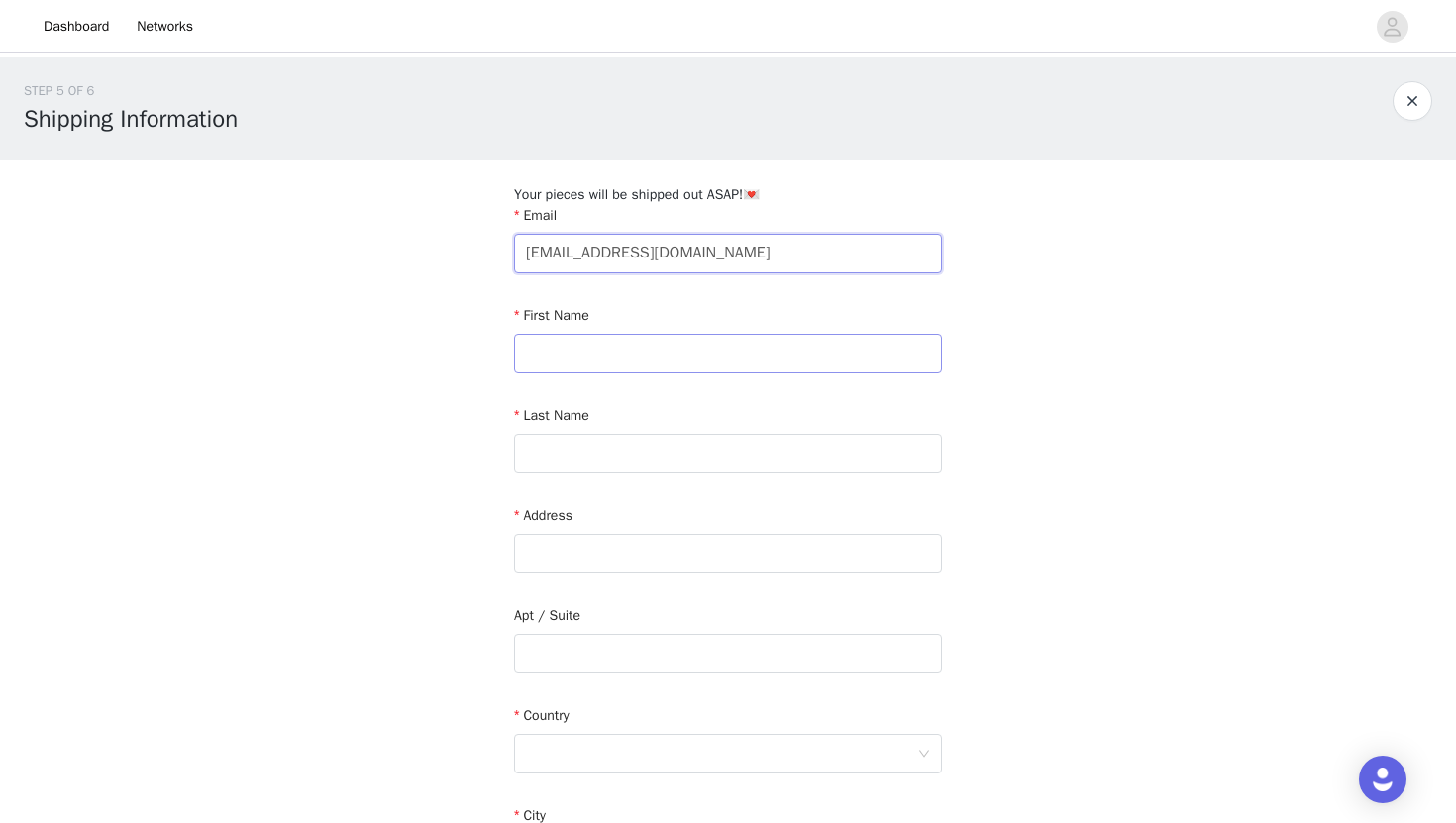type on "[EMAIL_ADDRESS][DOMAIN_NAME]" 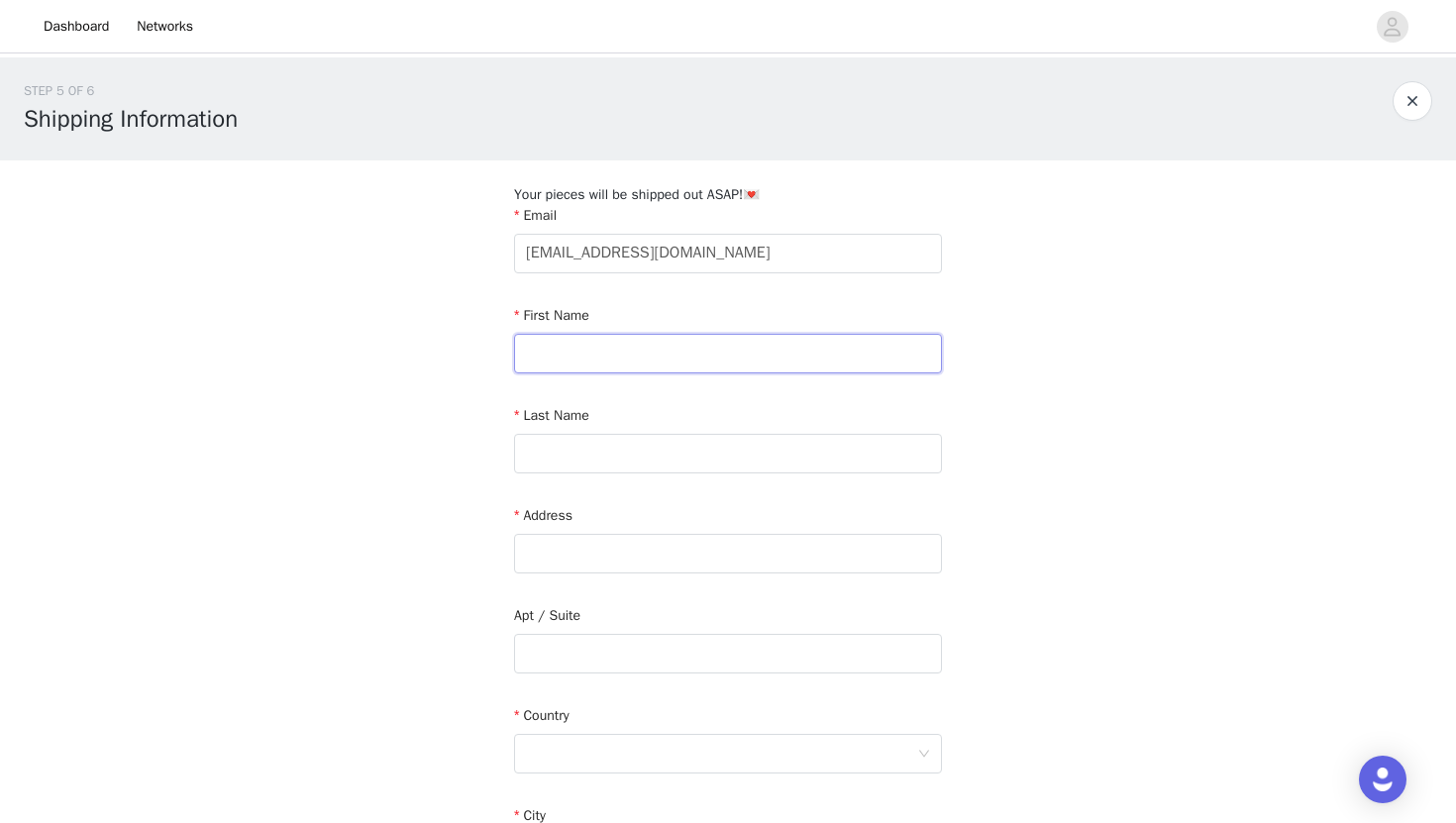 click at bounding box center [728, 354] 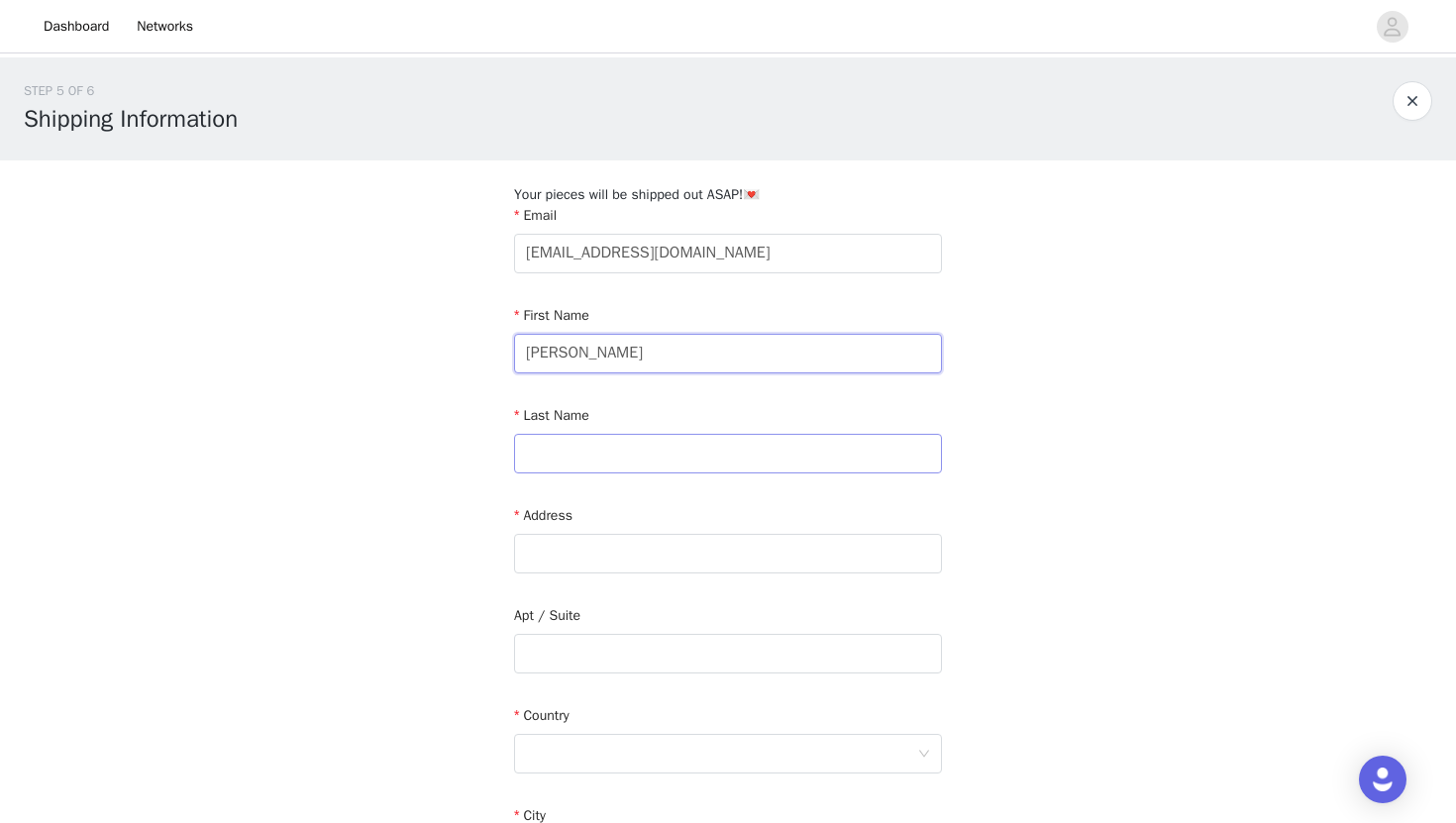 type on "[PERSON_NAME]" 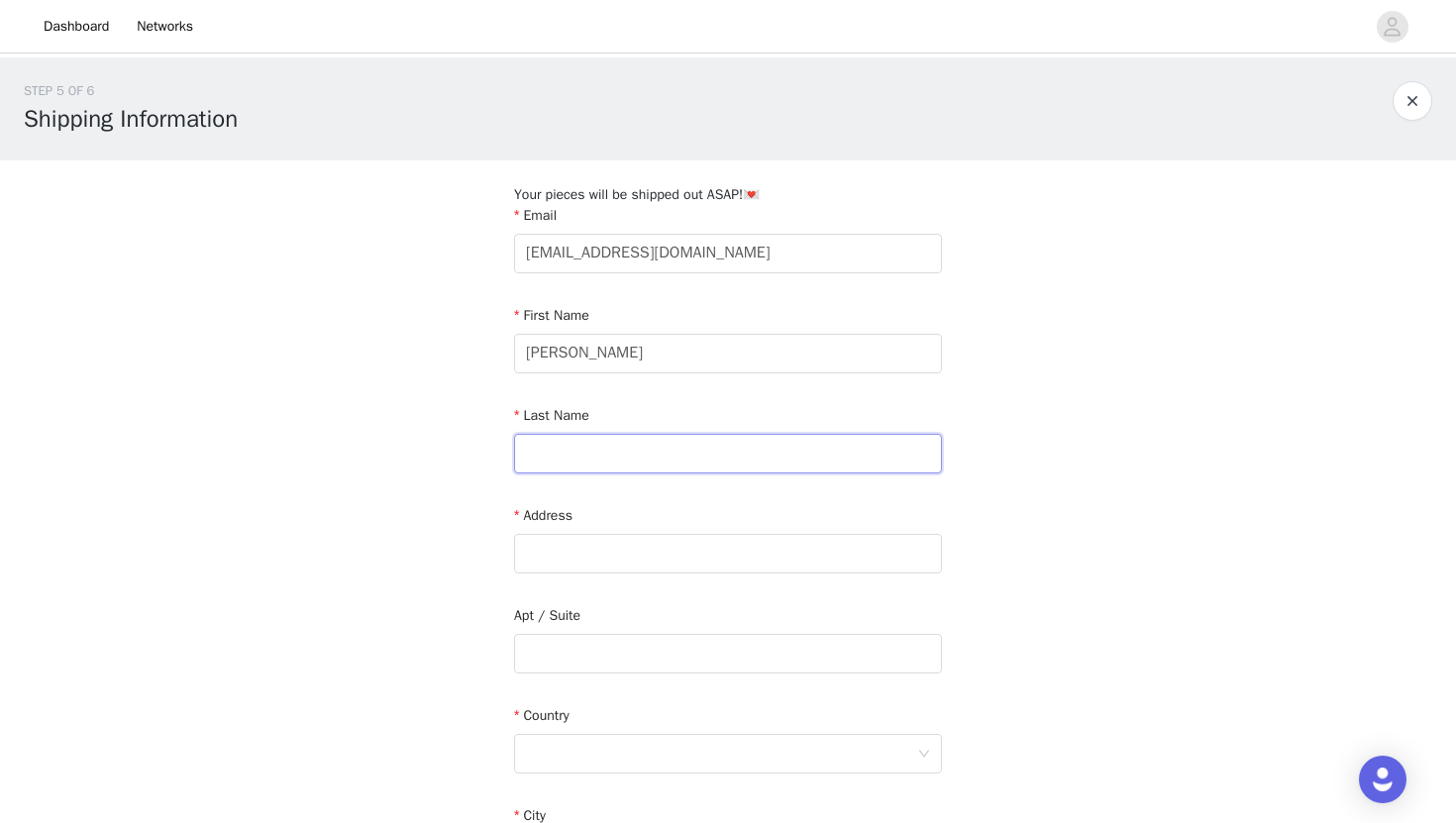 click at bounding box center [728, 454] 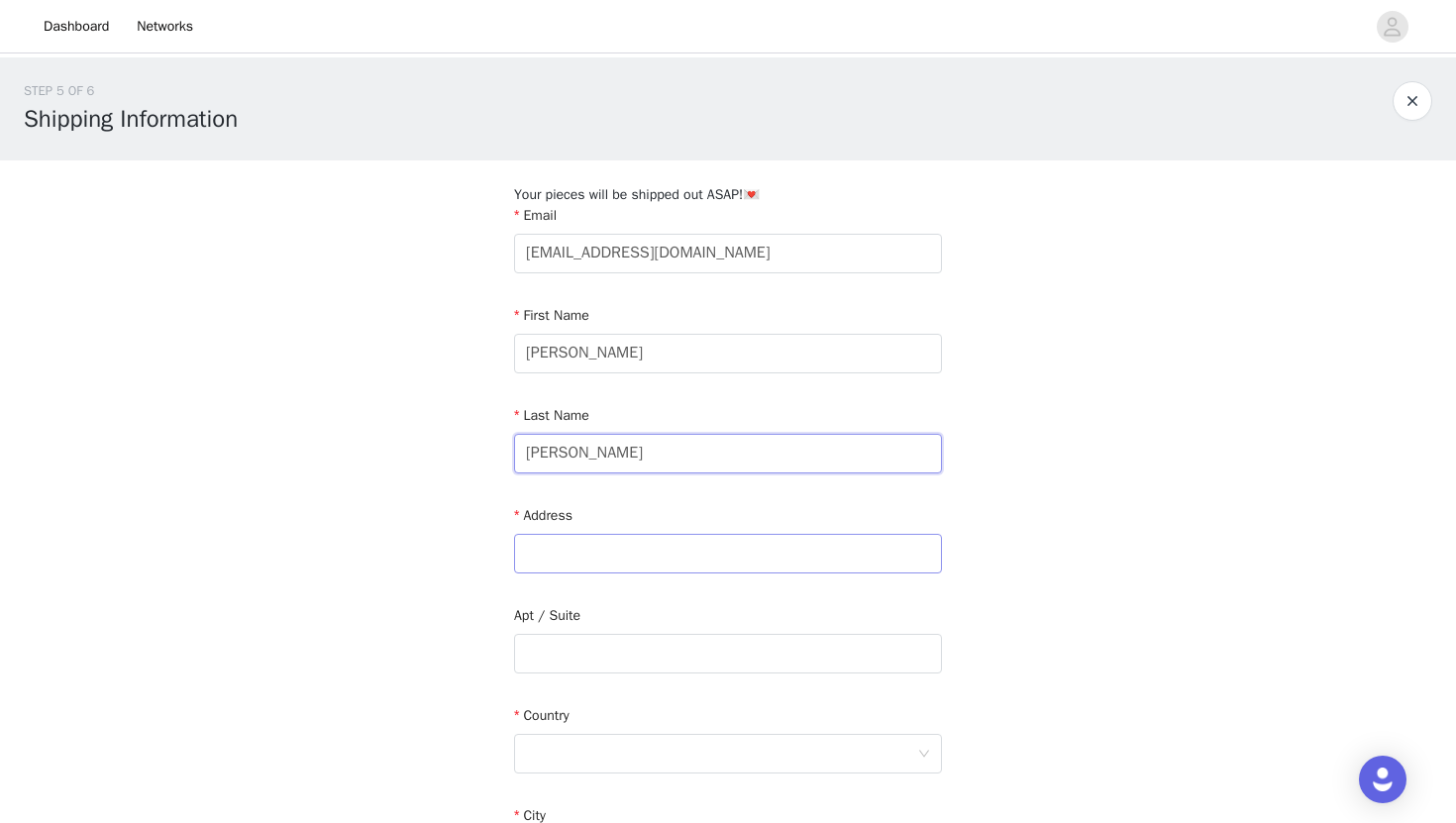 type on "[PERSON_NAME]" 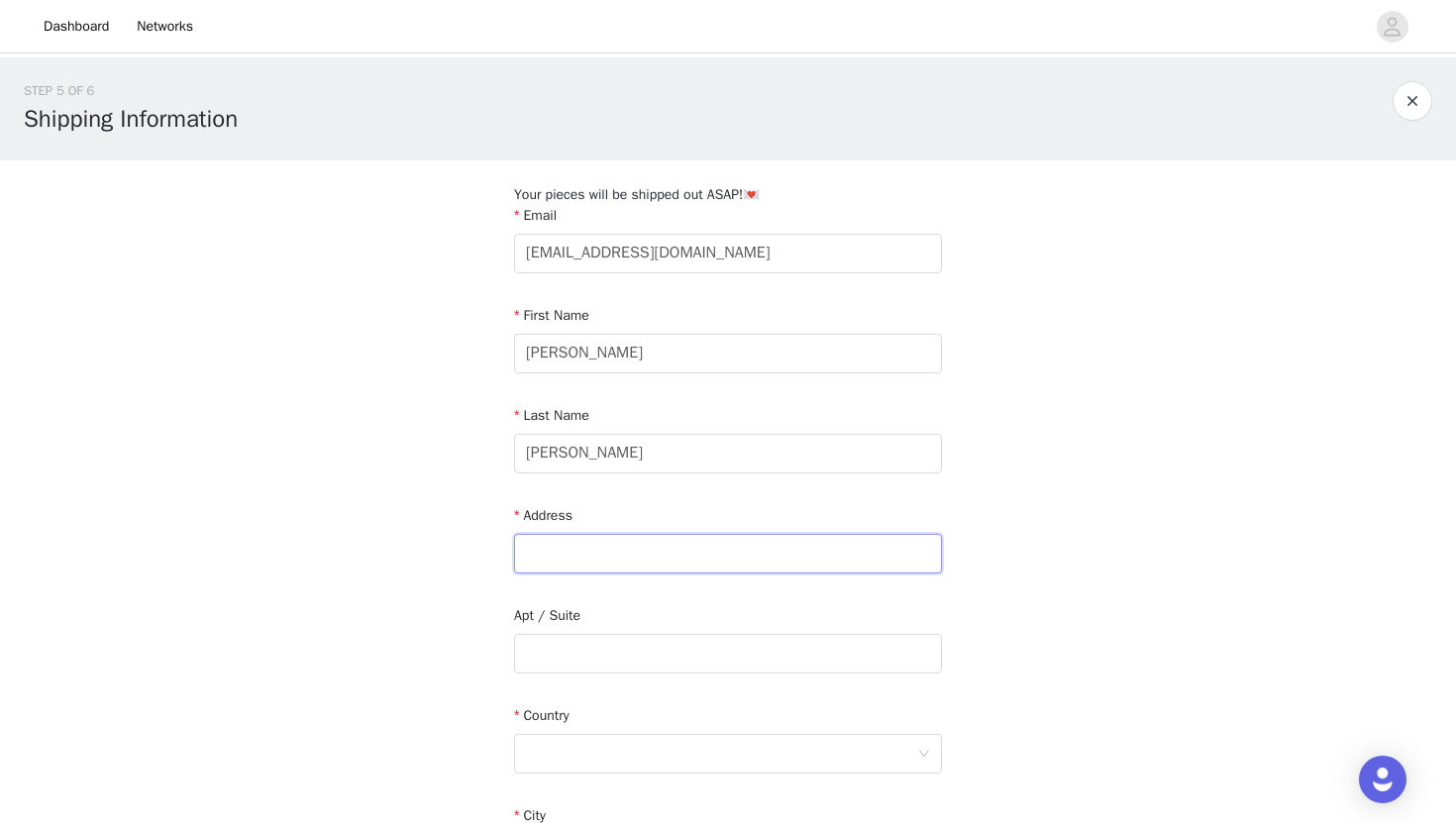 click at bounding box center (728, 554) 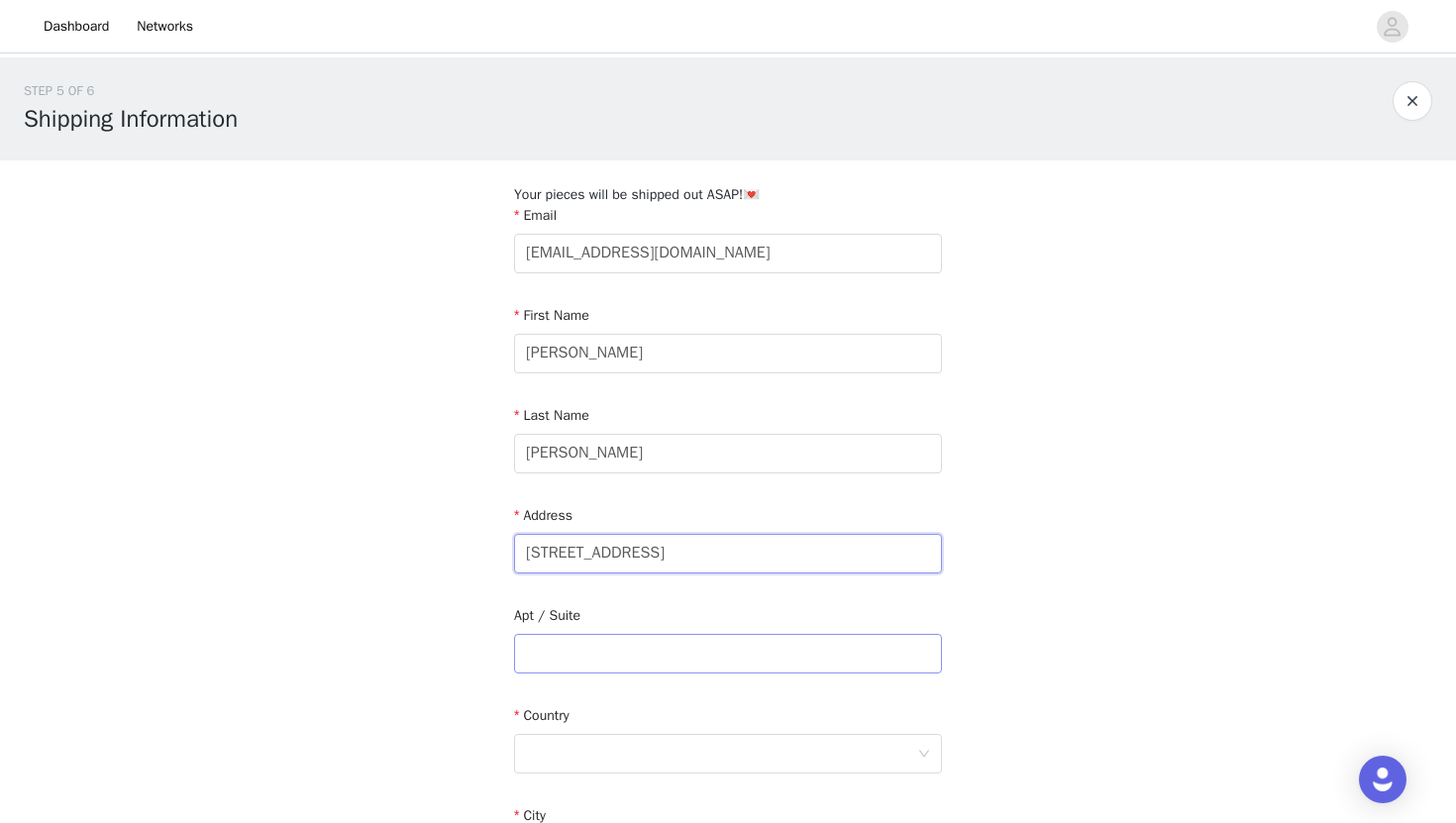 type on "[STREET_ADDRESS]" 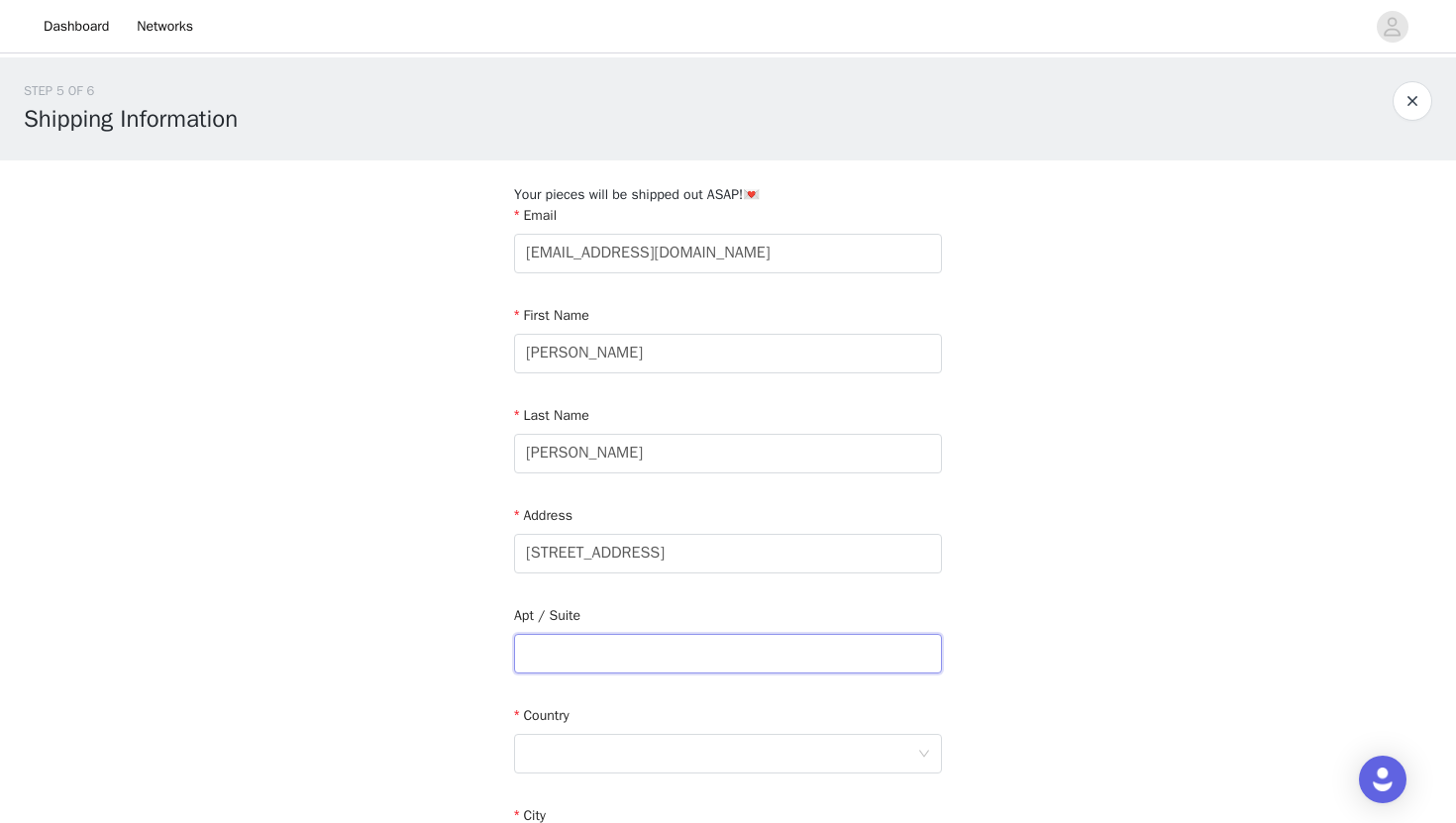 click at bounding box center (728, 654) 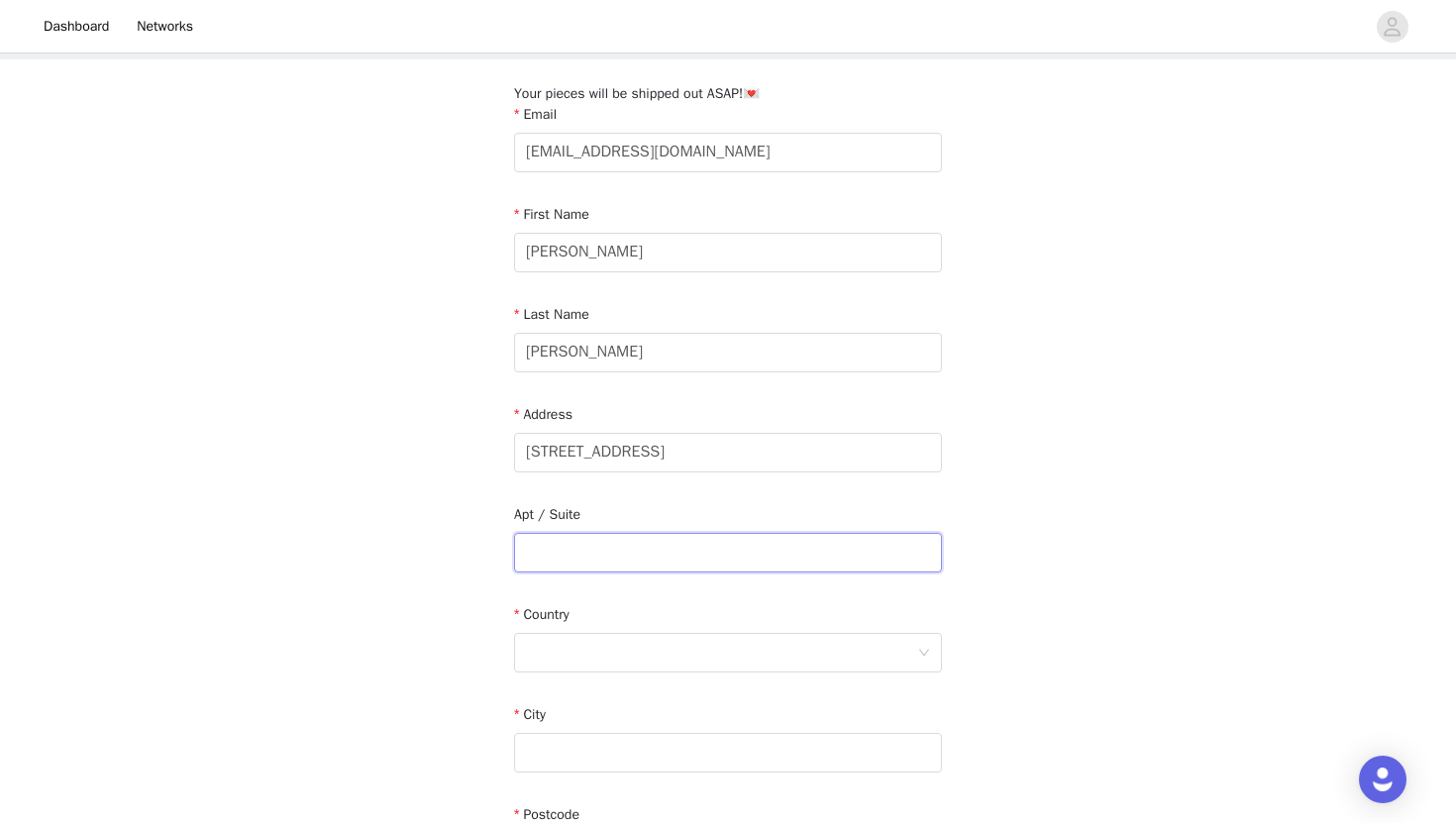 scroll, scrollTop: 102, scrollLeft: 0, axis: vertical 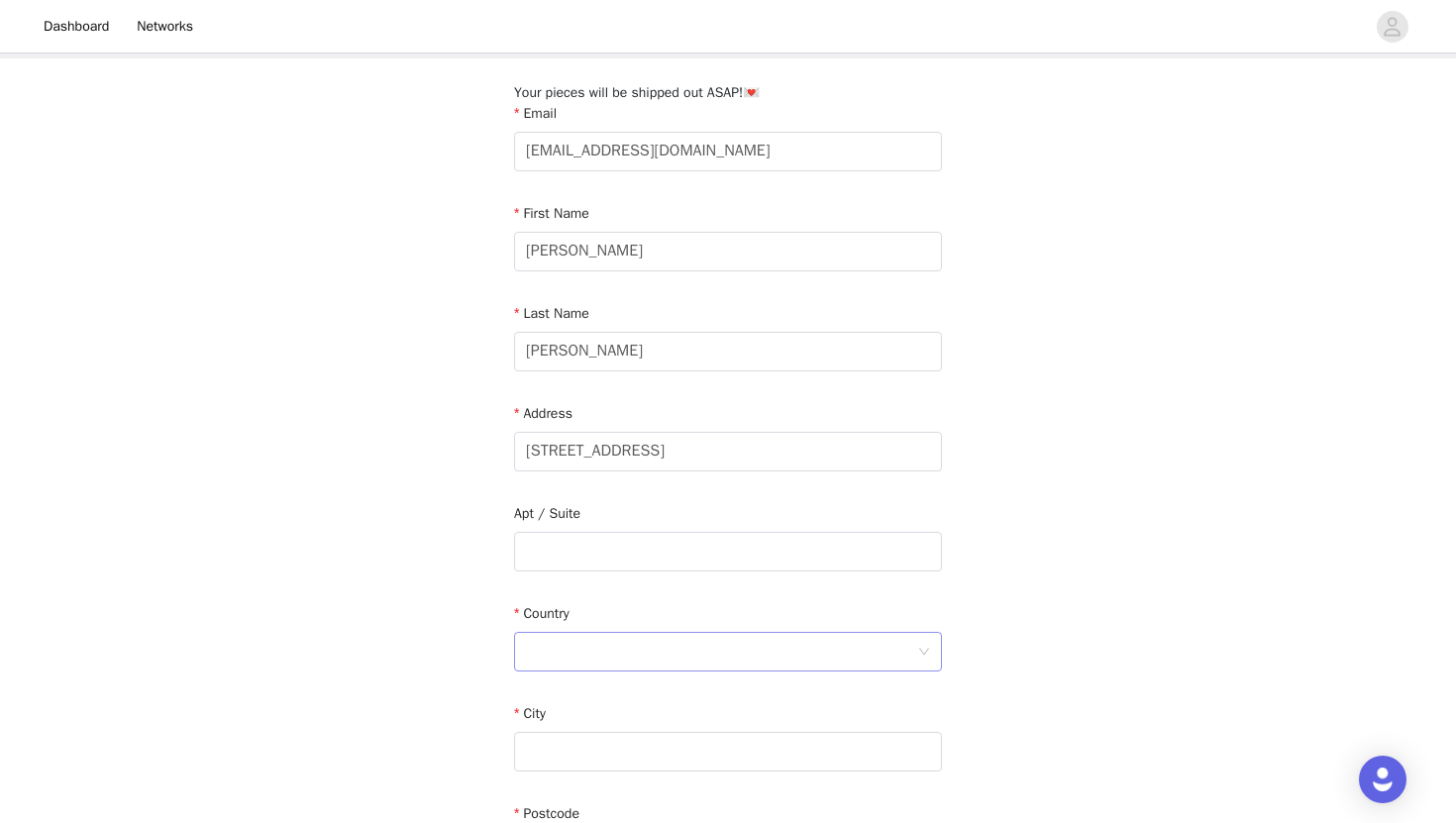 click at bounding box center [721, 652] 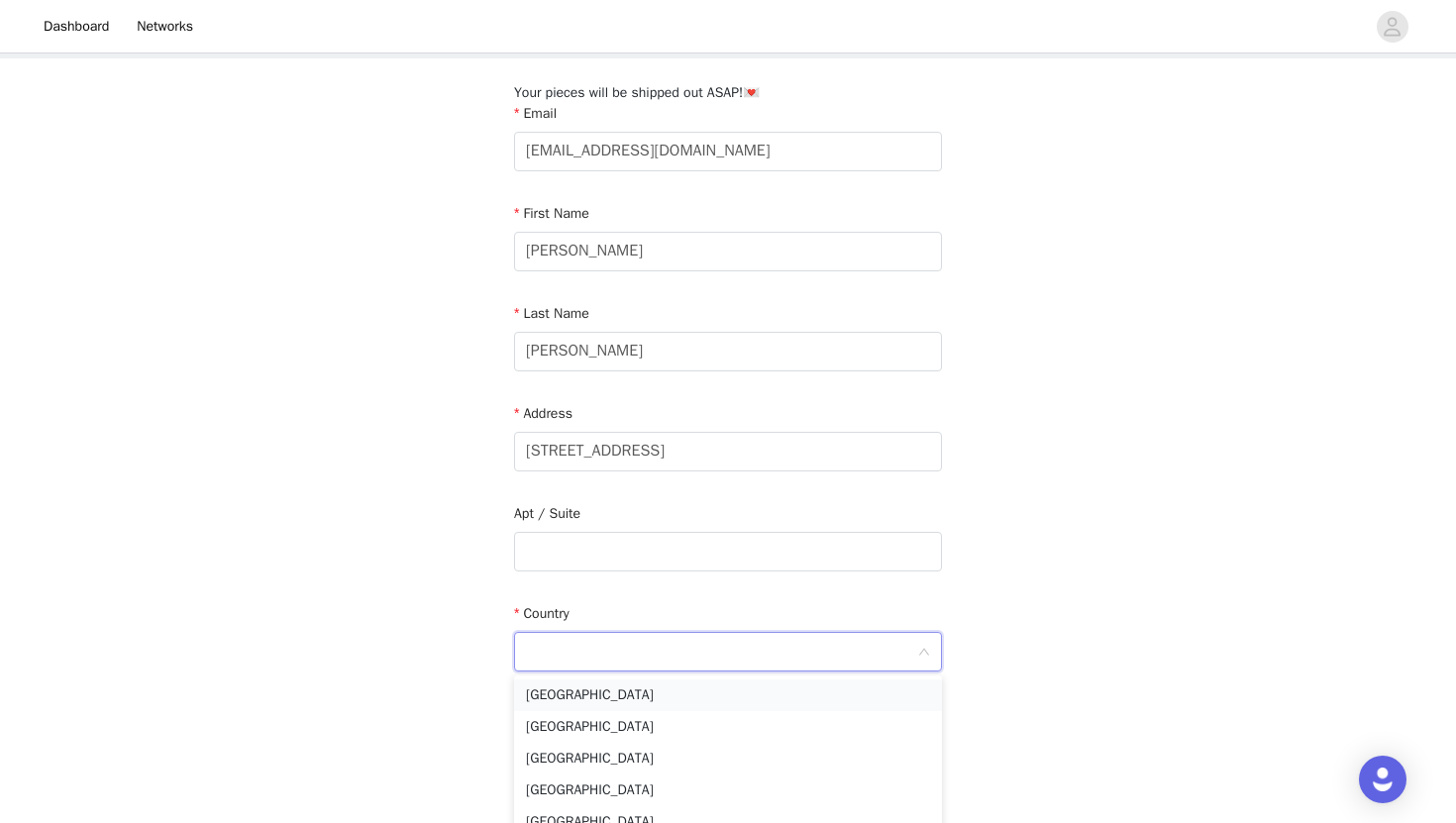 click on "[GEOGRAPHIC_DATA]" at bounding box center (728, 695) 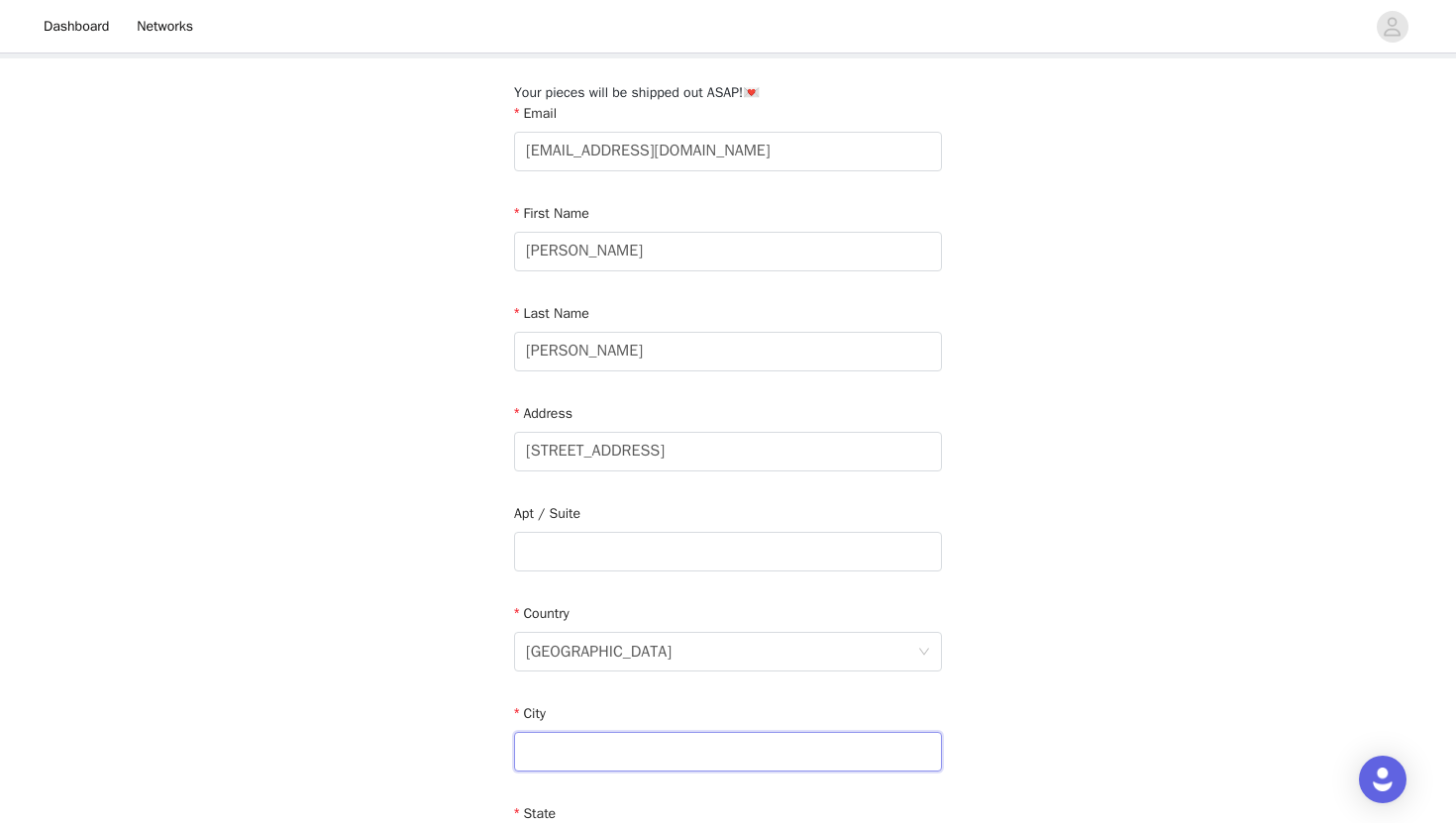click at bounding box center (728, 752) 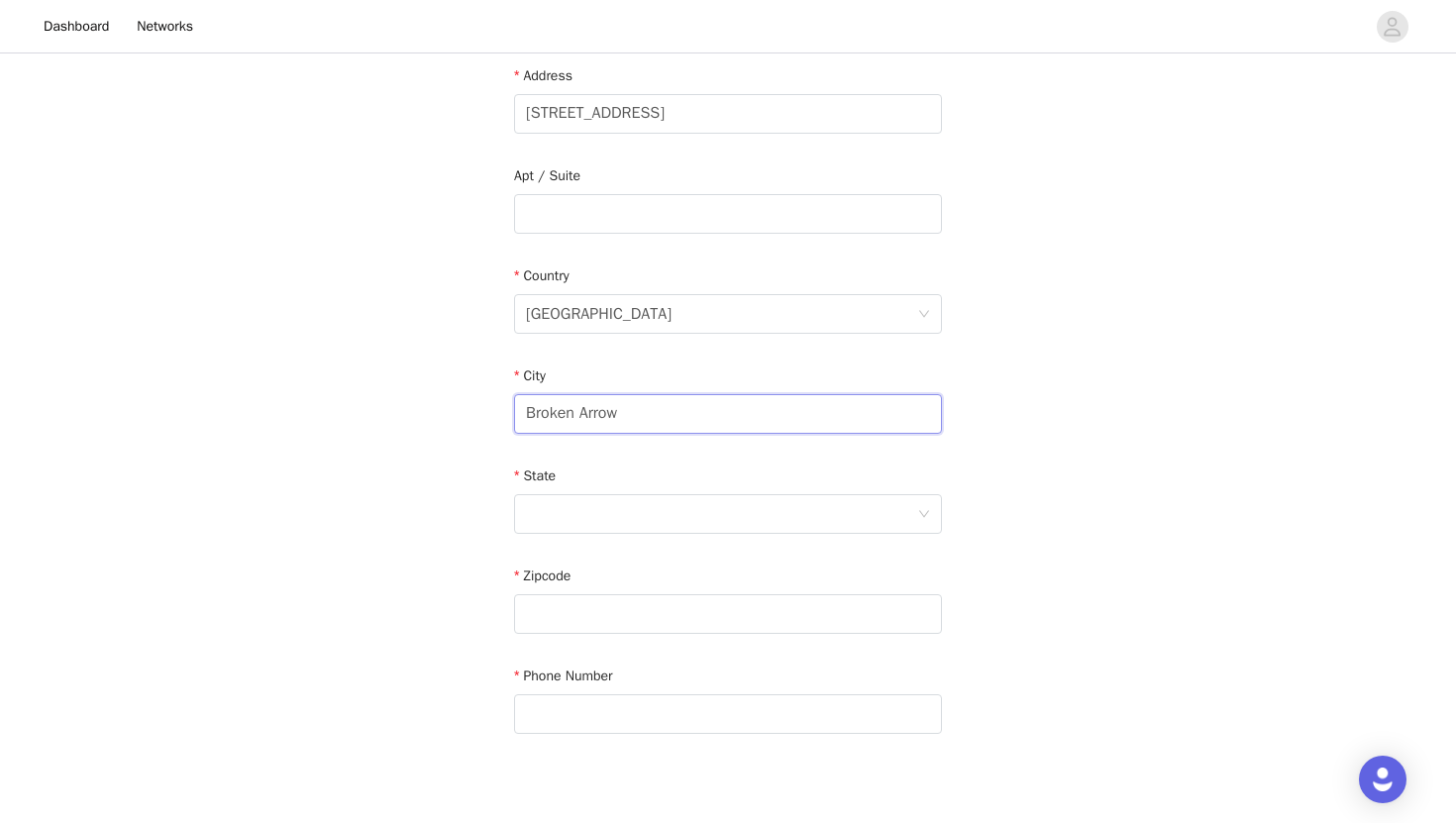 scroll, scrollTop: 461, scrollLeft: 0, axis: vertical 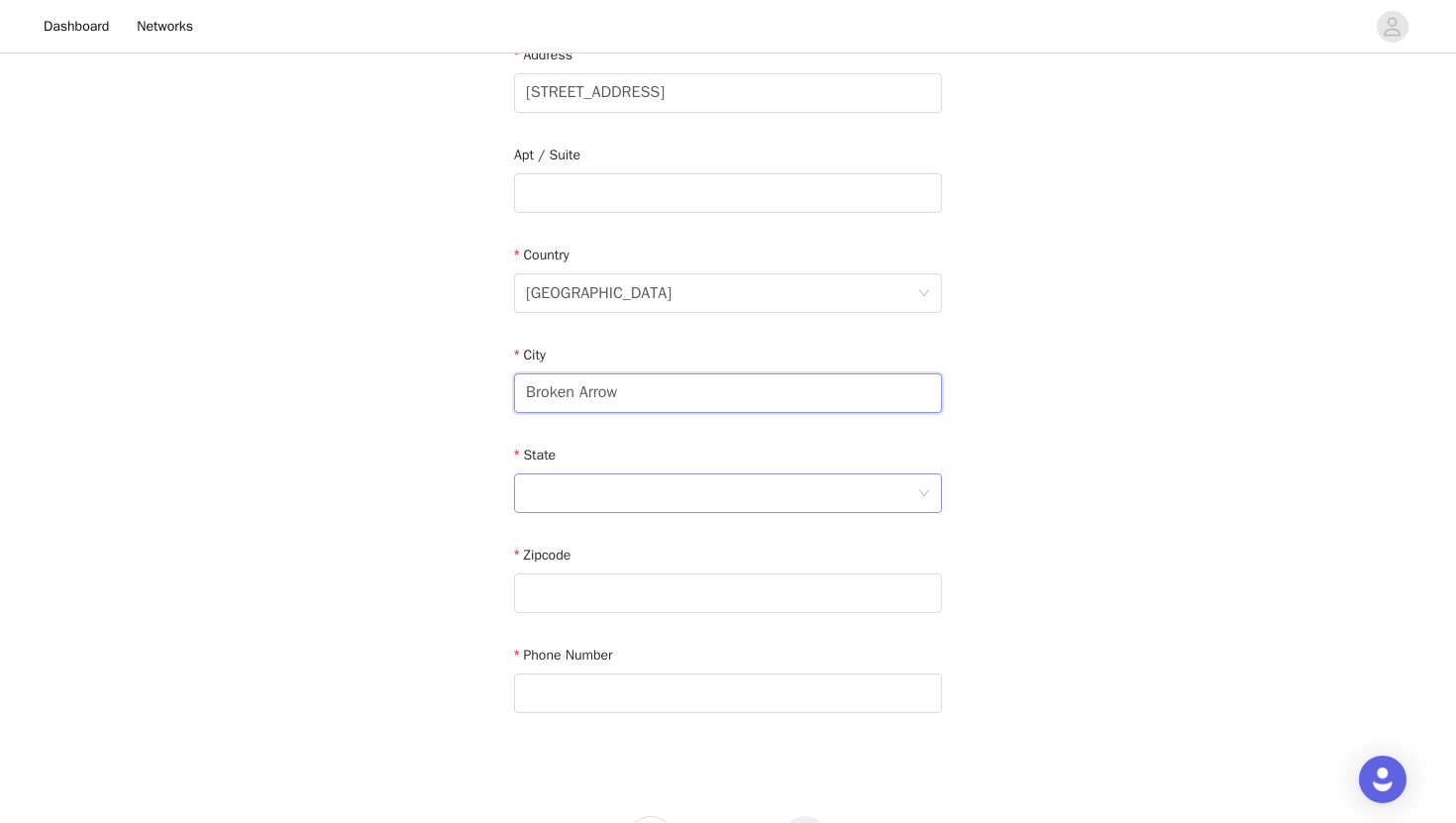 type on "Broken Arrow" 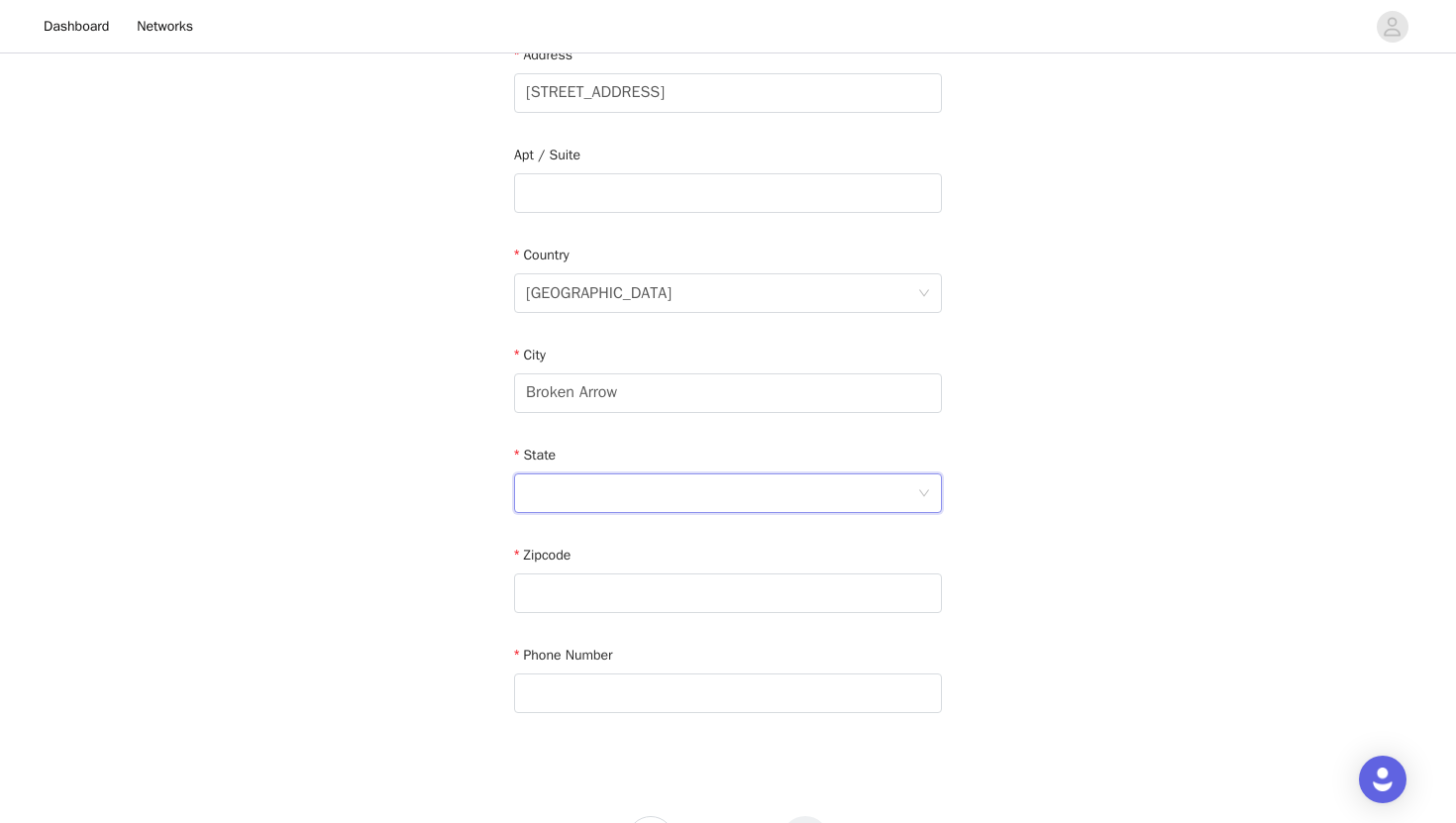click at bounding box center (721, 493) 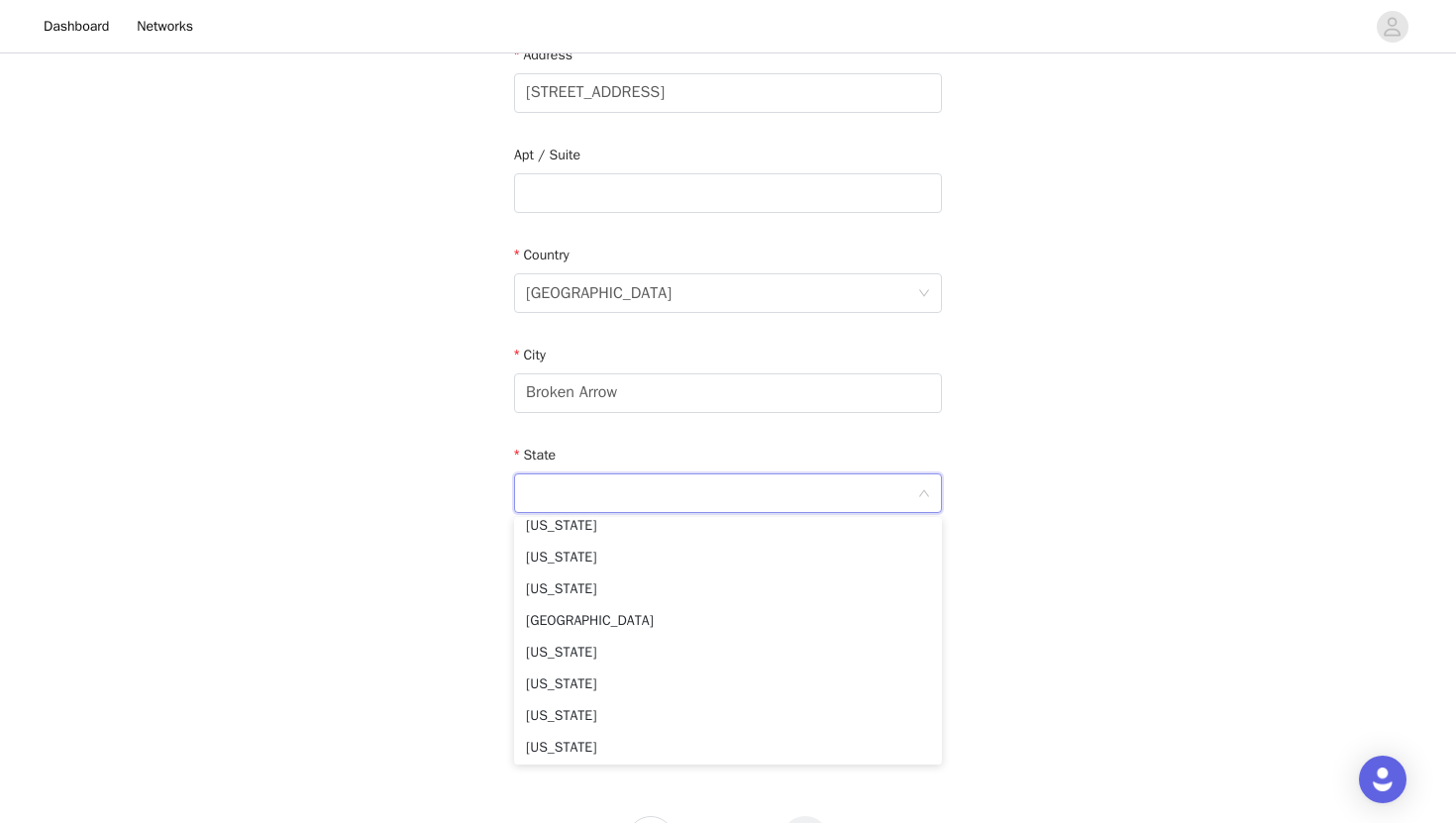 scroll, scrollTop: 1725, scrollLeft: 0, axis: vertical 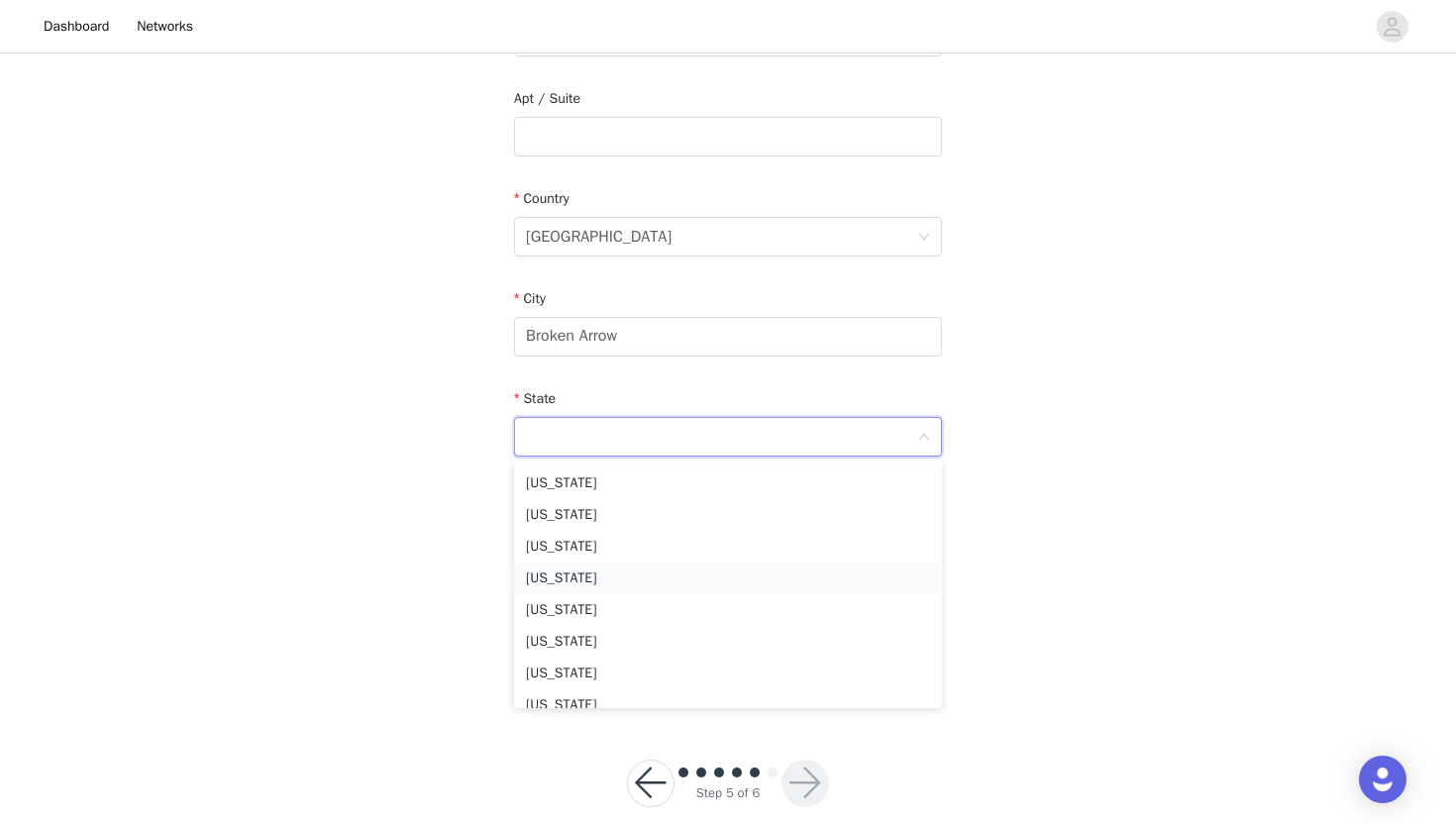 click on "[US_STATE]" at bounding box center (728, 578) 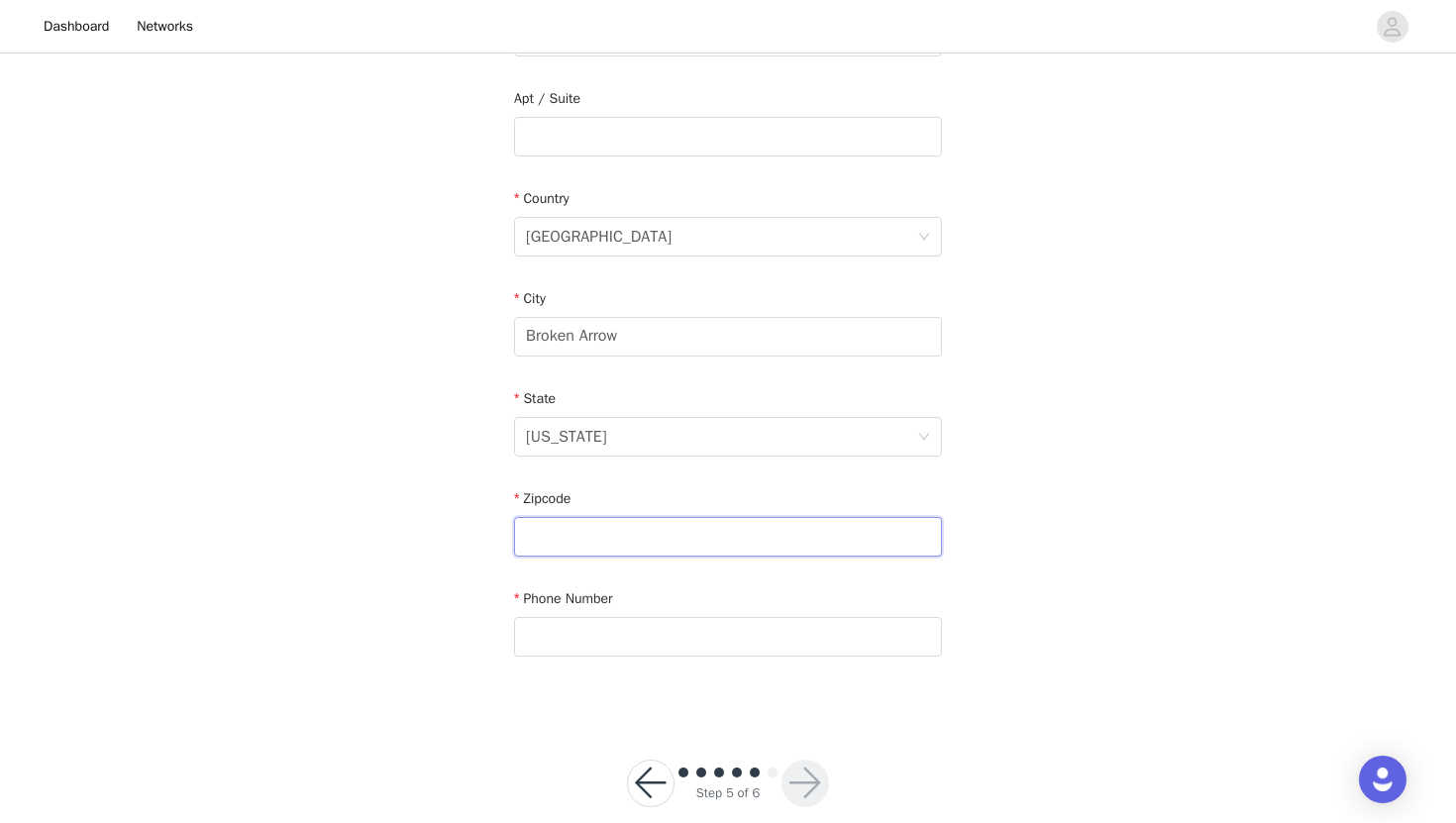click at bounding box center [728, 537] 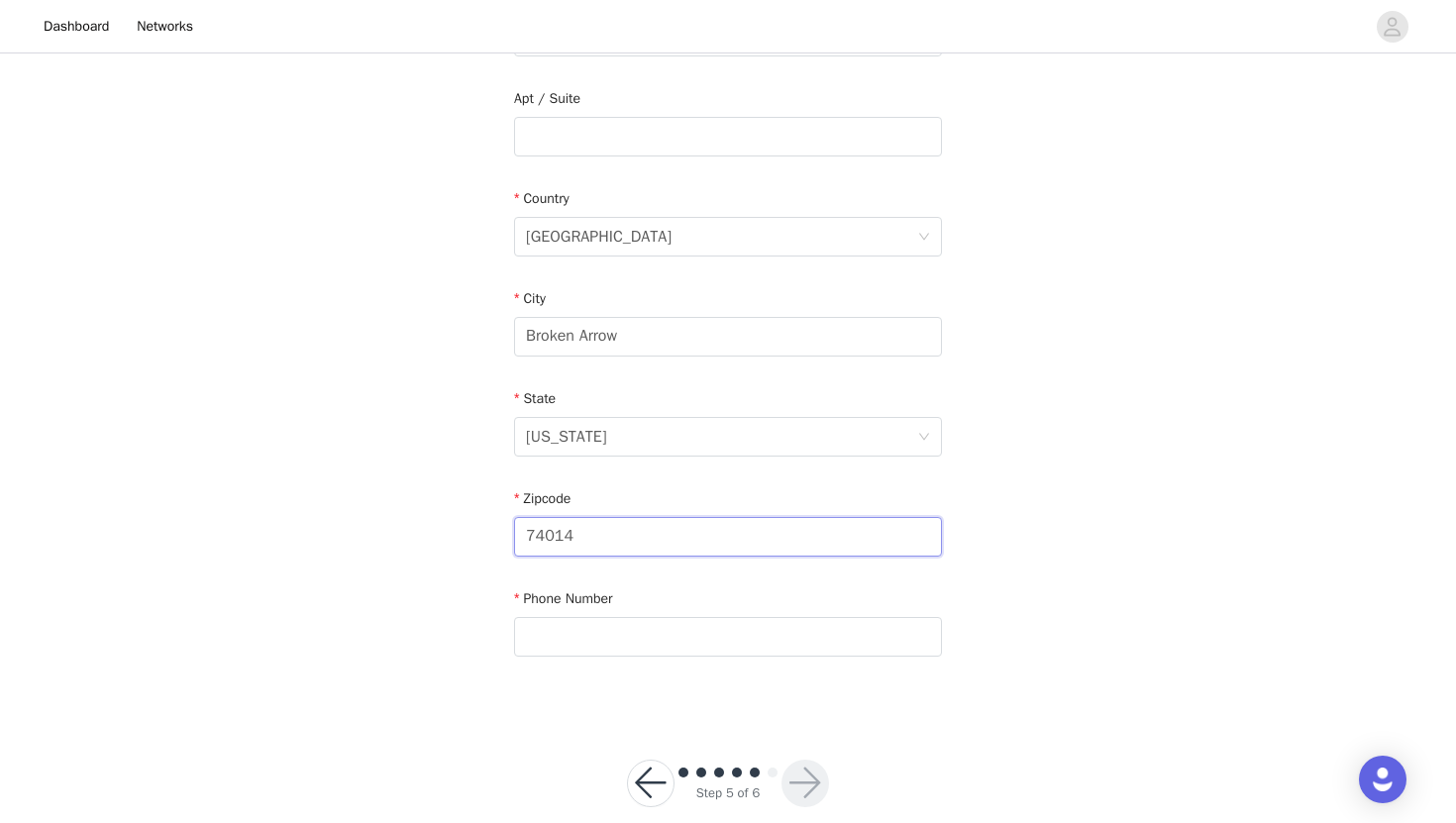 type on "74014" 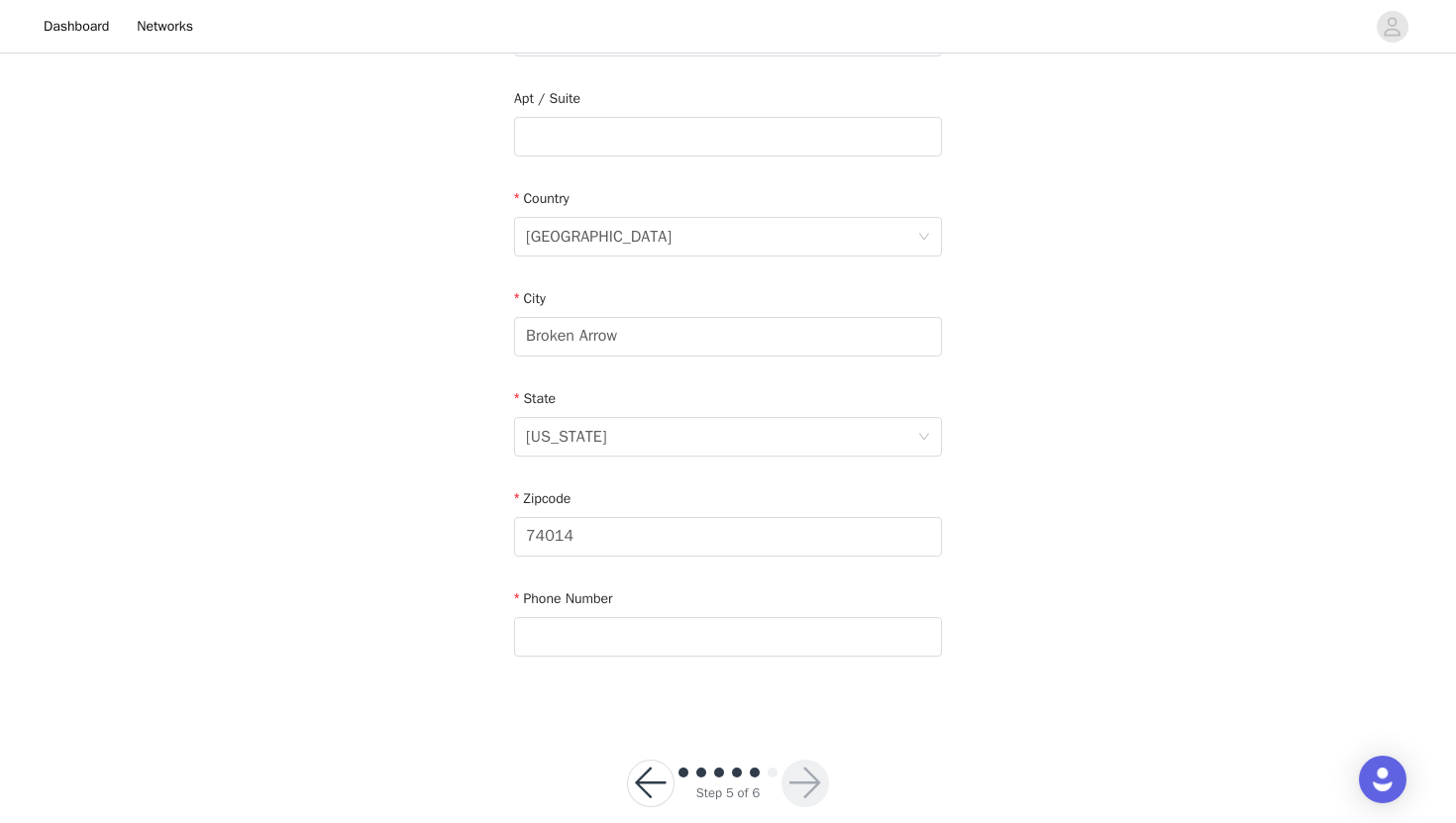 click on "Phone Number" at bounding box center [728, 602] 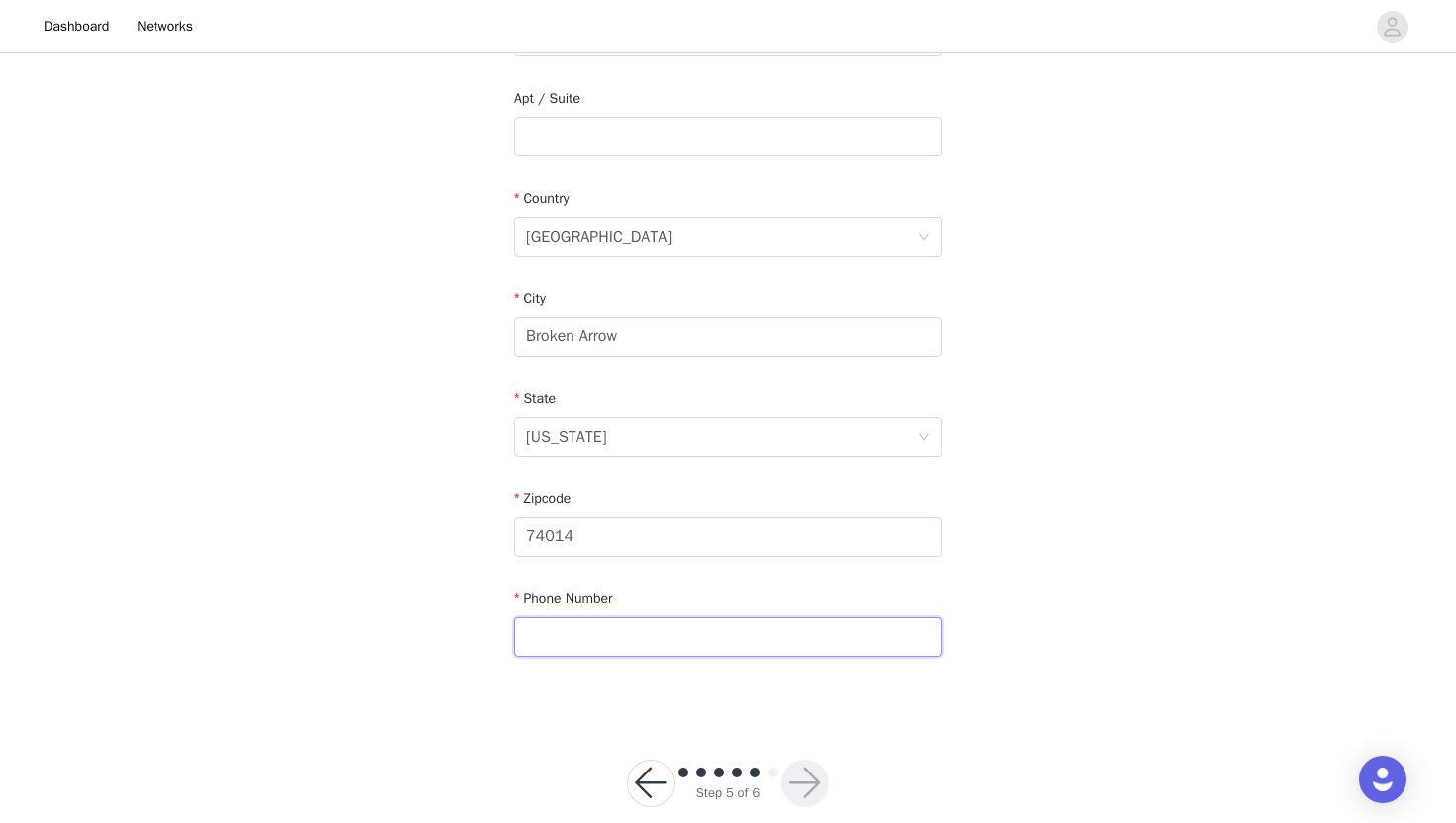 click at bounding box center (728, 637) 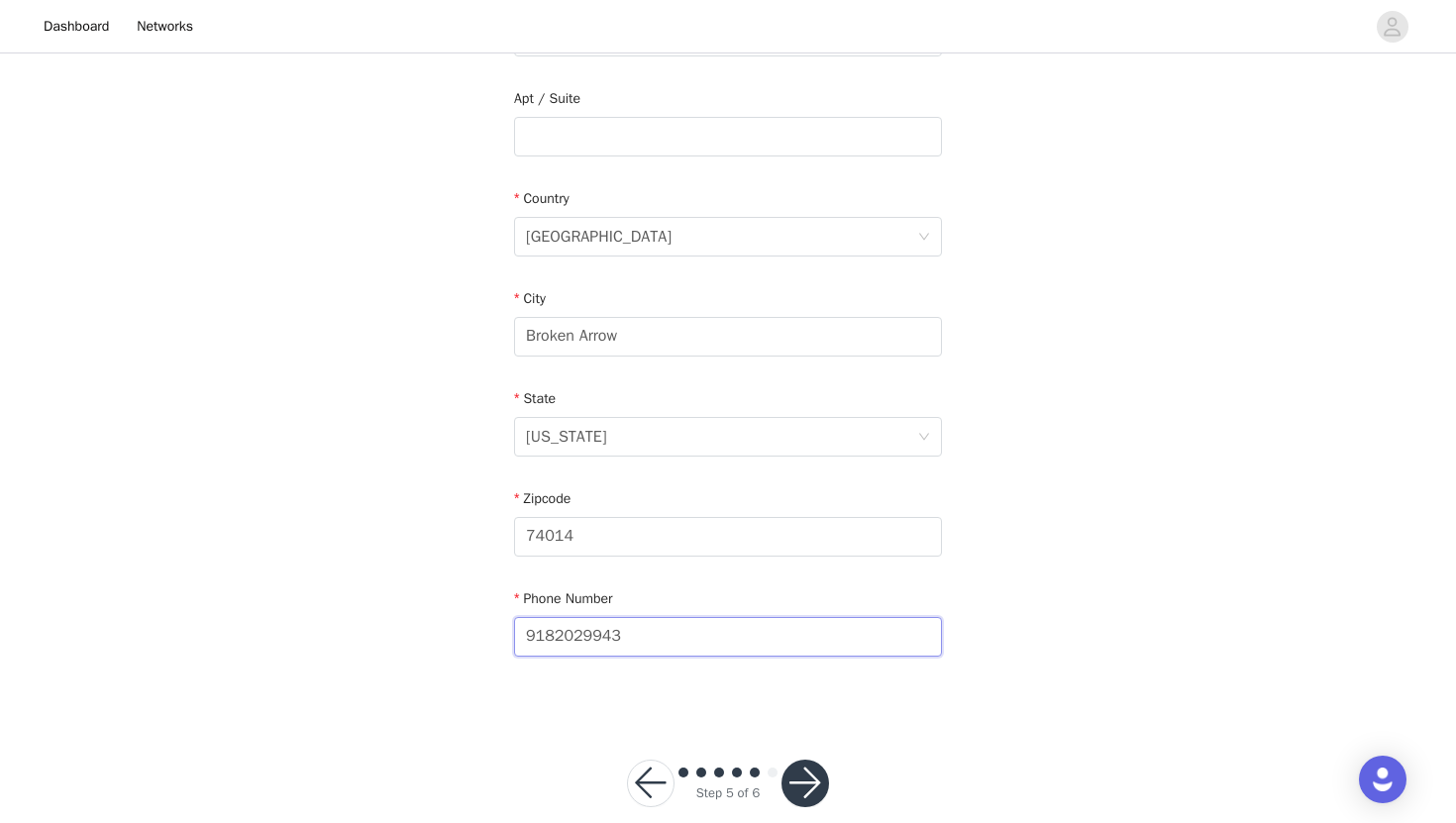 type on "9182029943" 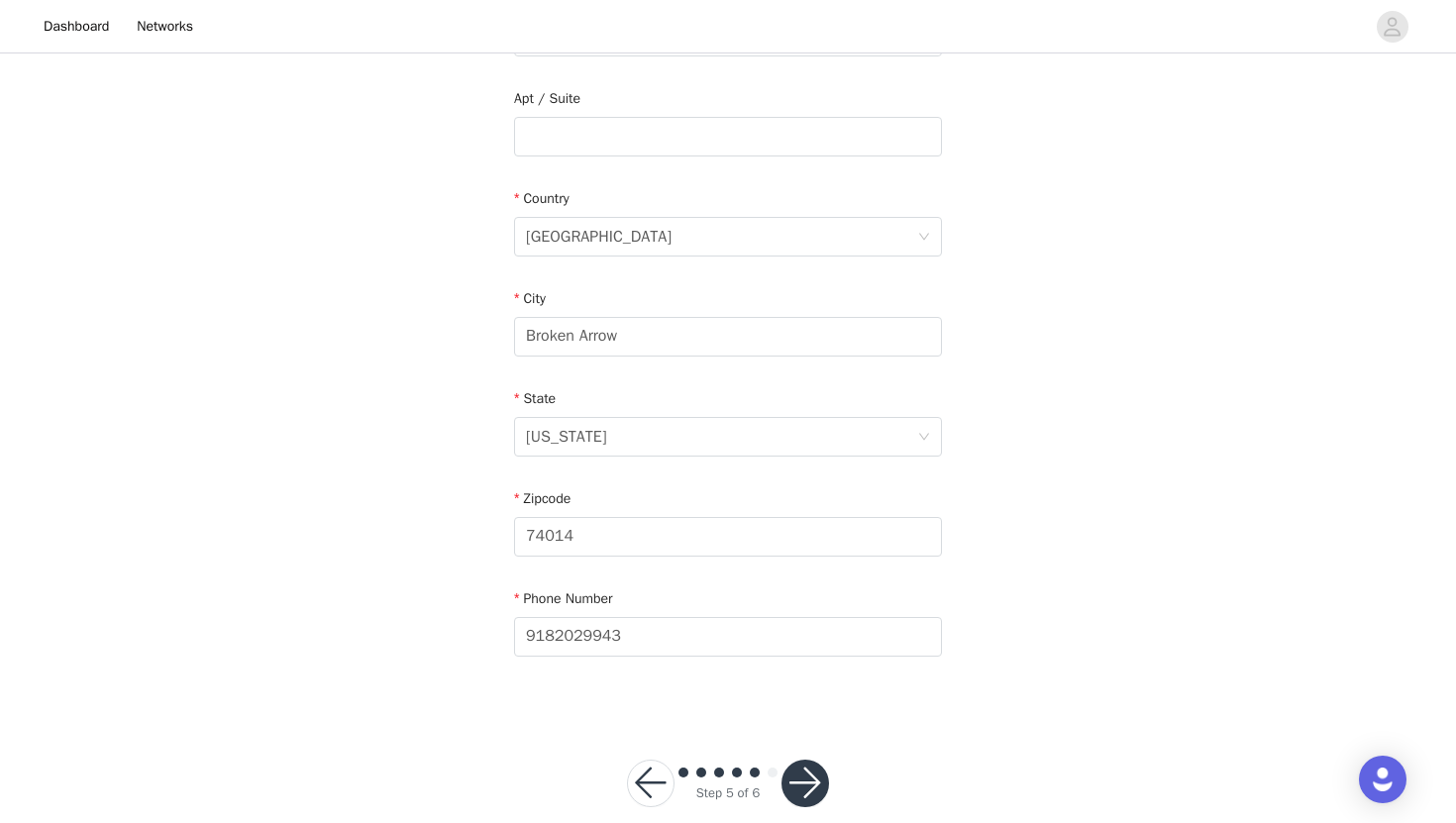 click at bounding box center [805, 783] 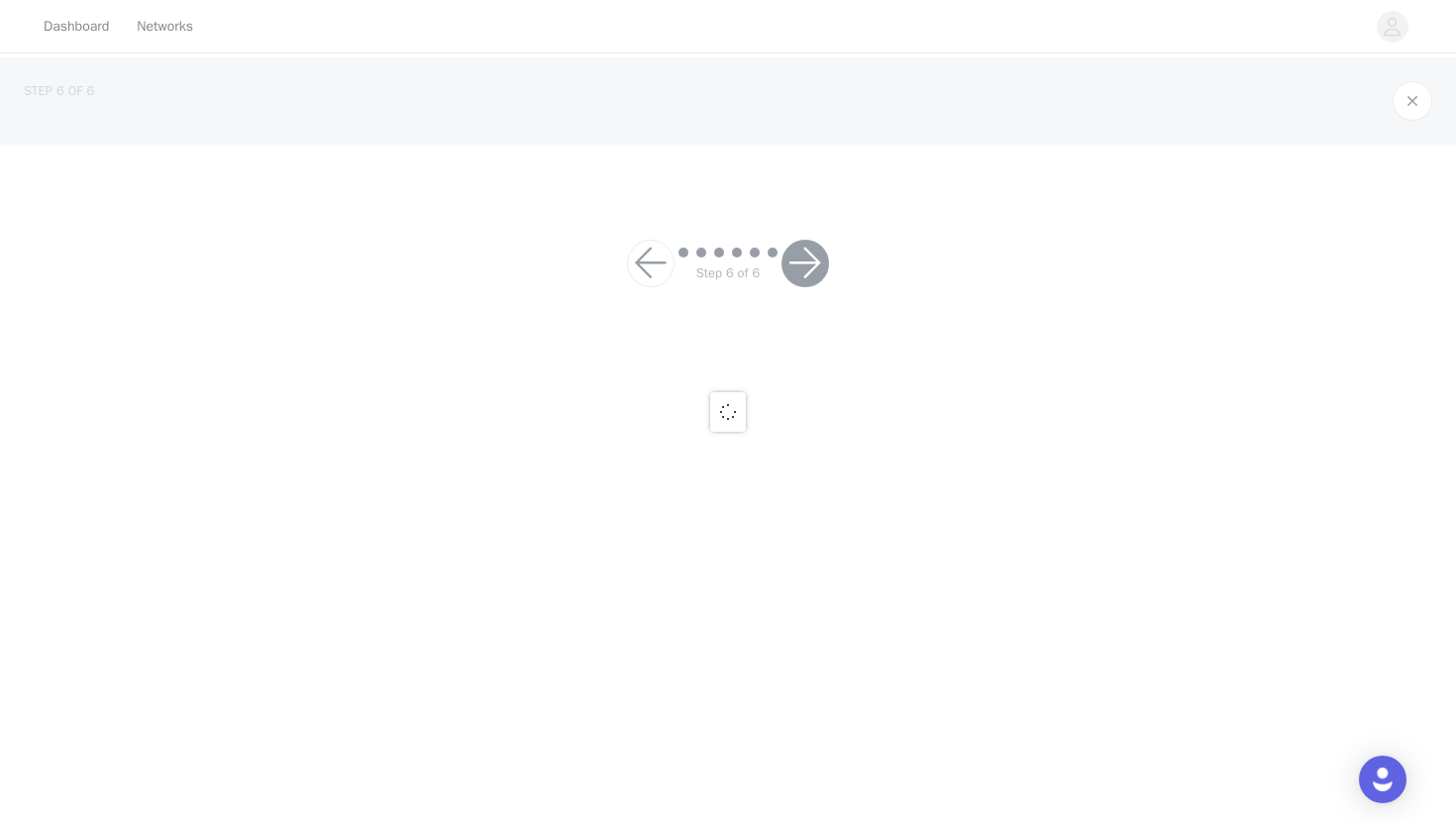scroll, scrollTop: 0, scrollLeft: 0, axis: both 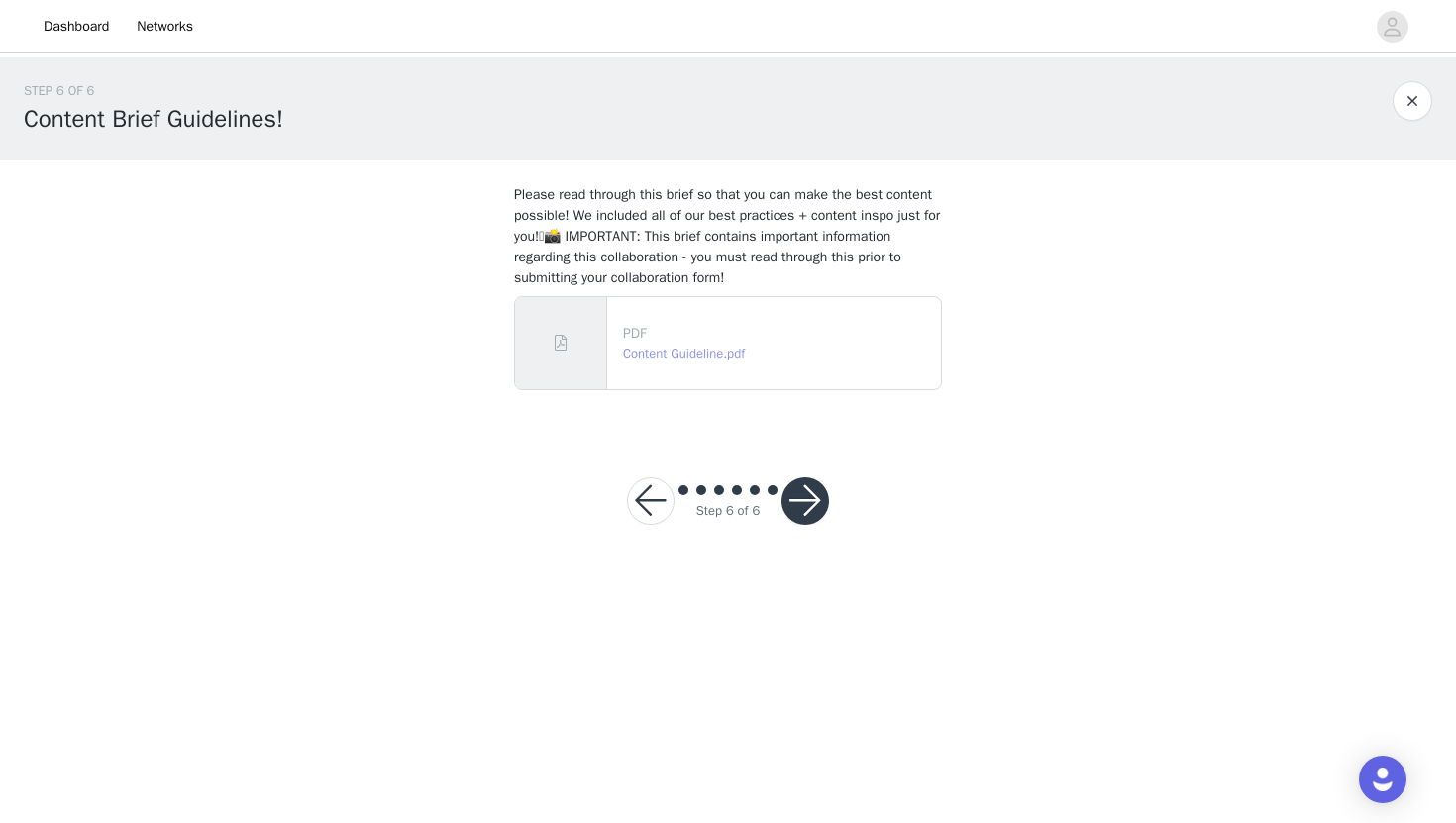 click on "Content Guideline.pdf" at bounding box center [683, 353] 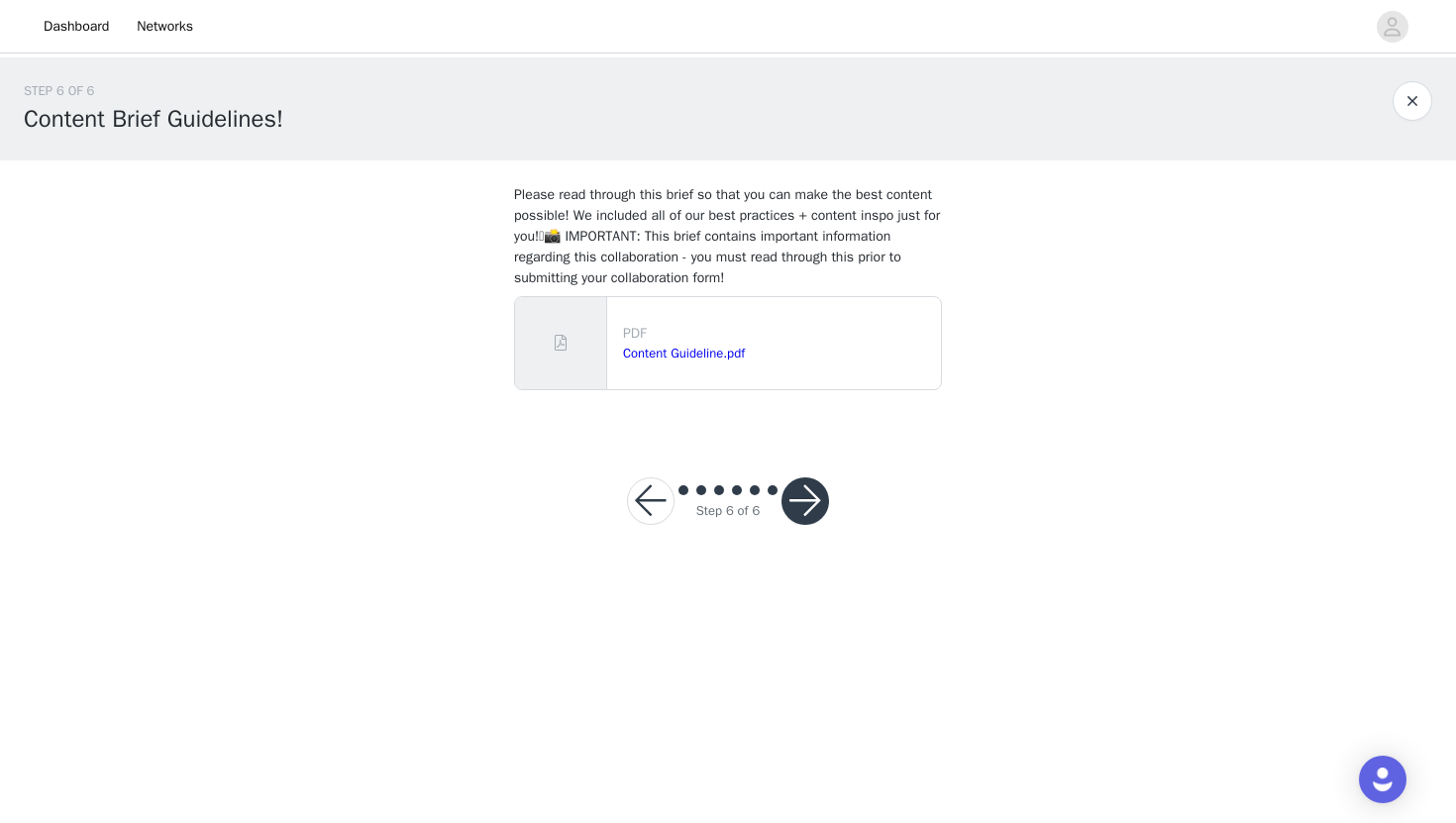 click at bounding box center [805, 501] 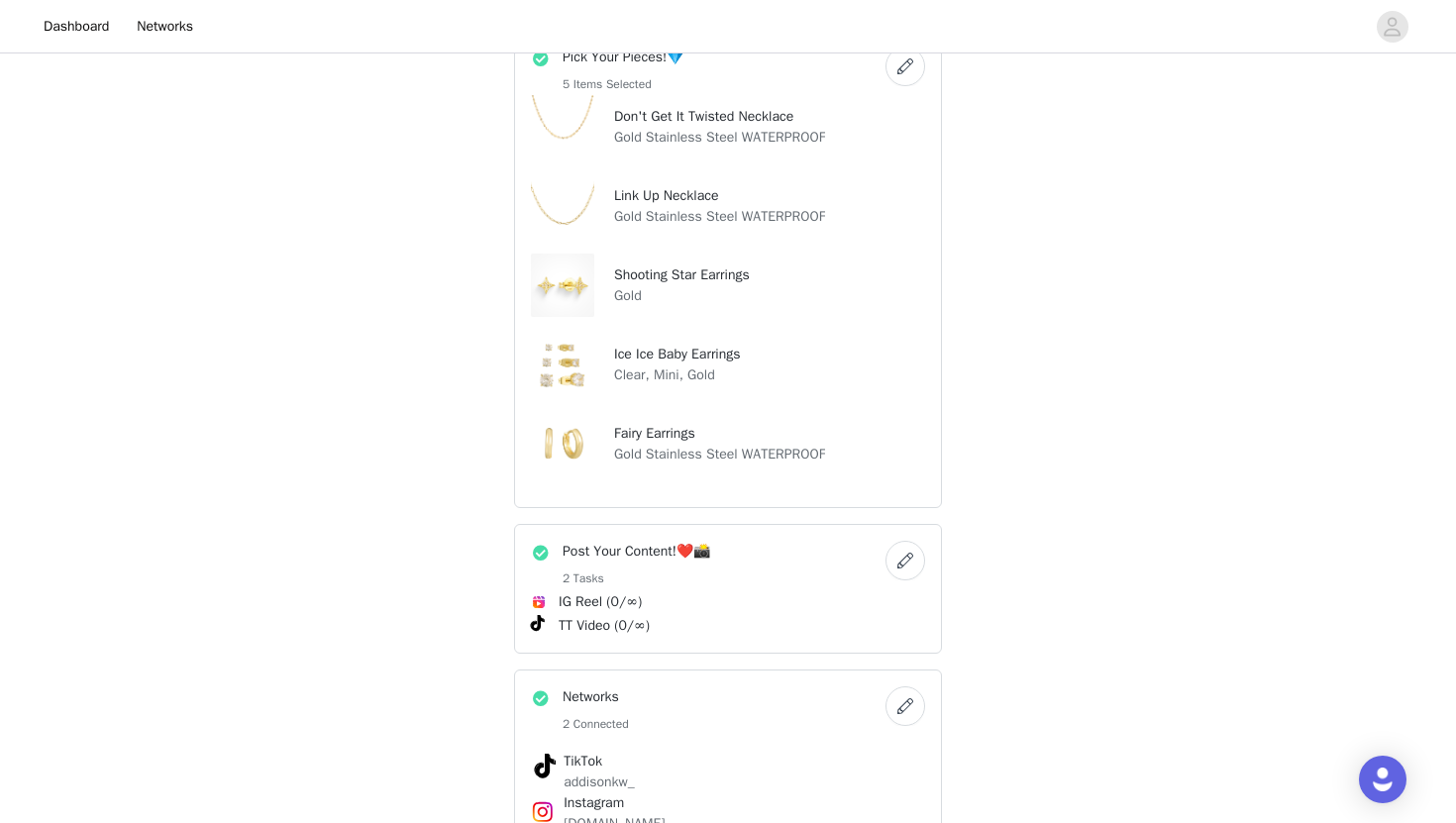 scroll, scrollTop: 817, scrollLeft: 0, axis: vertical 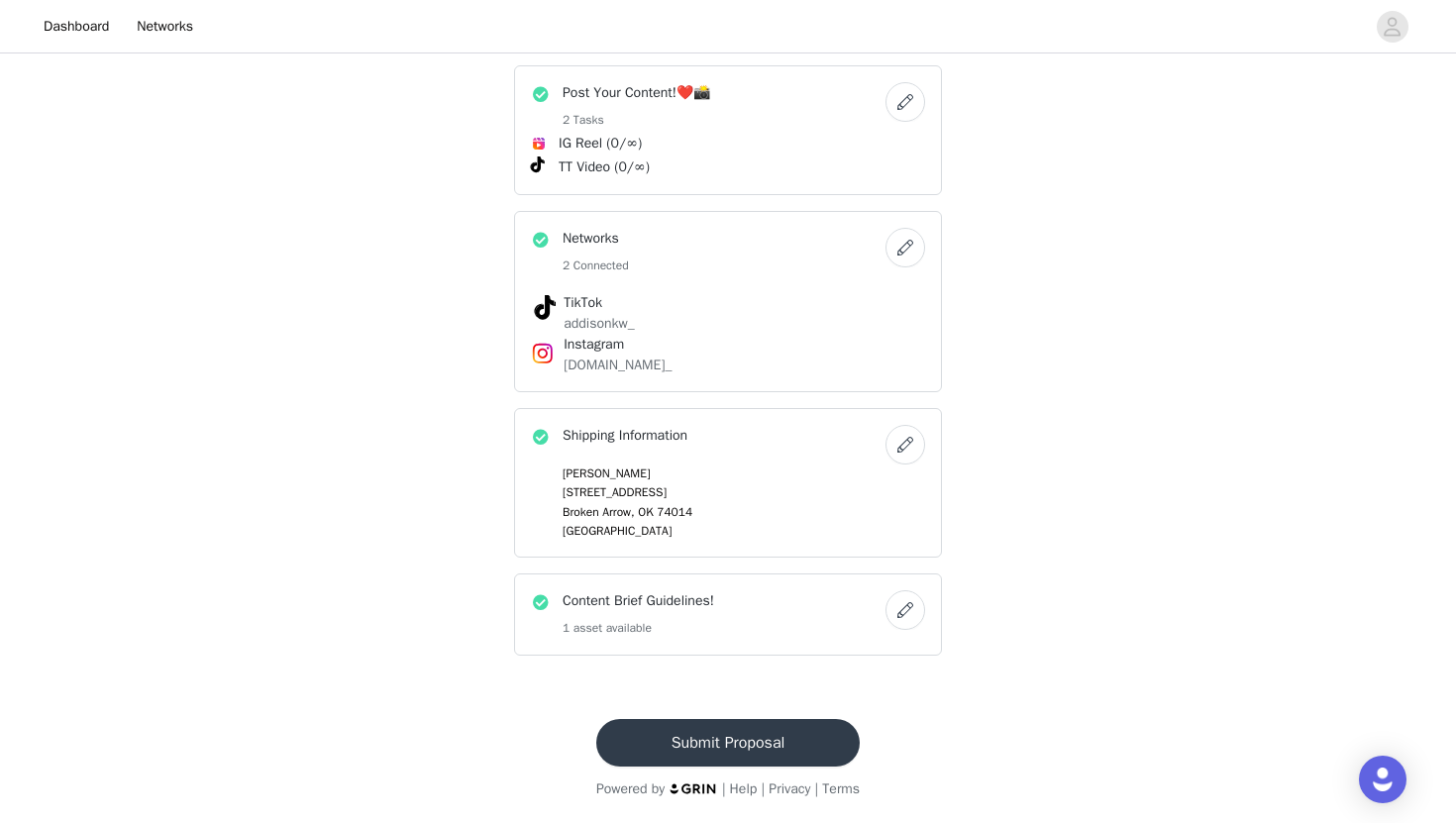 click on "Submit Proposal" at bounding box center (728, 743) 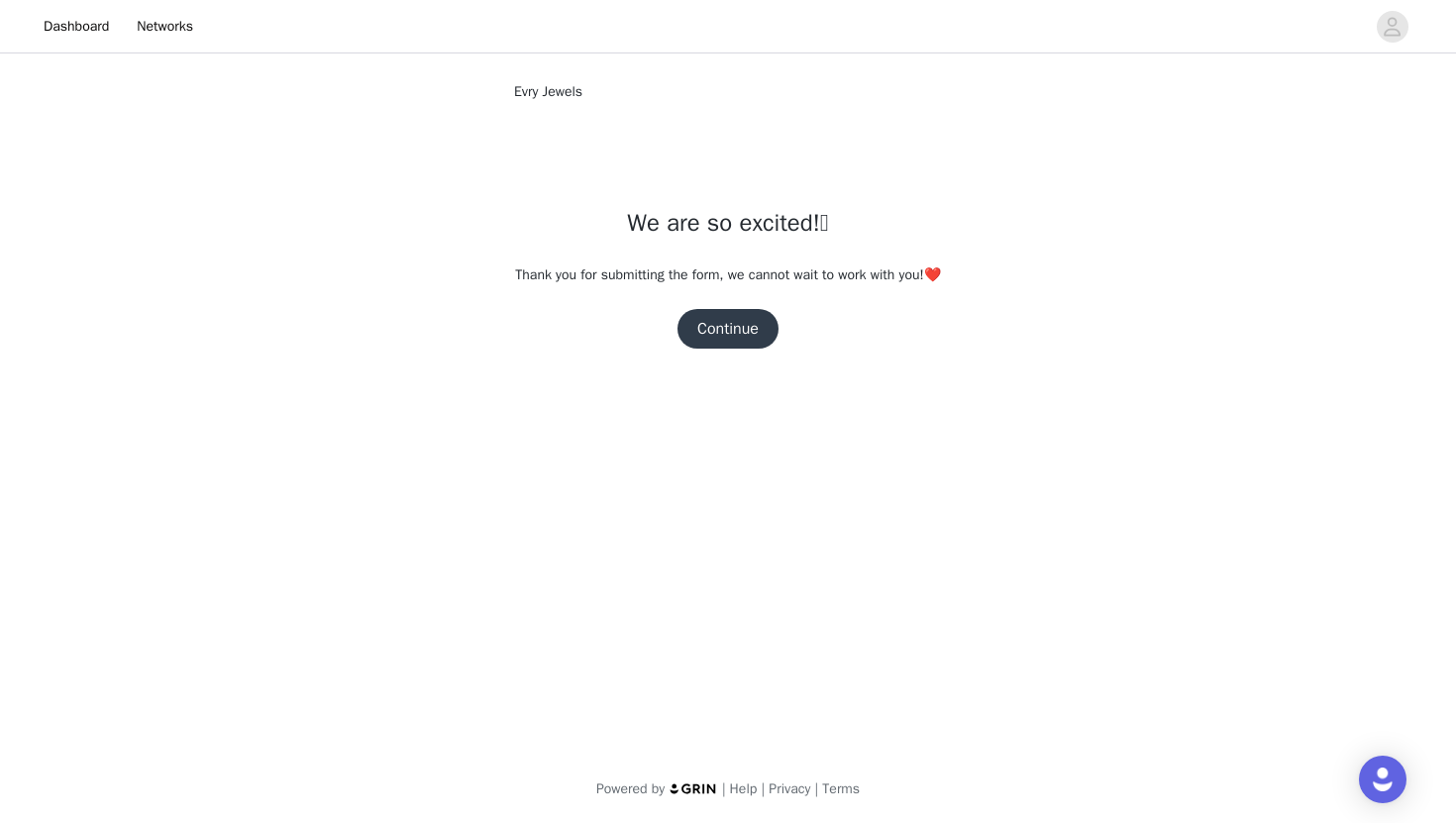 scroll, scrollTop: 0, scrollLeft: 0, axis: both 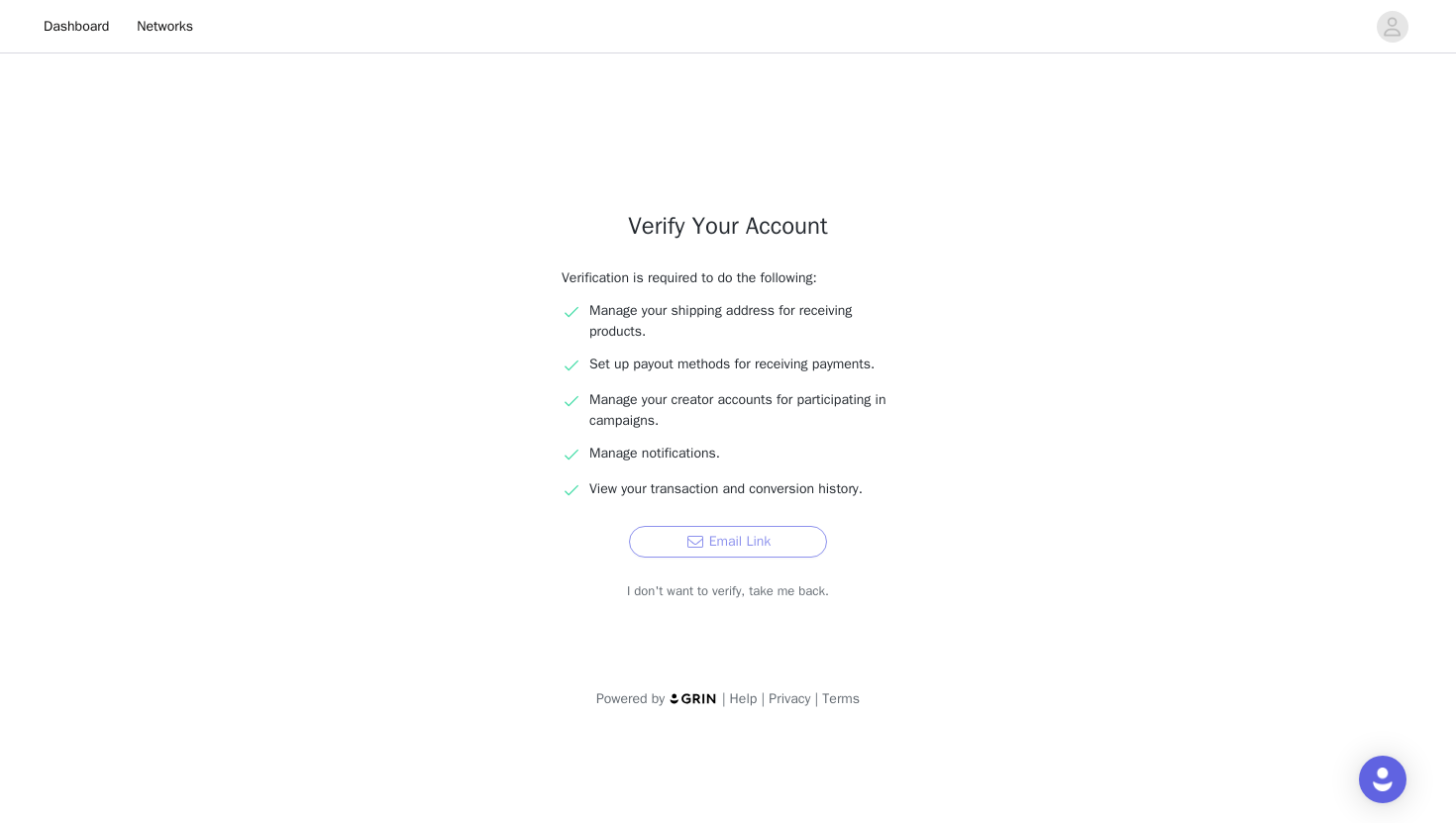 click on "Email Link" at bounding box center (728, 542) 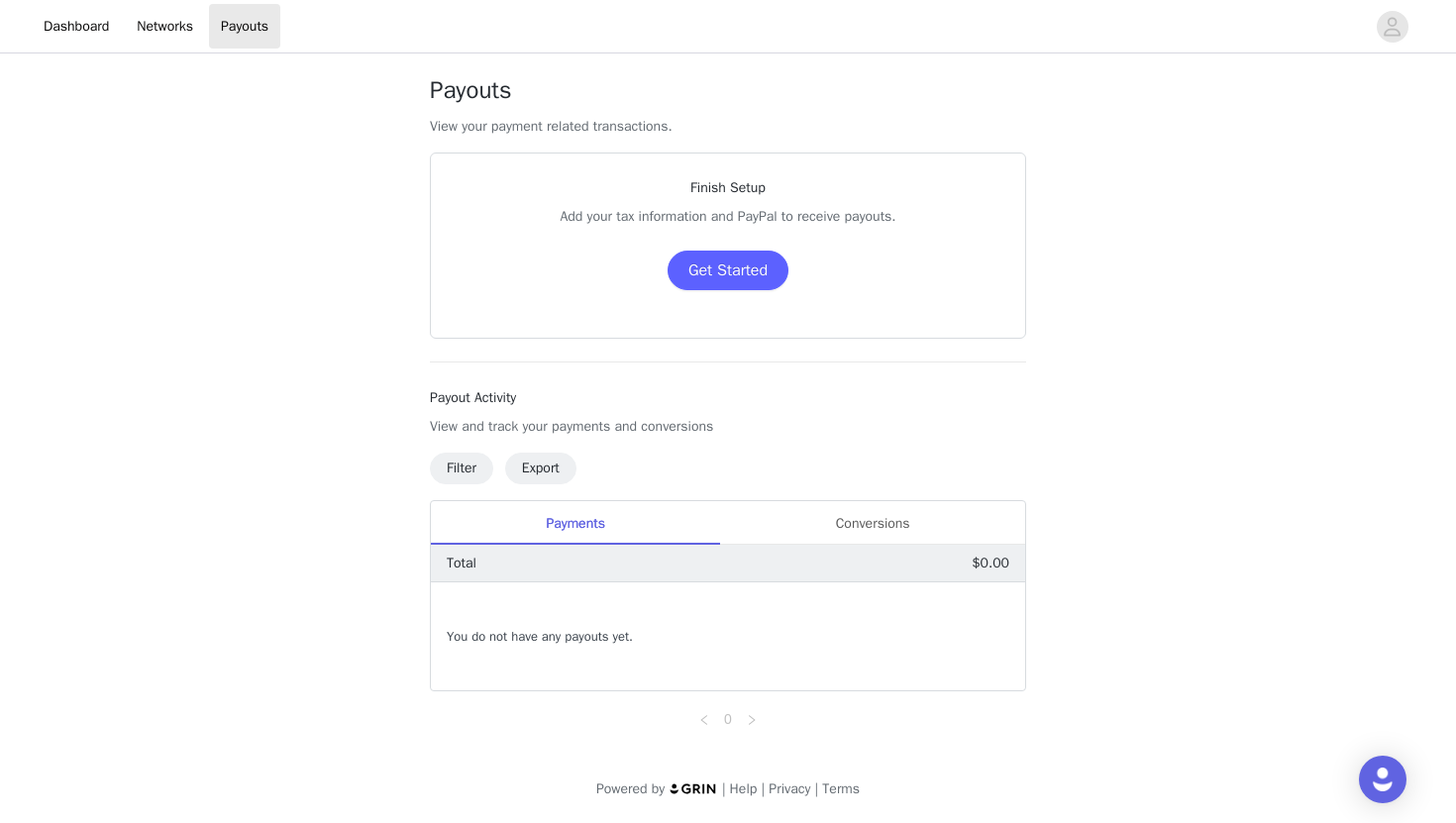 scroll, scrollTop: 0, scrollLeft: 0, axis: both 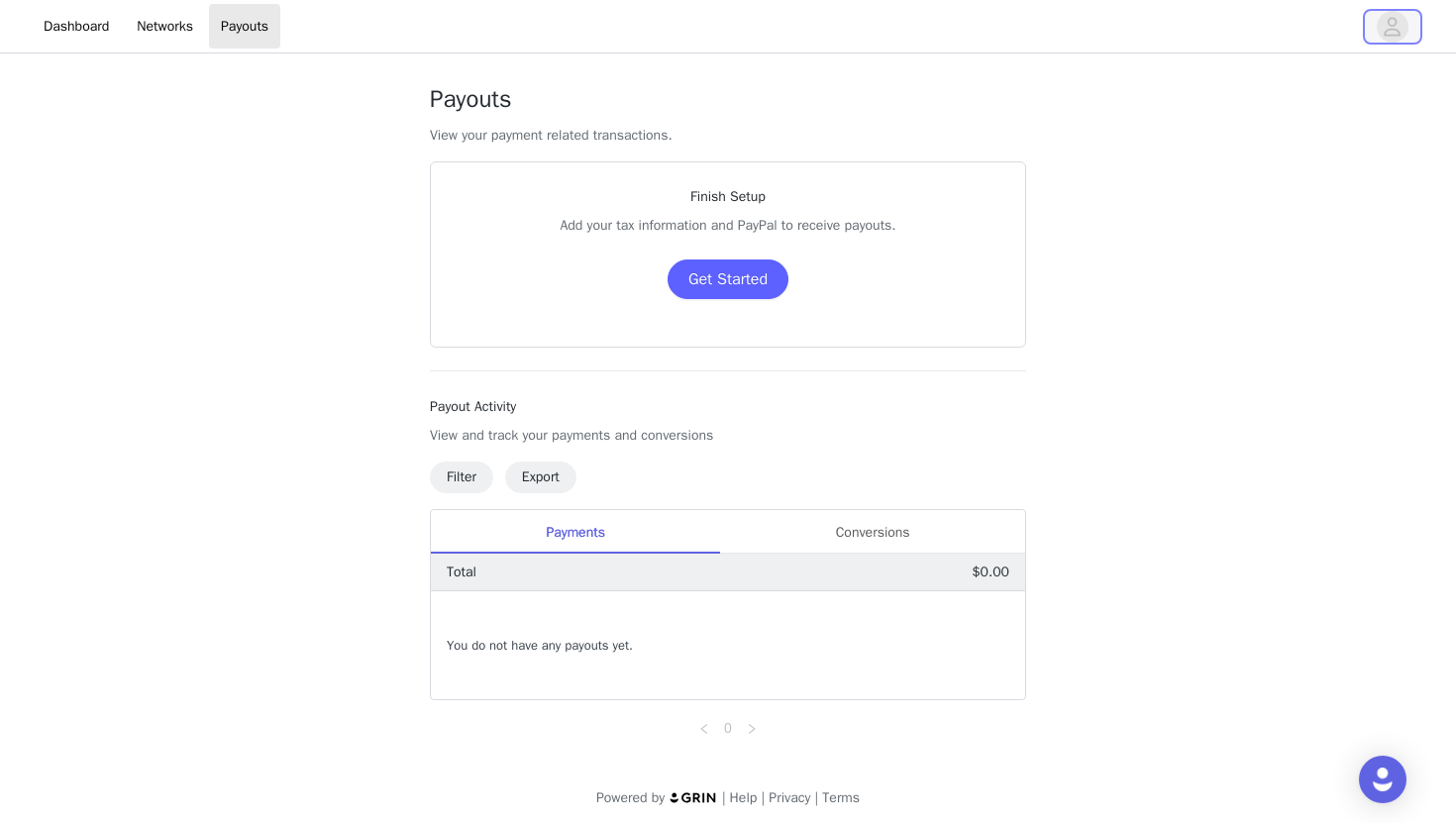 click 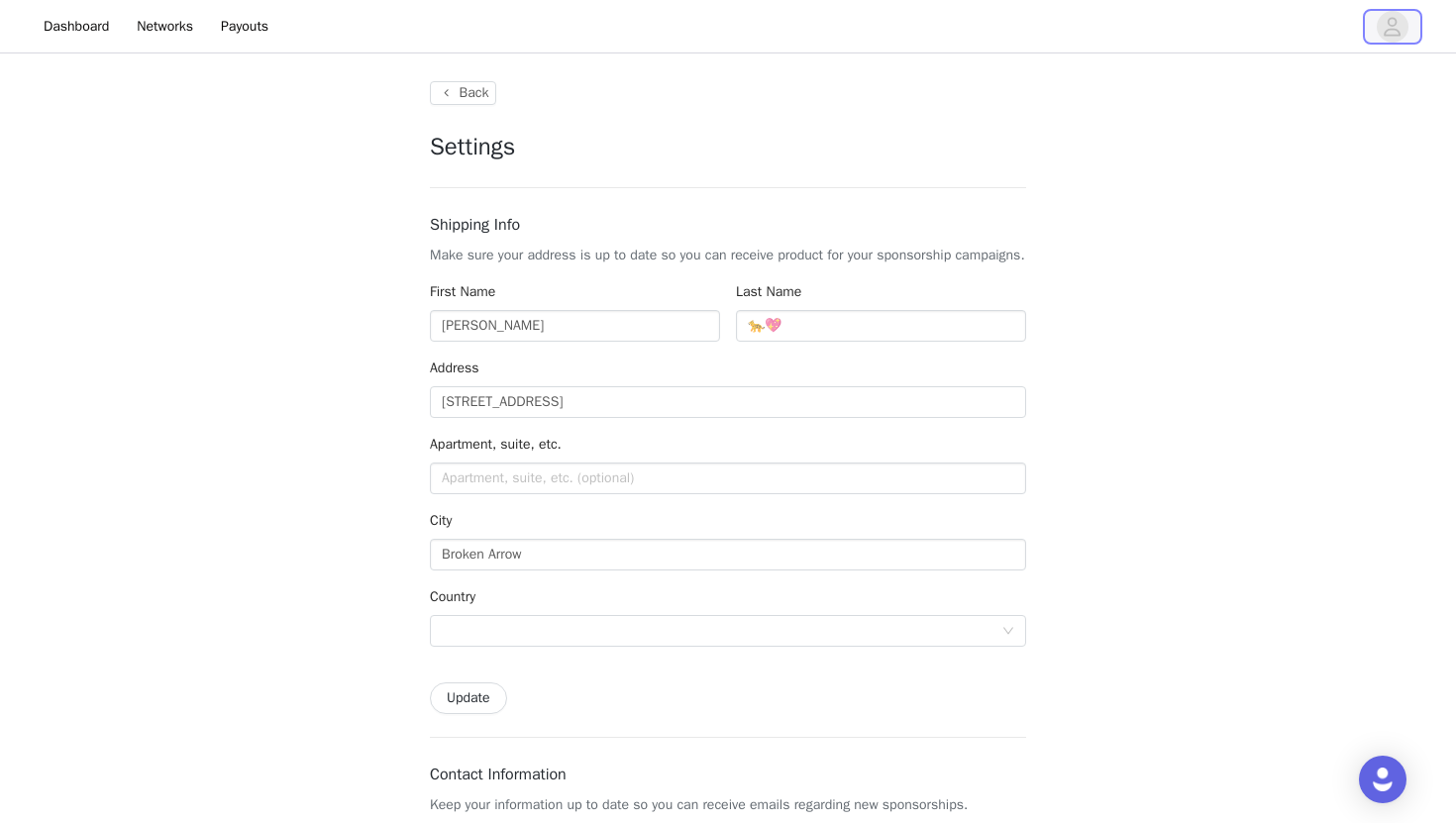 type on "+1 (United States)" 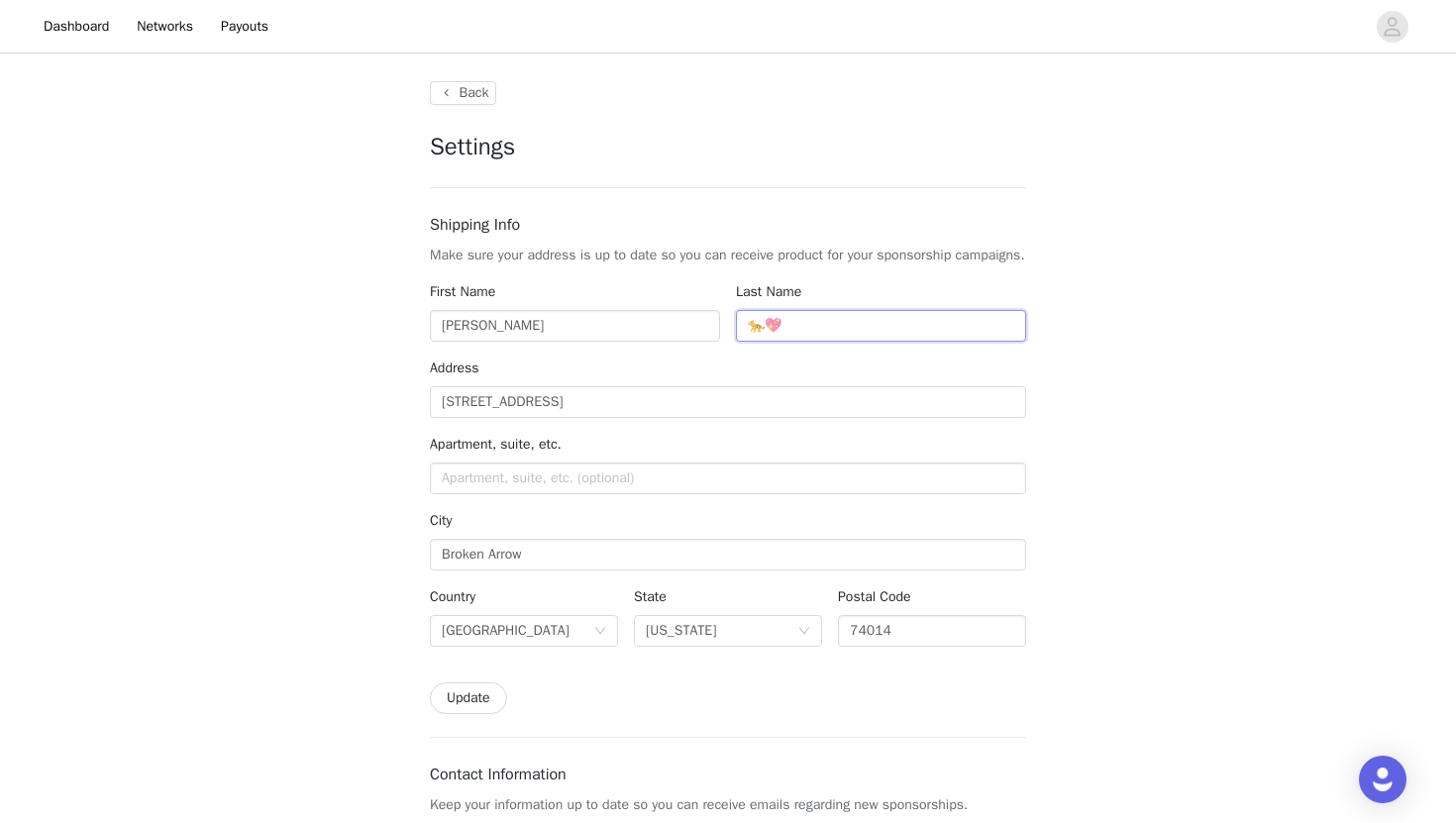 click on "🐆💖" at bounding box center (881, 326) 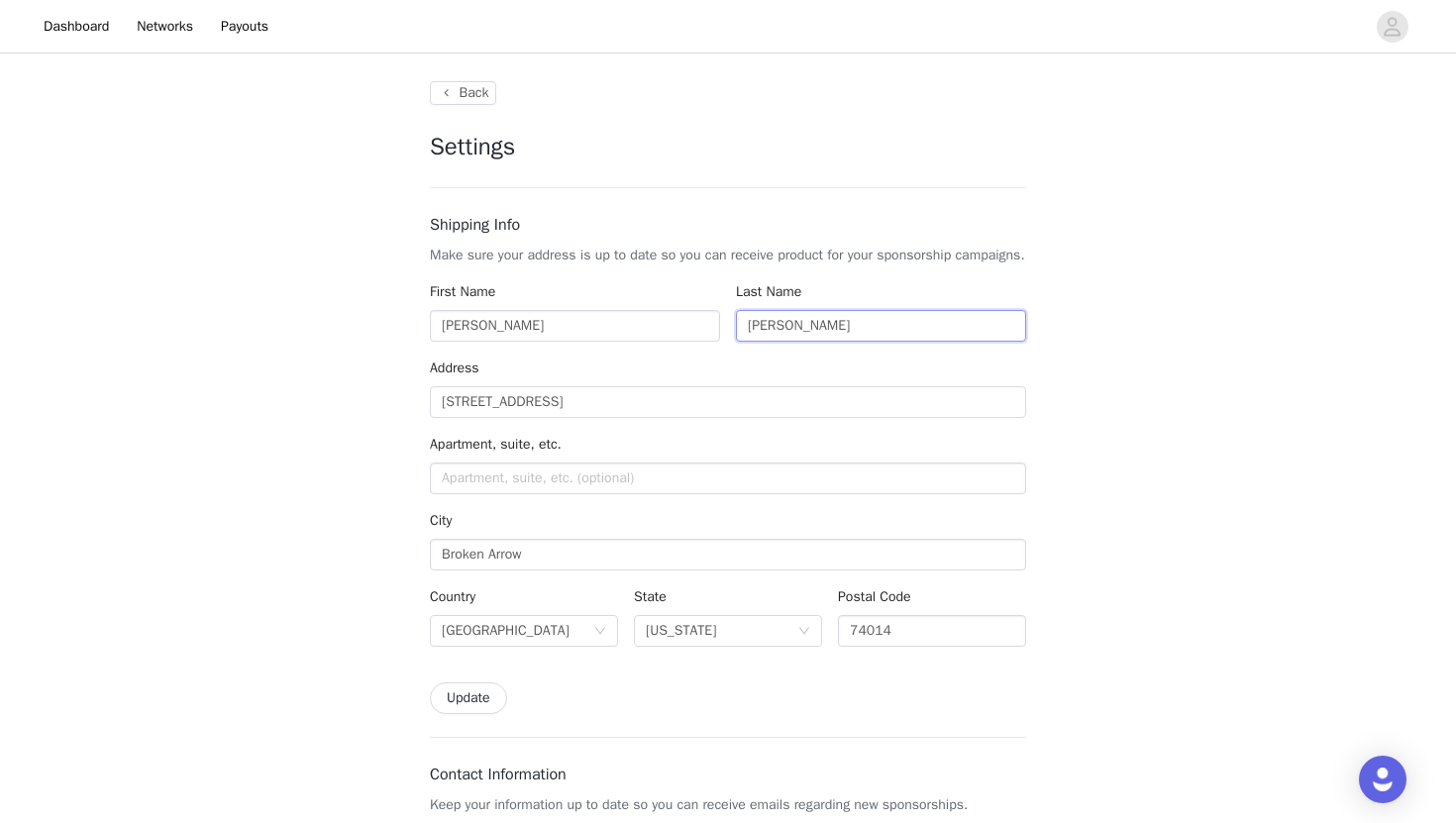 type on "[PERSON_NAME]" 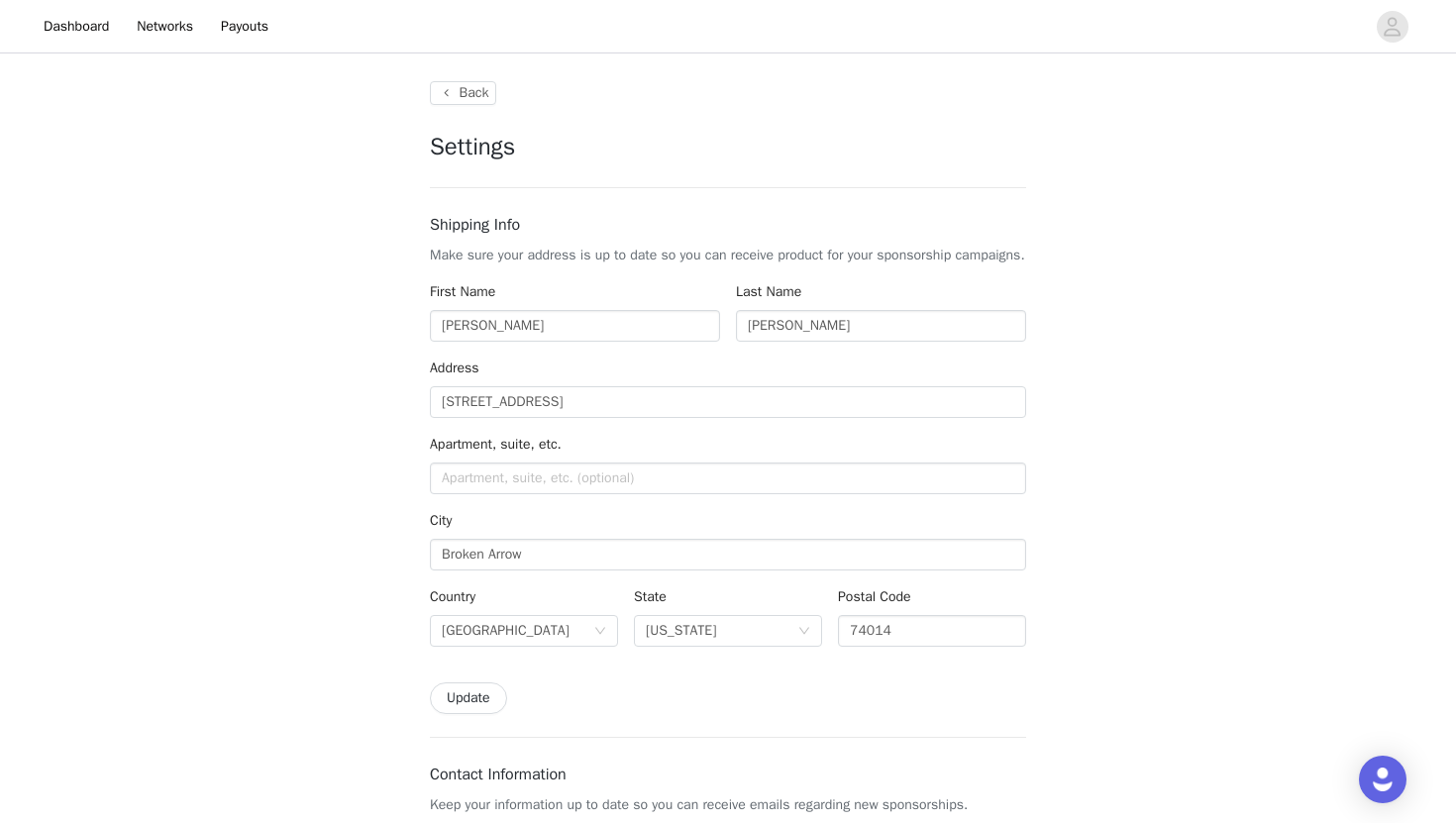 click on "Shipping Info" at bounding box center [728, 225] 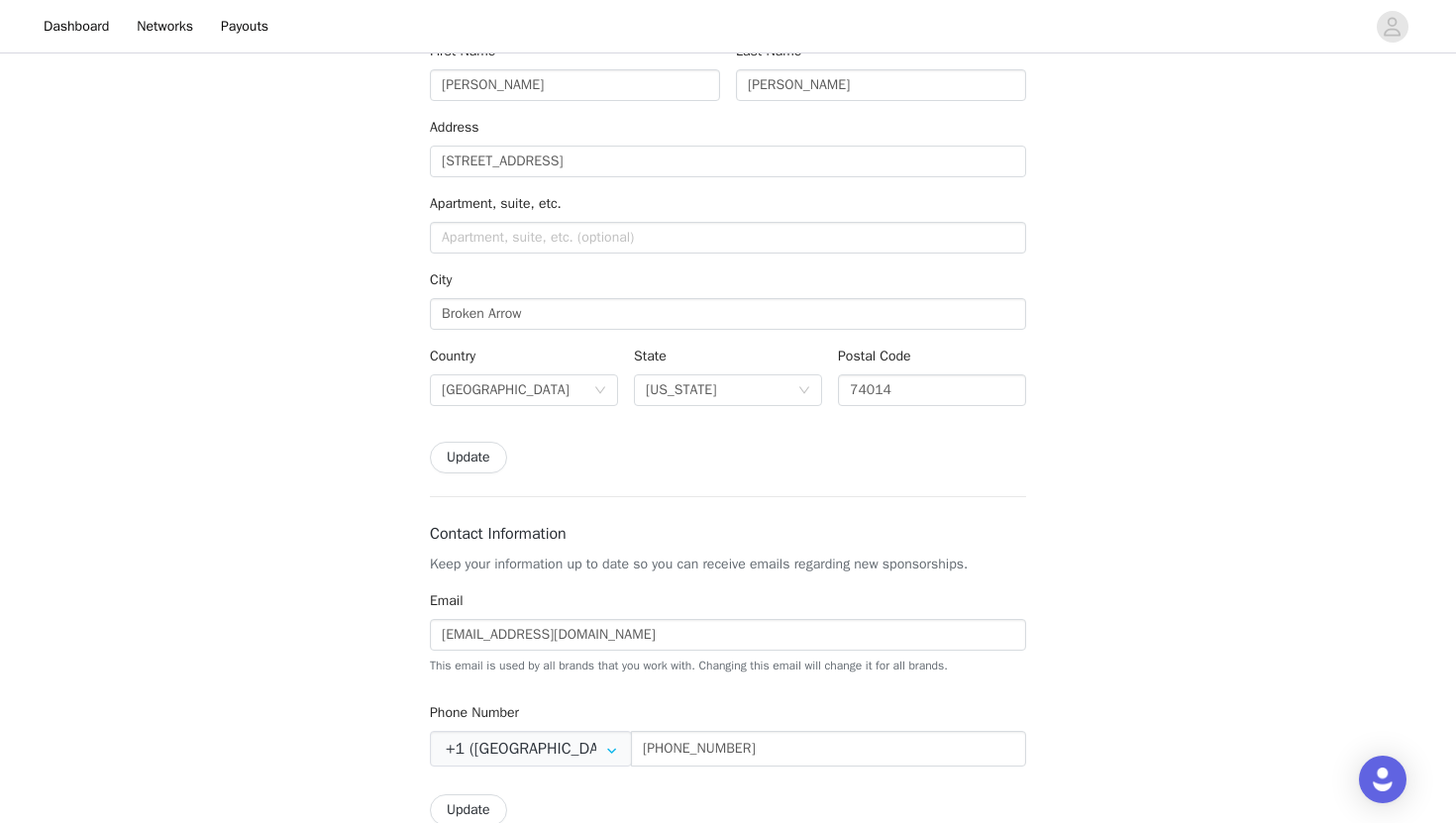 scroll, scrollTop: 0, scrollLeft: 0, axis: both 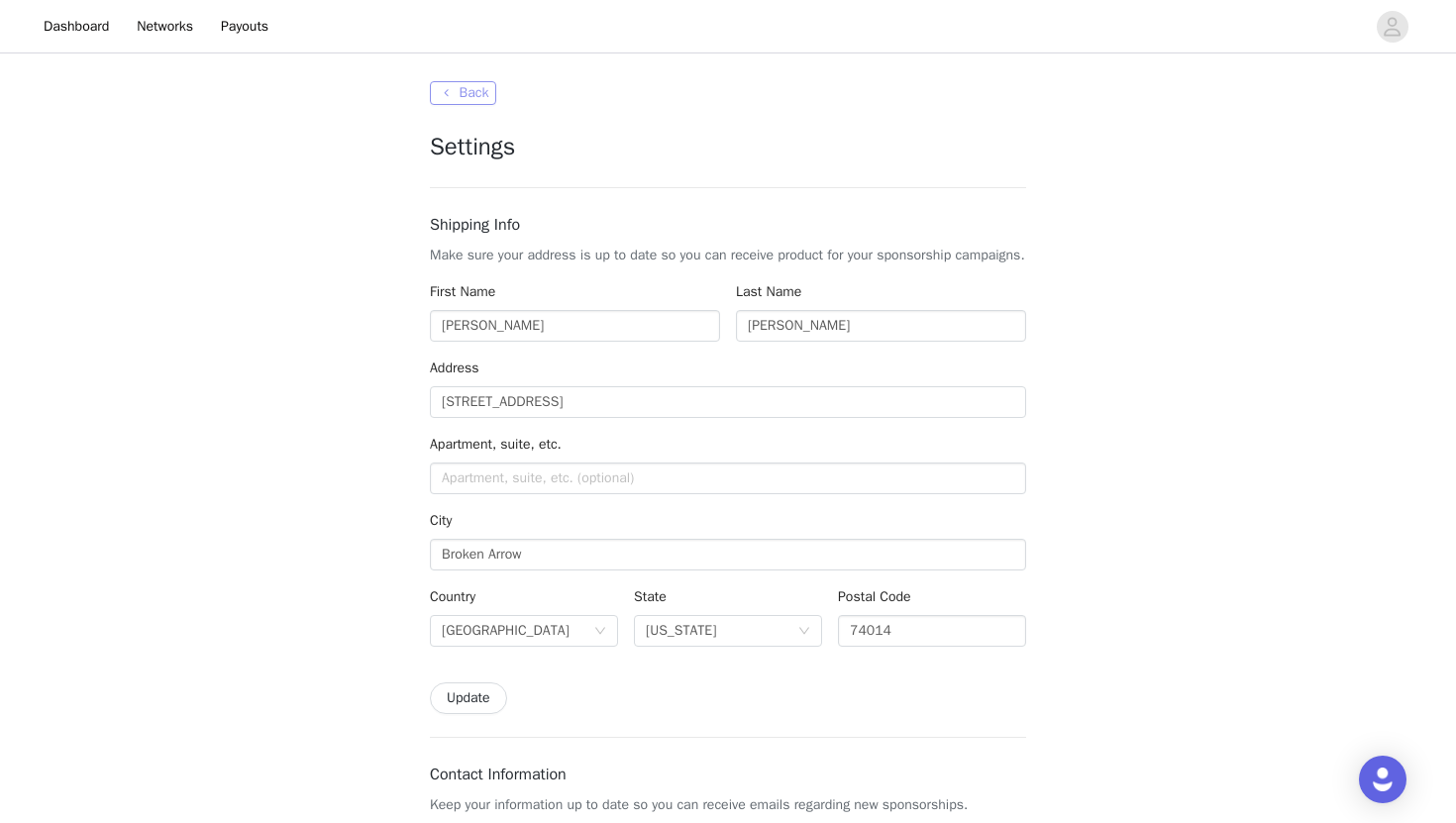 click on "Back" at bounding box center [463, 93] 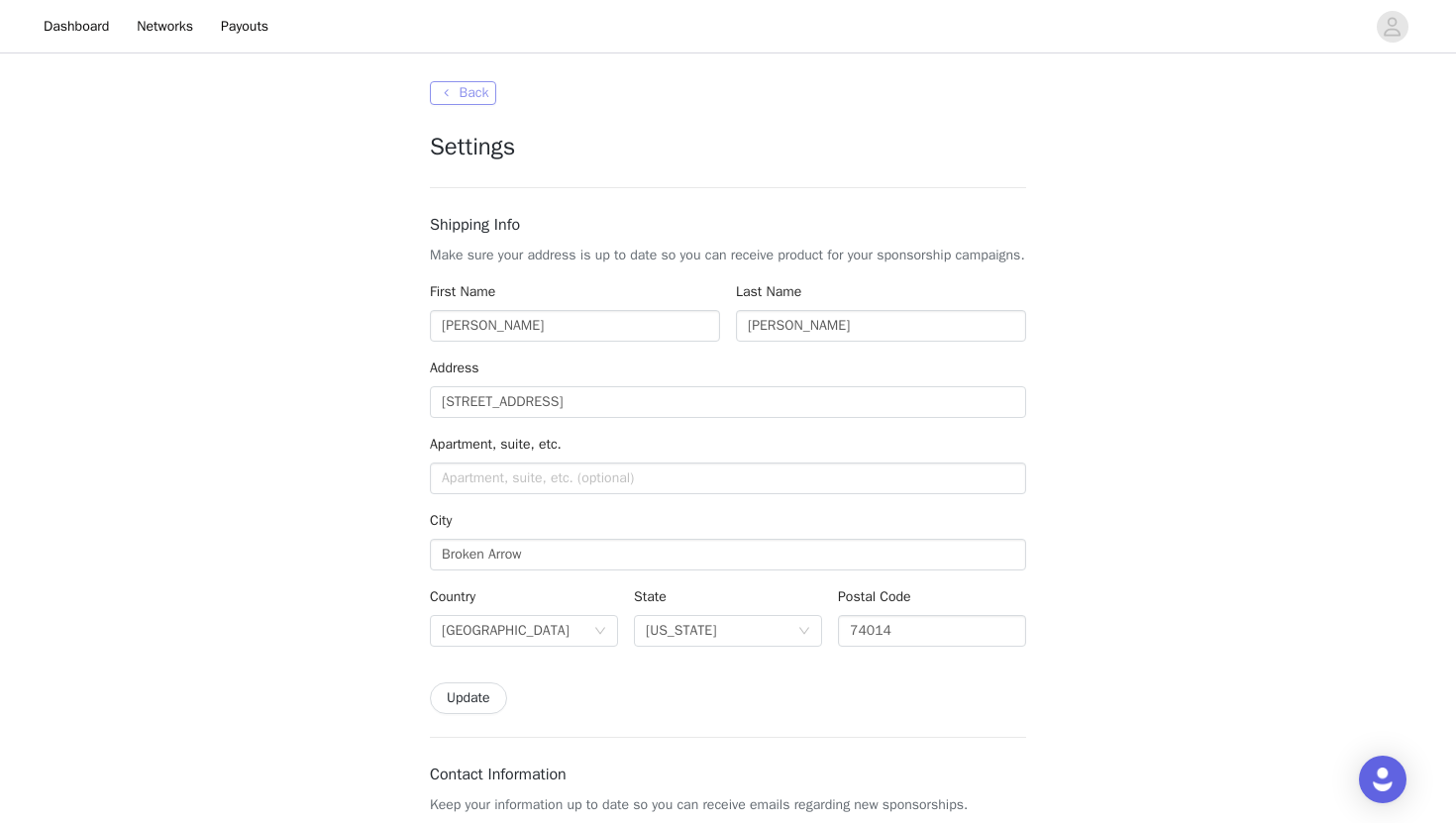 click on "Back" at bounding box center [463, 93] 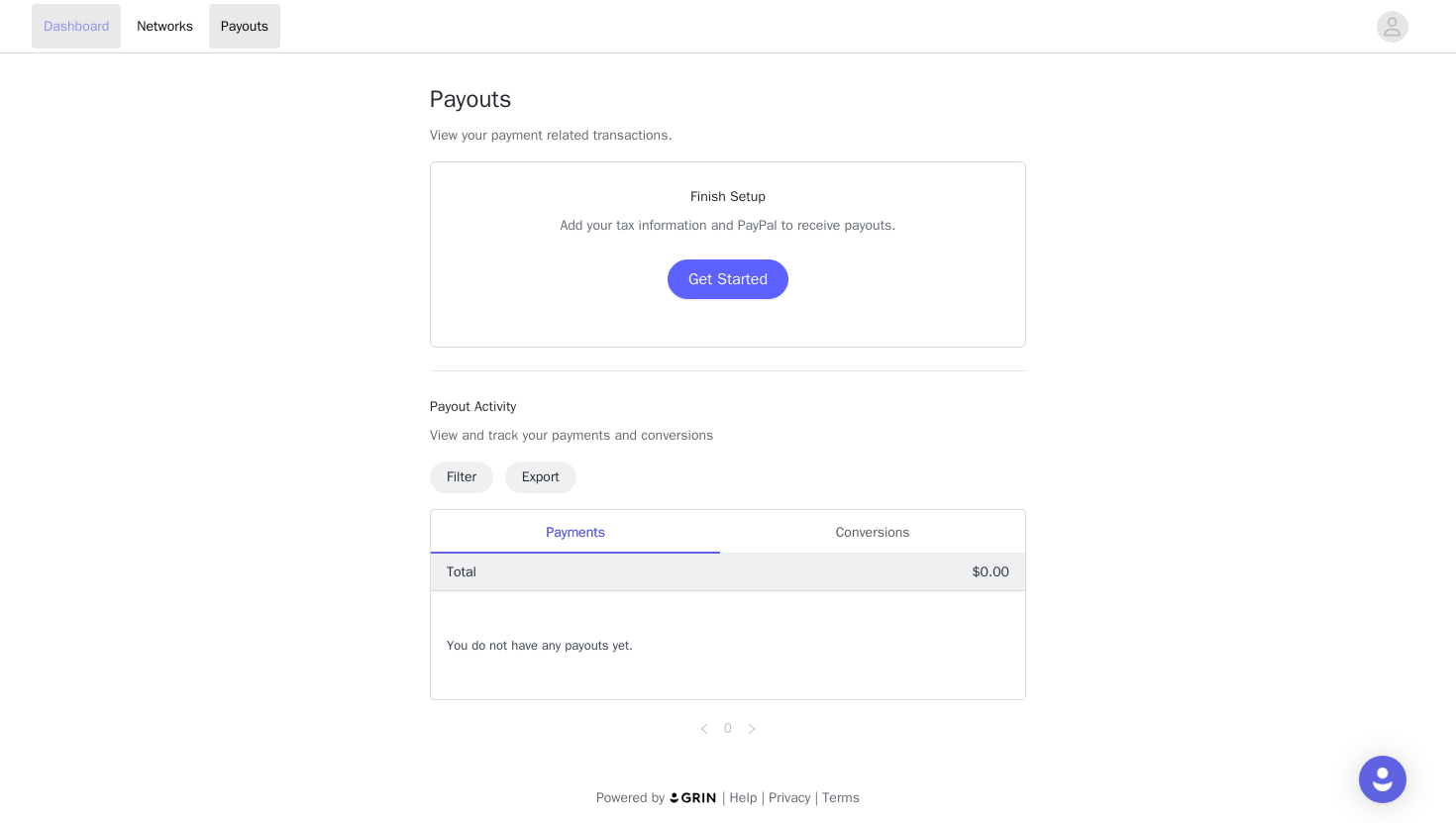 click on "Dashboard" at bounding box center (76, 26) 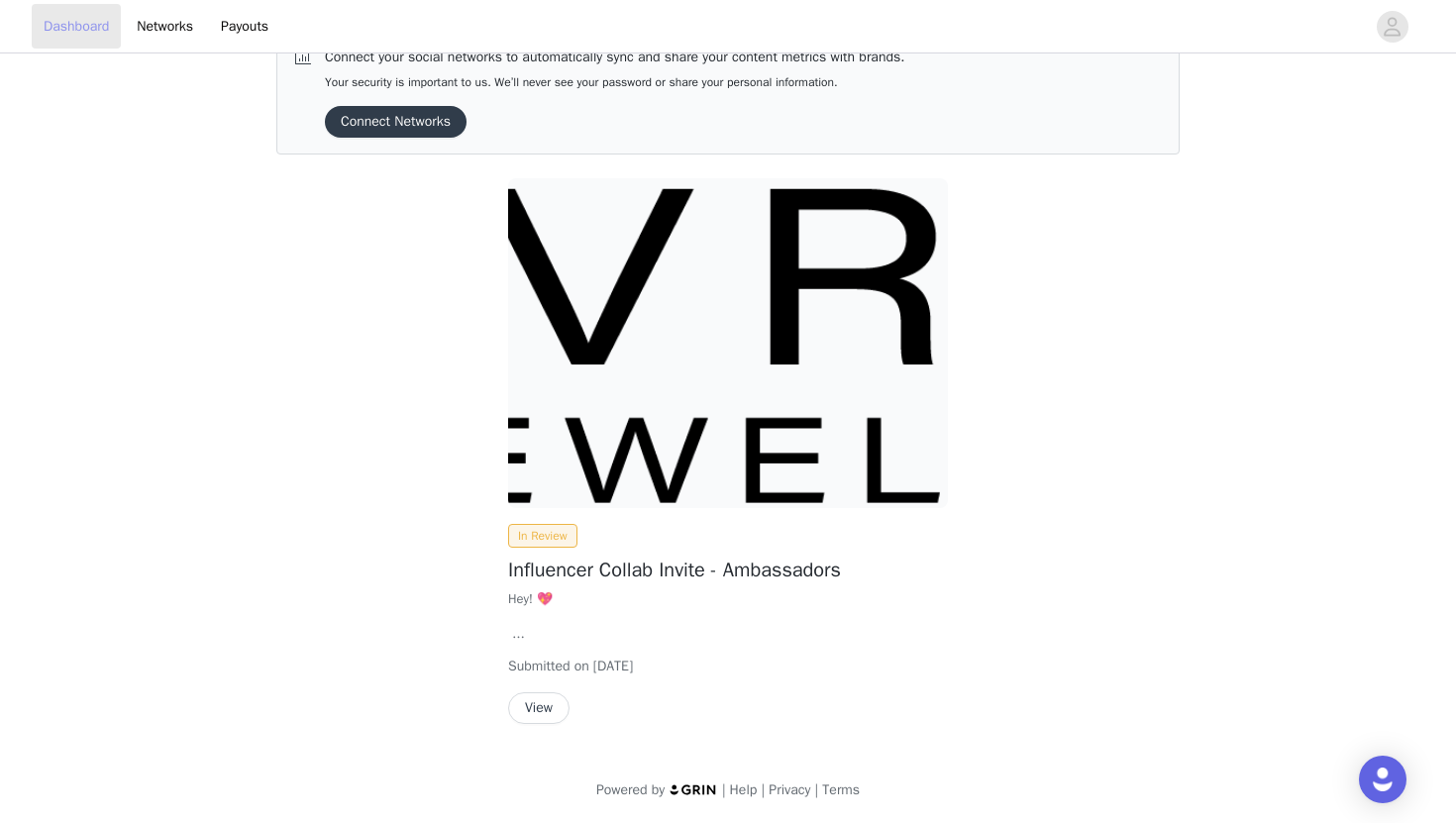 scroll, scrollTop: 44, scrollLeft: 0, axis: vertical 